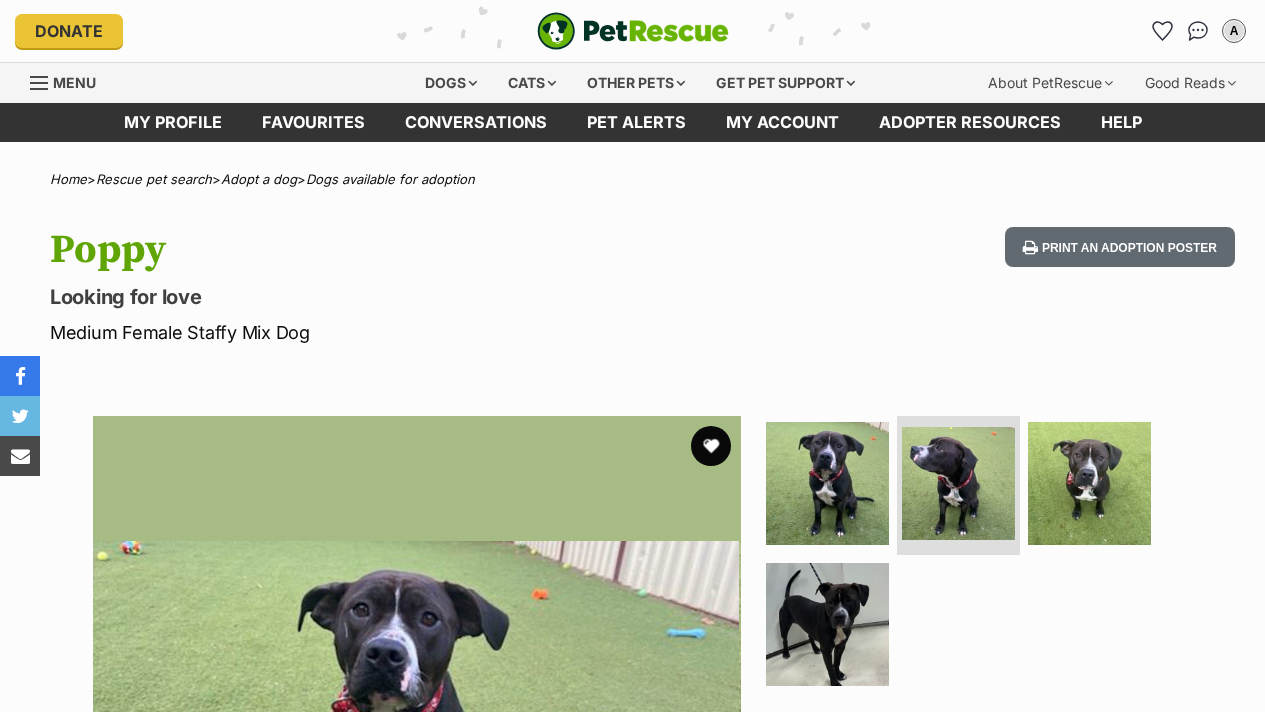 scroll, scrollTop: 0, scrollLeft: 0, axis: both 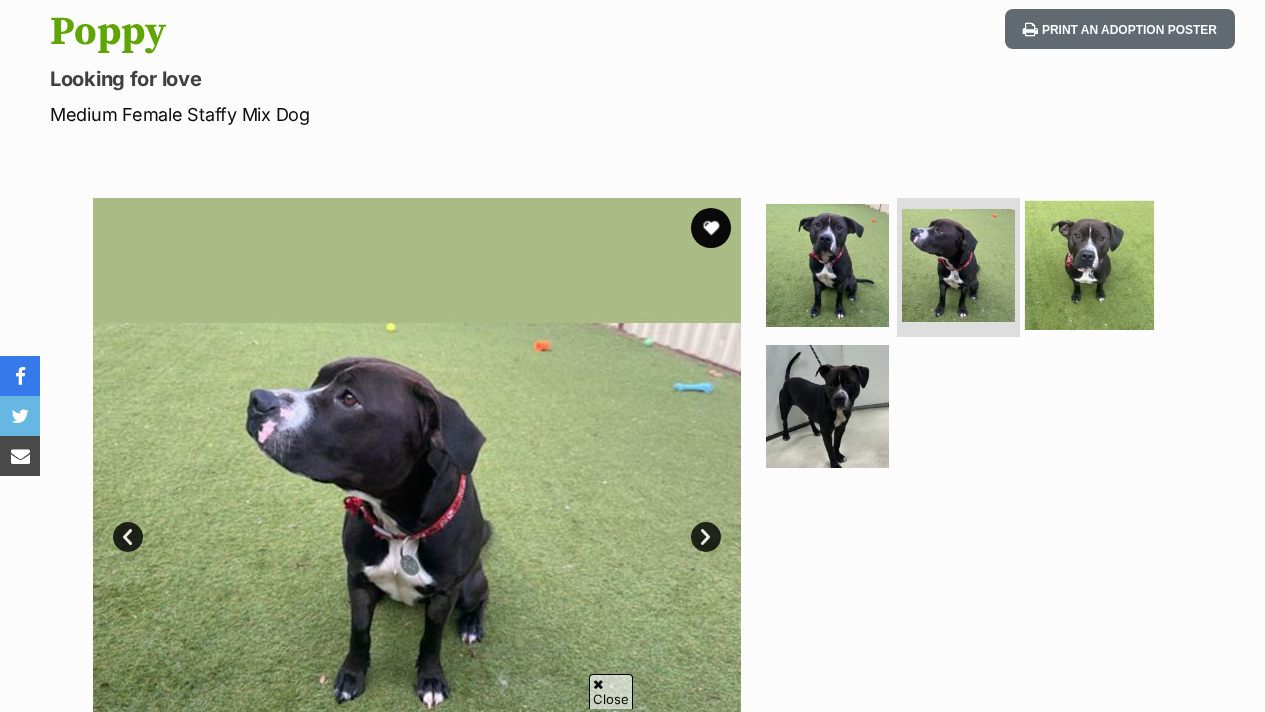 click at bounding box center (1089, 264) 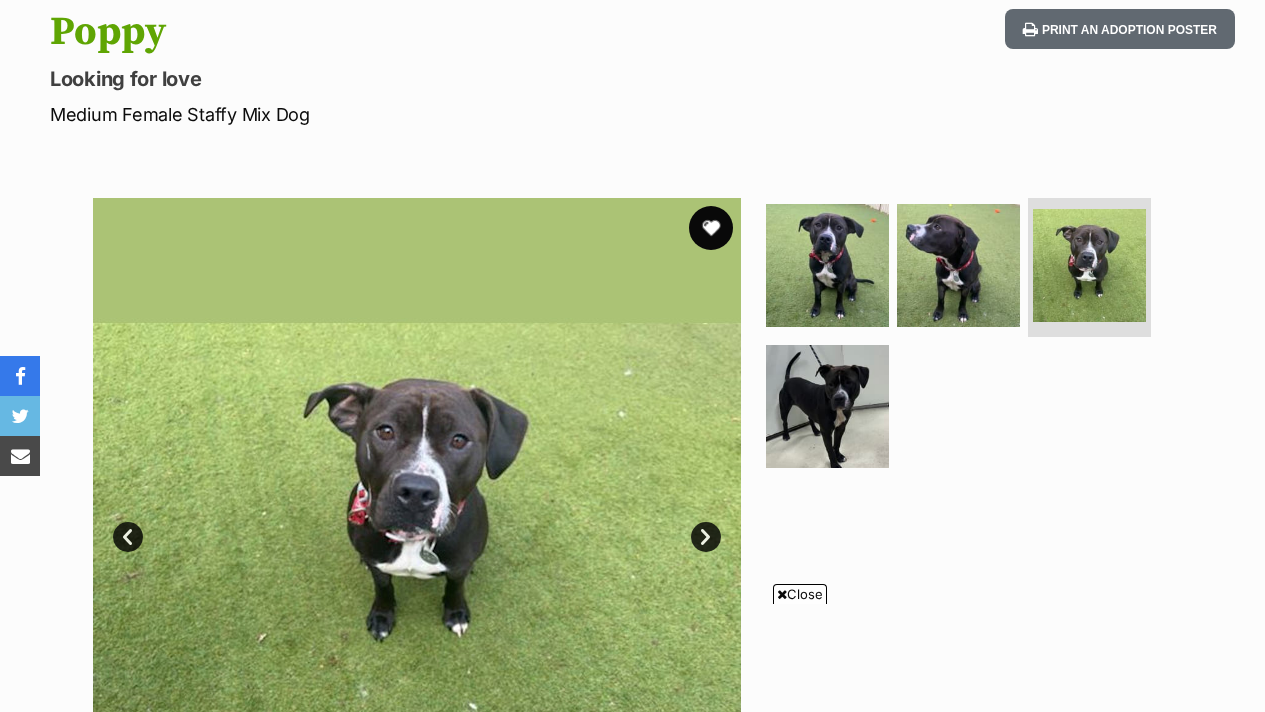 click at bounding box center [711, 228] 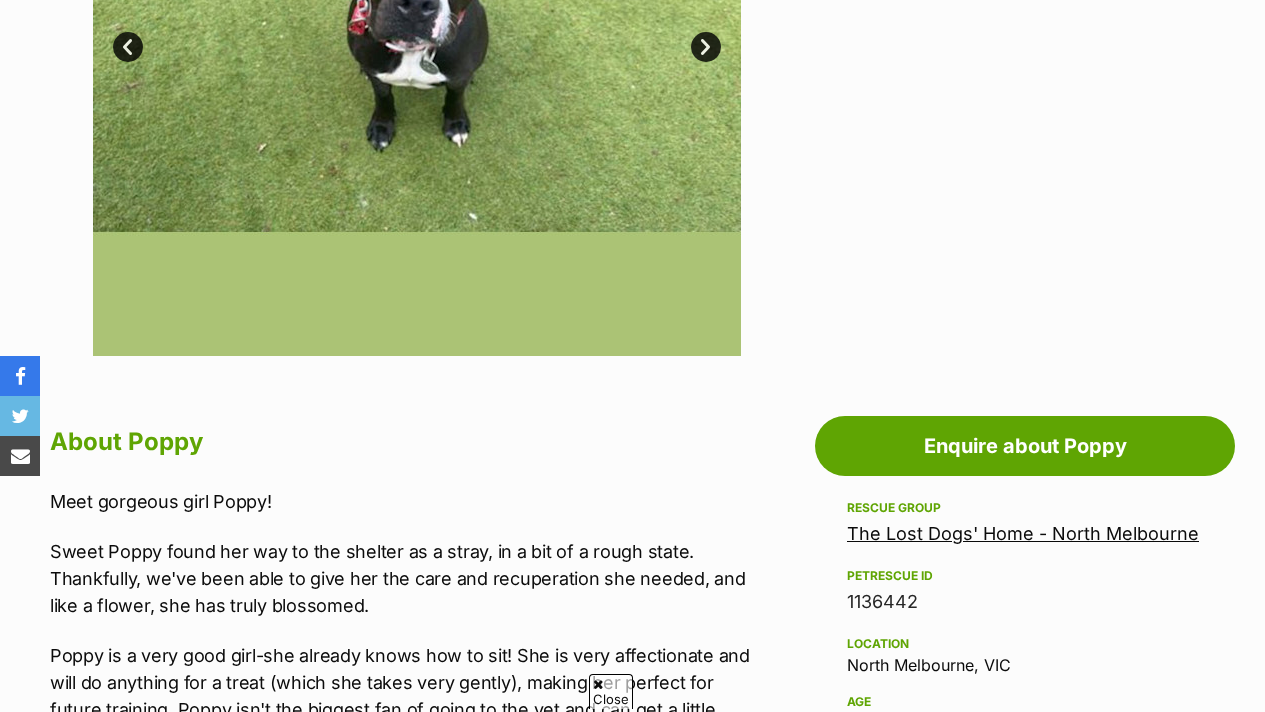 scroll, scrollTop: 166, scrollLeft: 0, axis: vertical 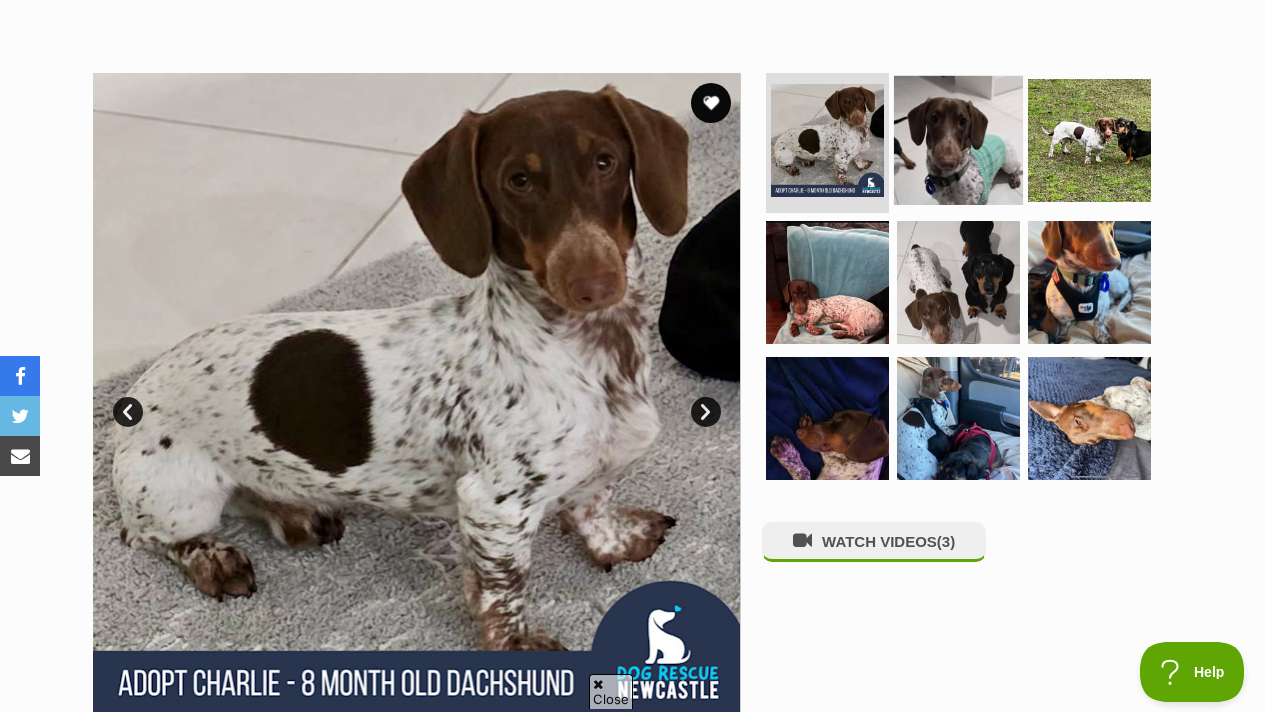 click at bounding box center [958, 140] 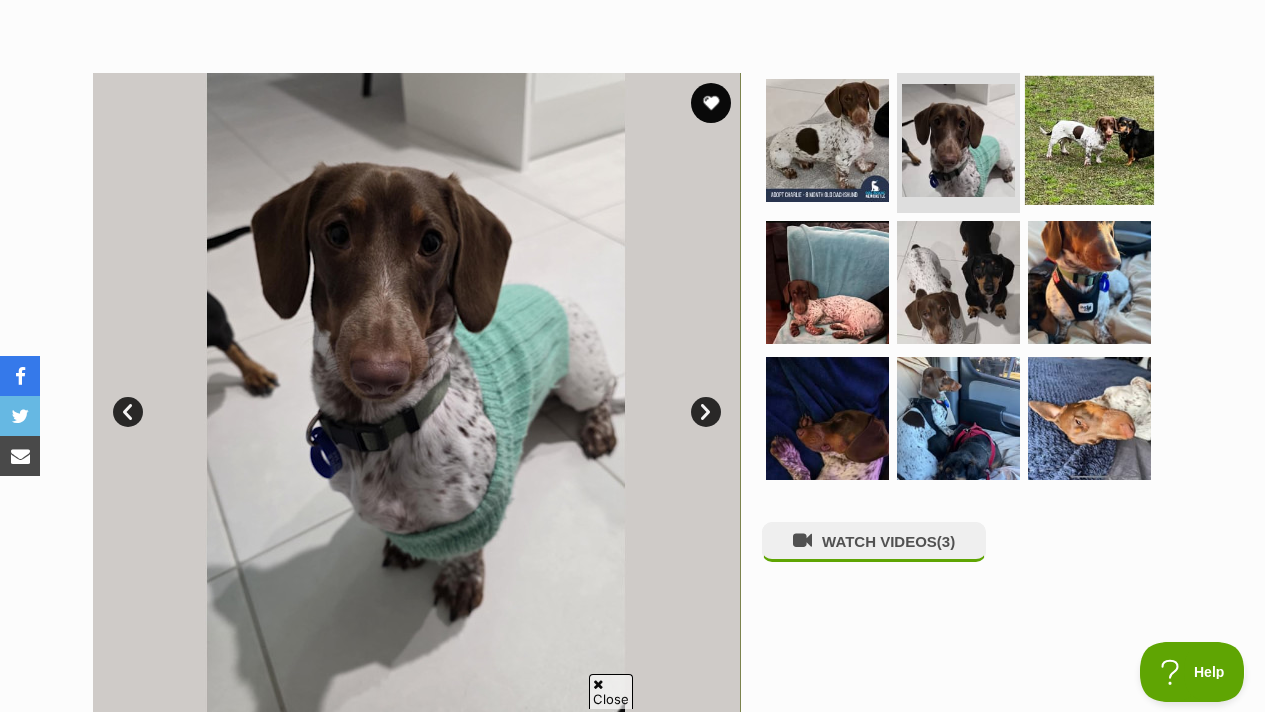 click at bounding box center [1089, 140] 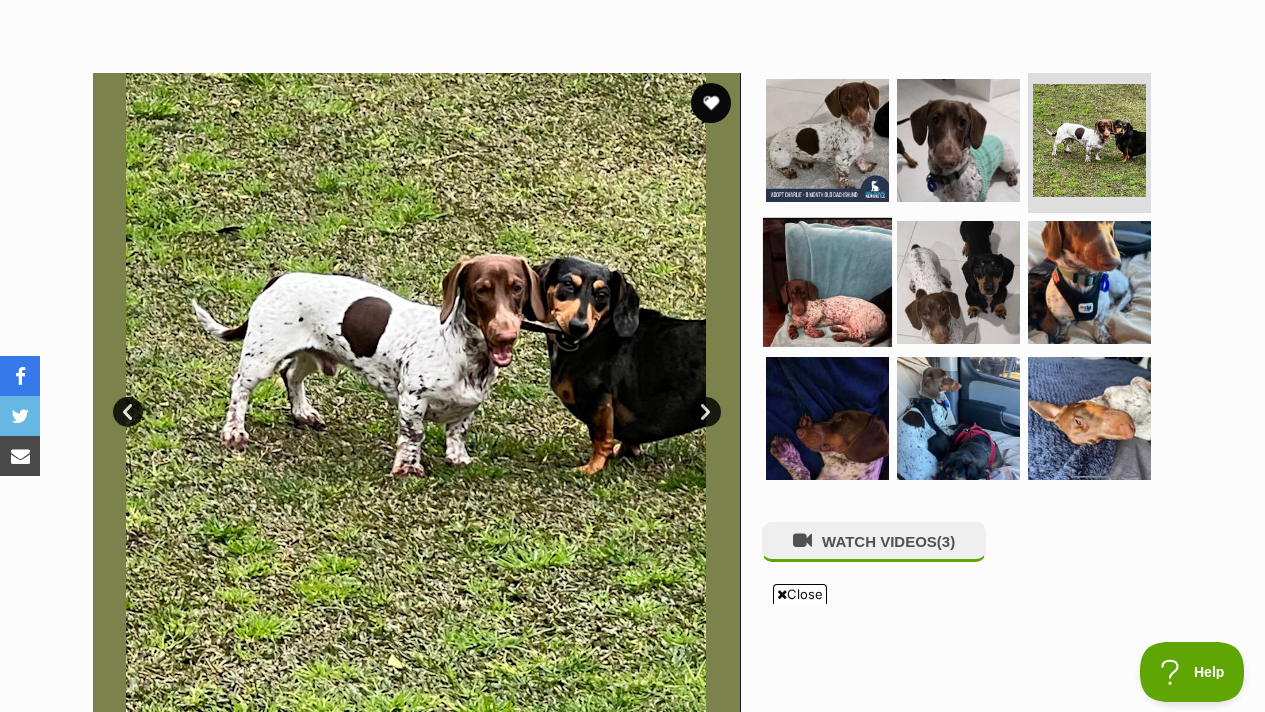 click at bounding box center [827, 282] 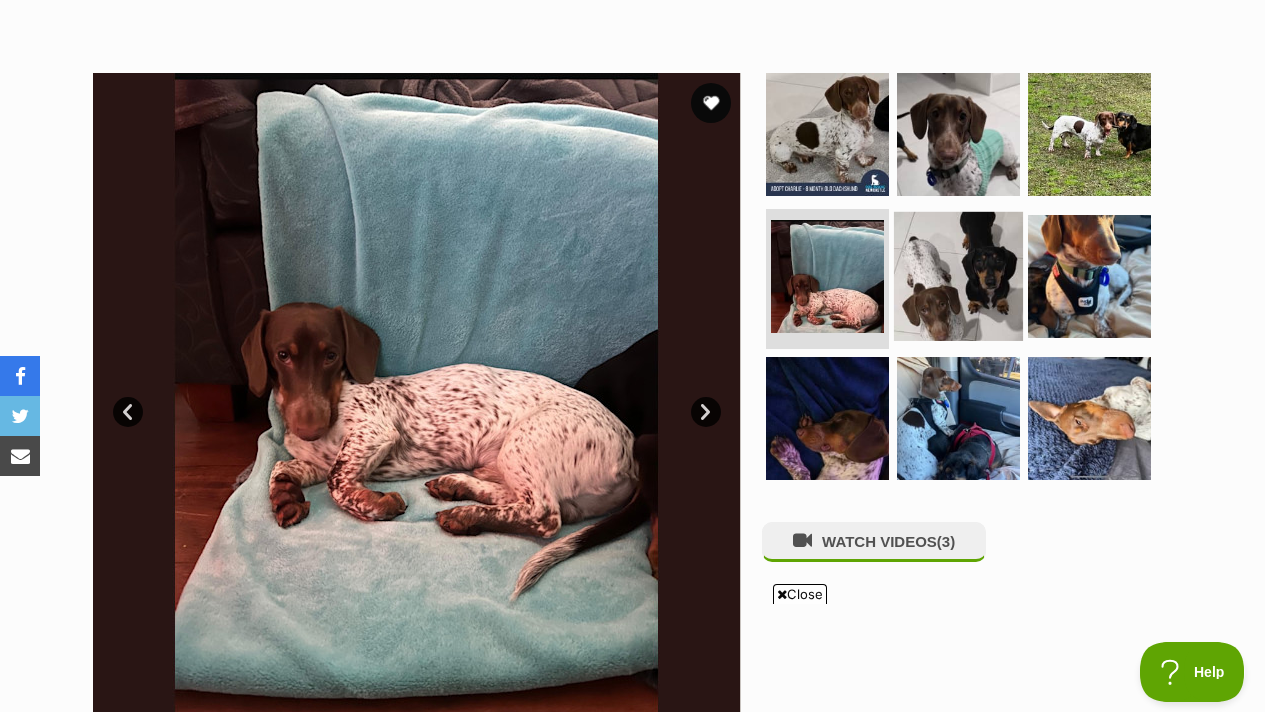 click at bounding box center (958, 276) 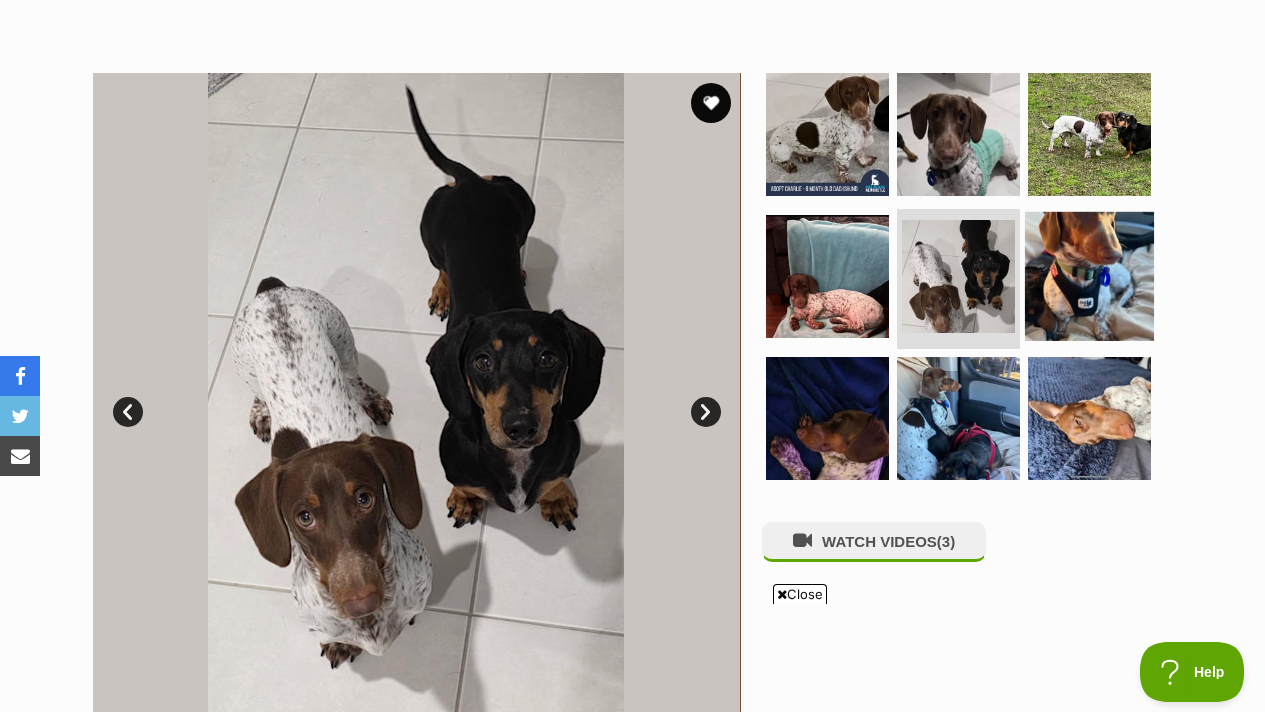 click at bounding box center (1089, 276) 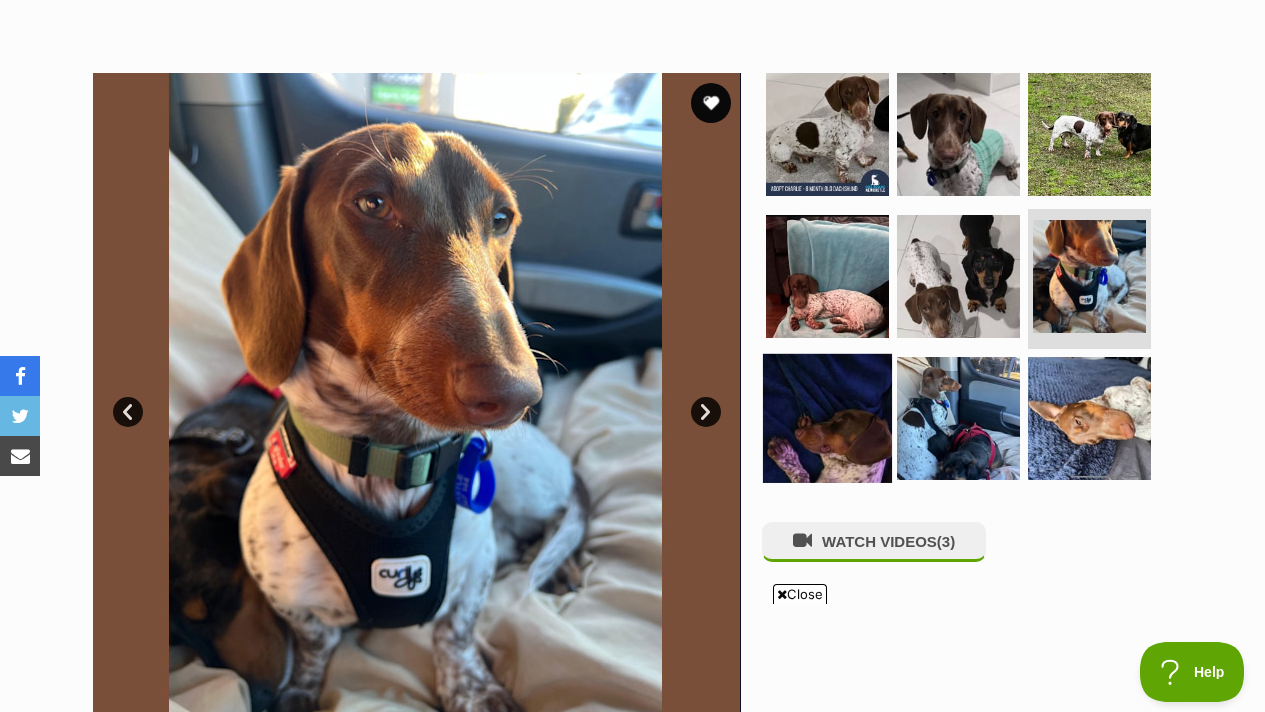 click at bounding box center (827, 417) 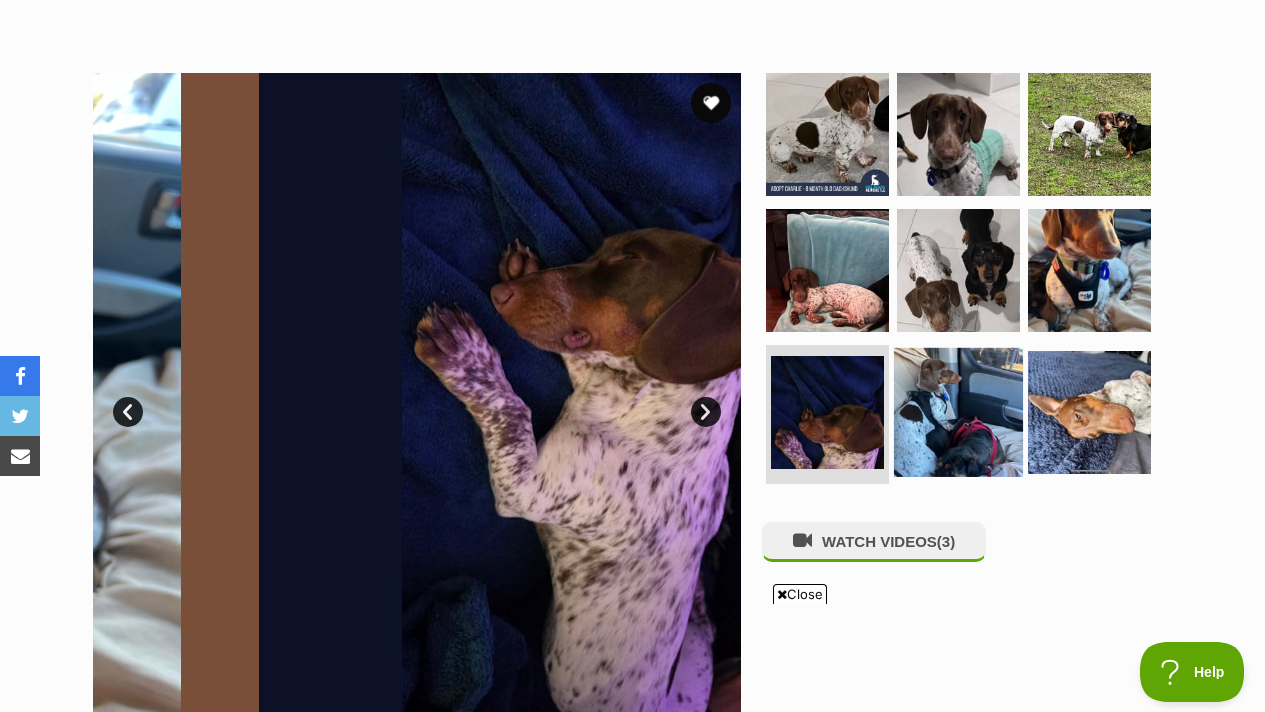 click at bounding box center [958, 411] 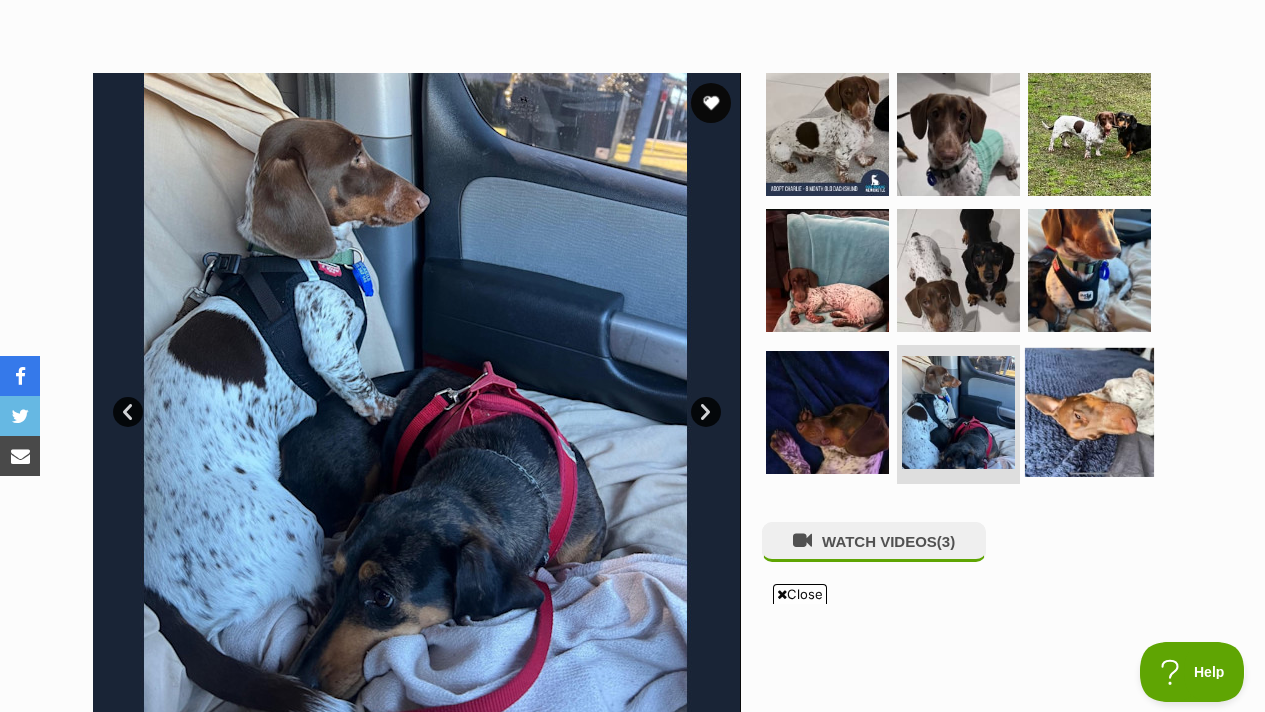 click at bounding box center [1089, 411] 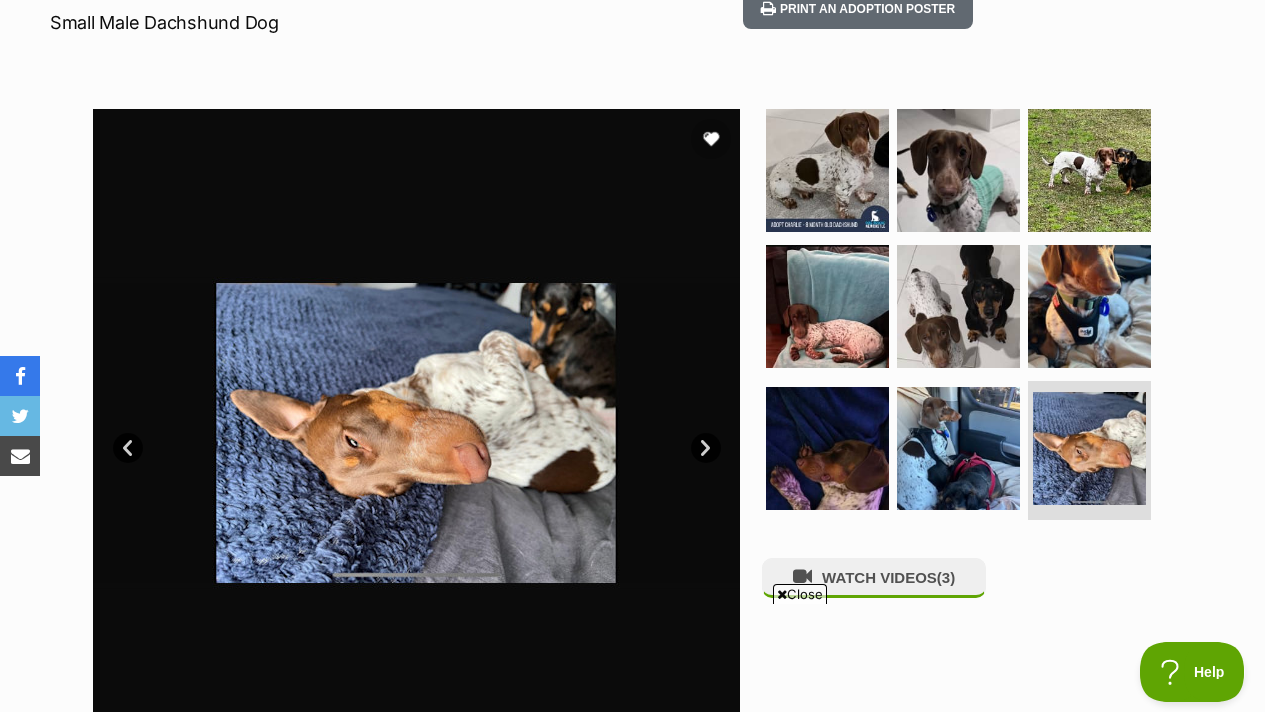 scroll, scrollTop: 299, scrollLeft: 0, axis: vertical 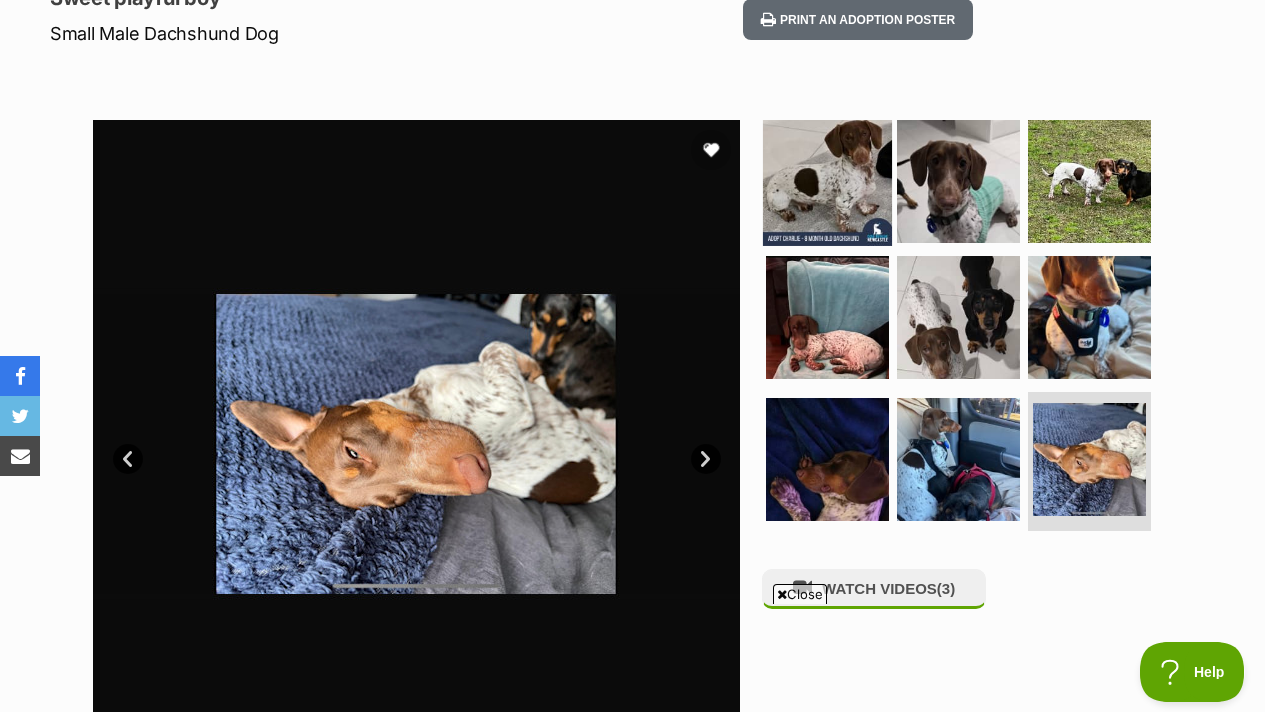 click at bounding box center [827, 181] 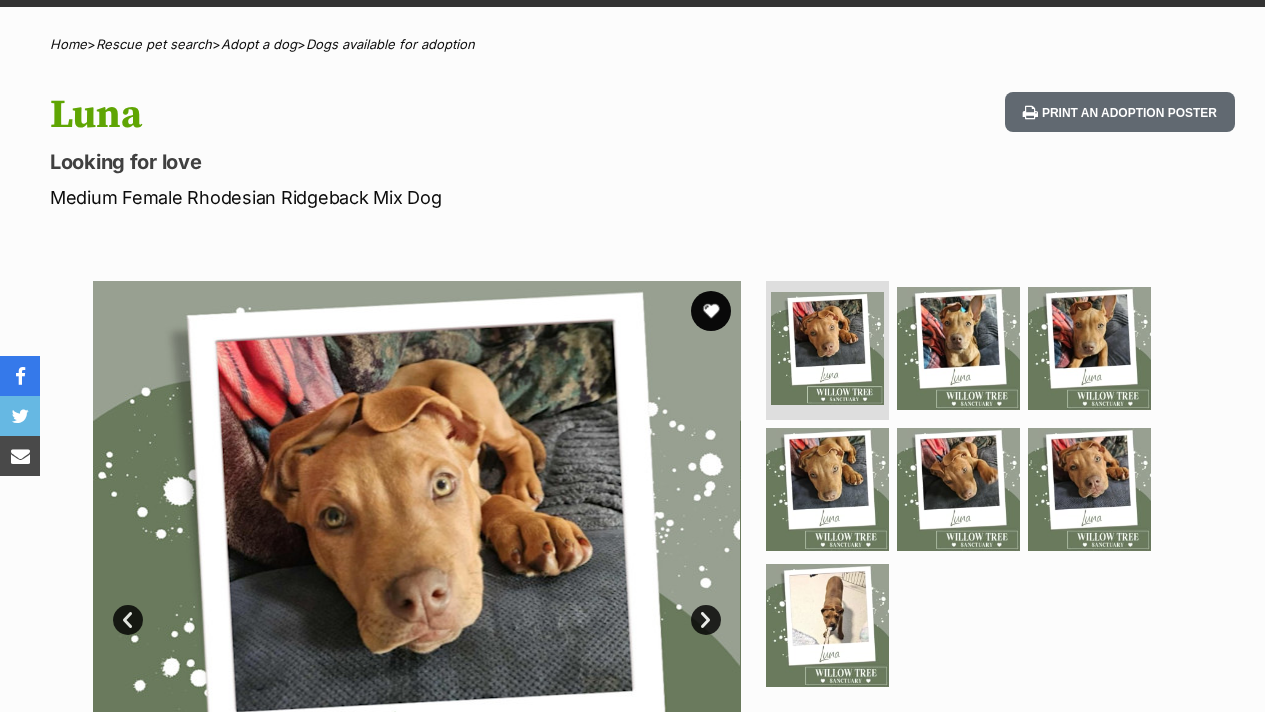 scroll, scrollTop: 0, scrollLeft: 0, axis: both 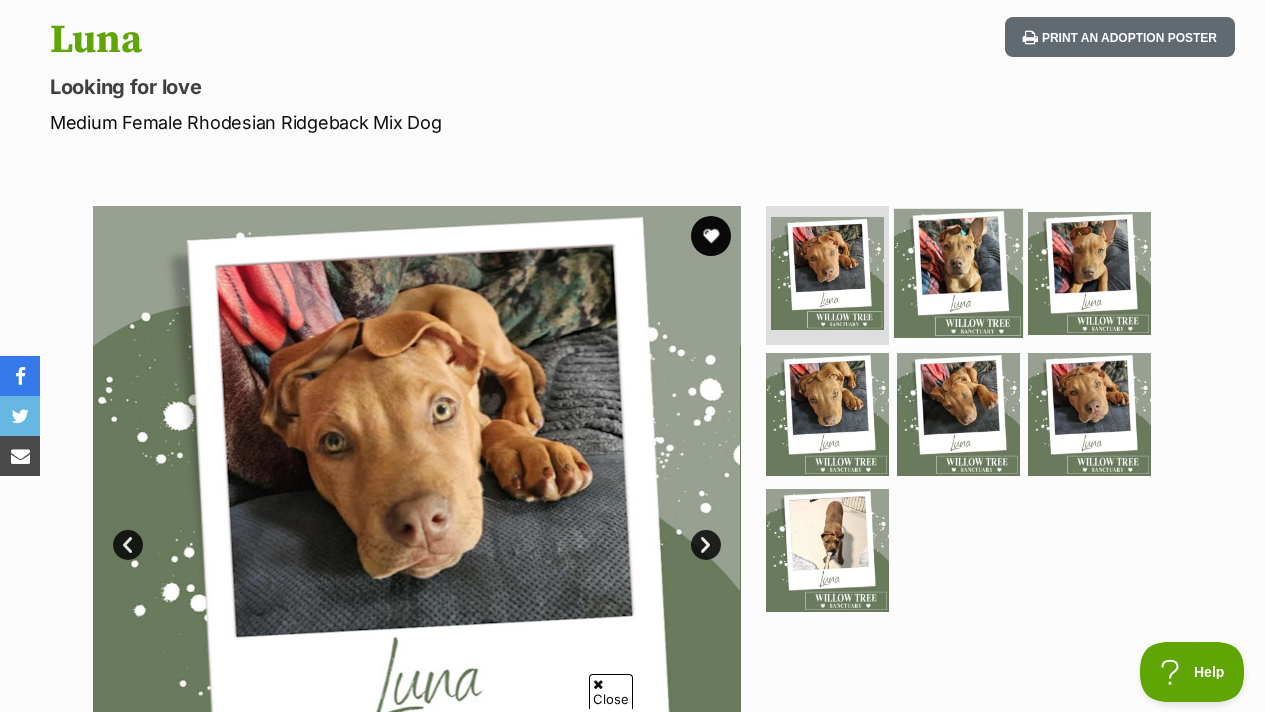 click at bounding box center (958, 272) 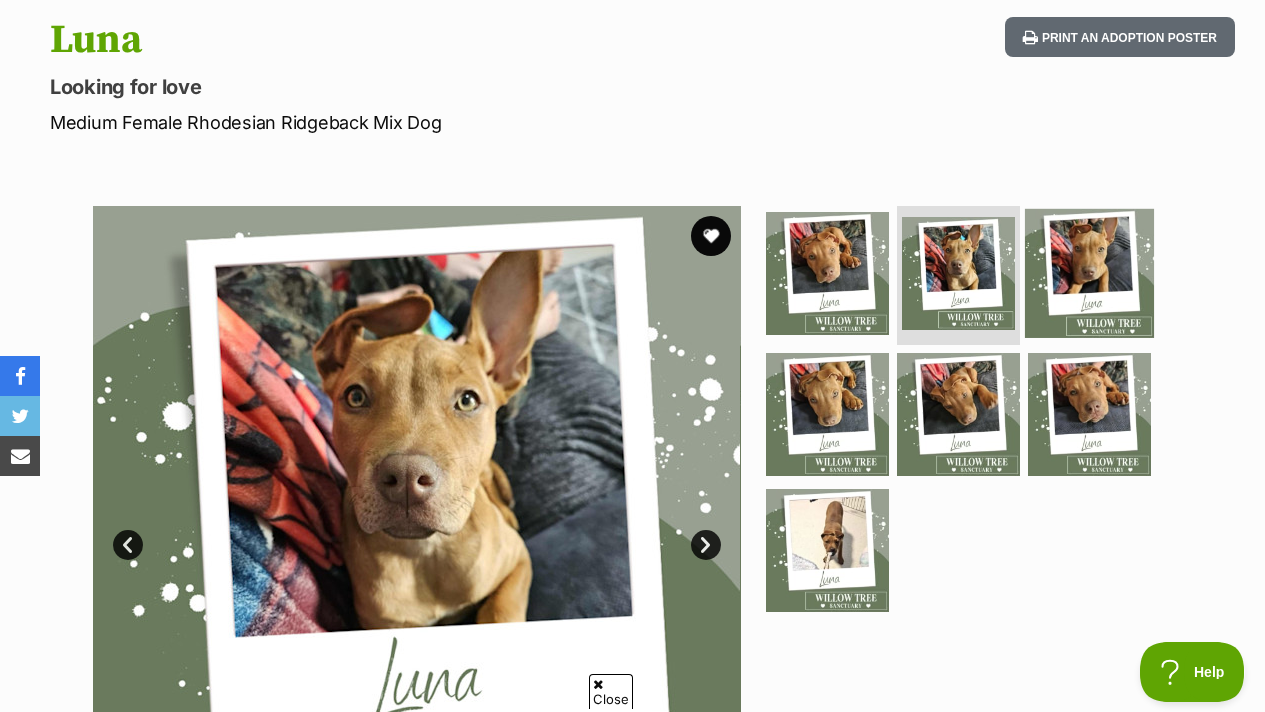 click at bounding box center (1089, 272) 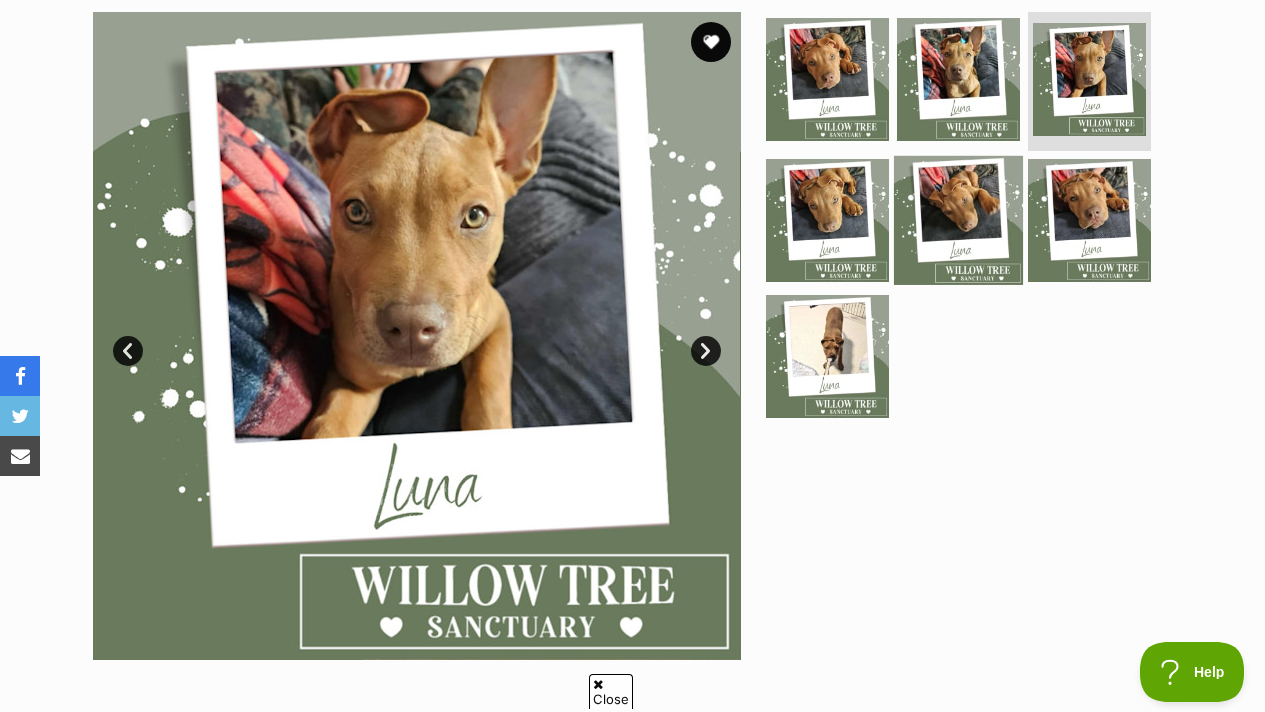 scroll, scrollTop: 408, scrollLeft: 0, axis: vertical 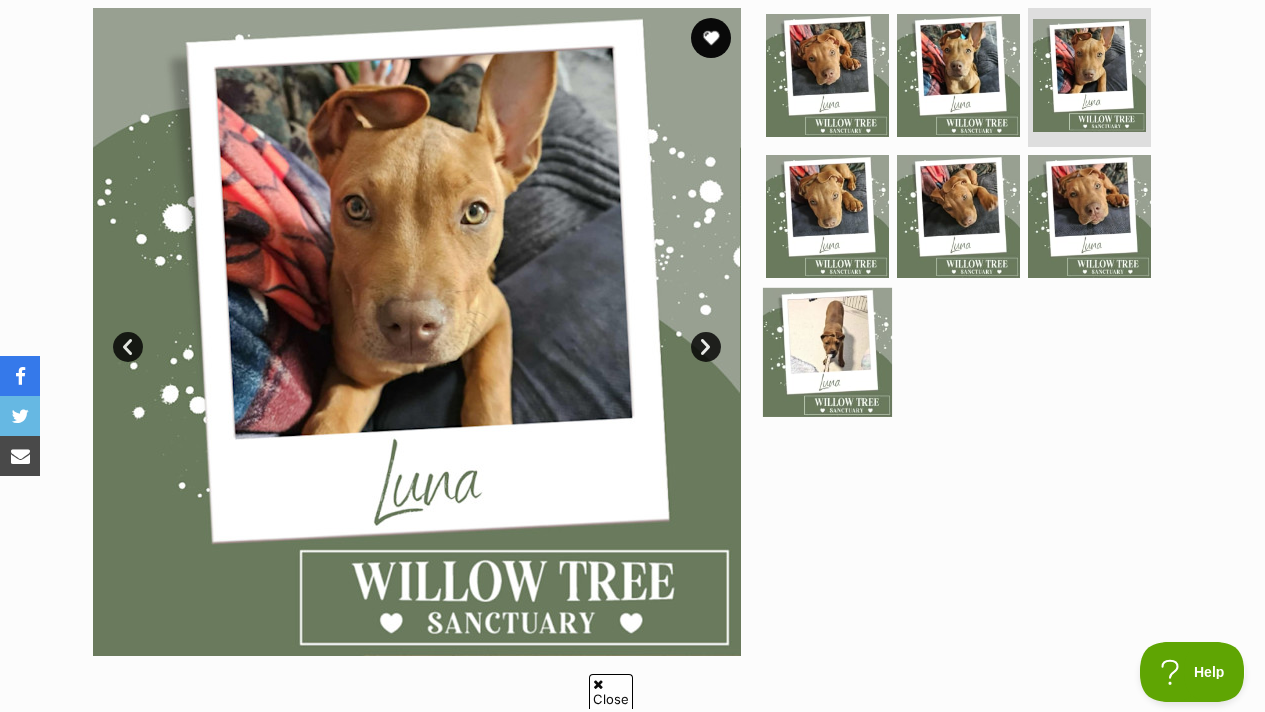 click at bounding box center (827, 352) 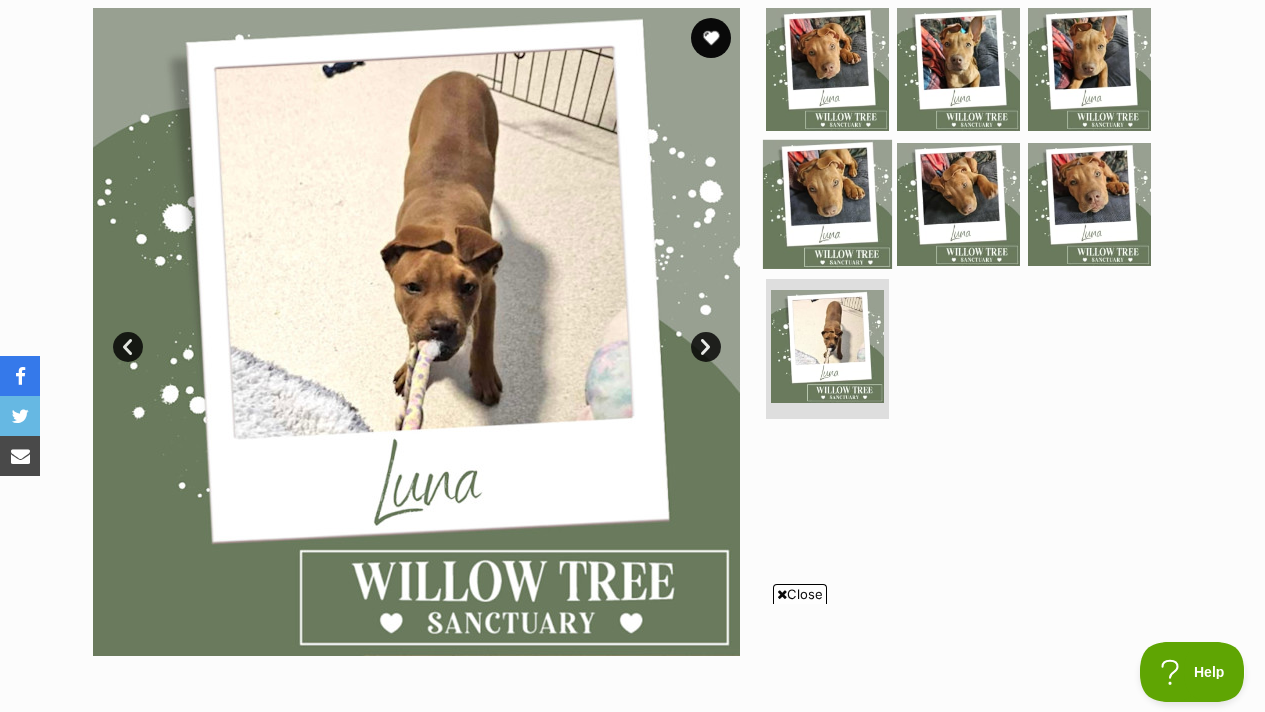 click at bounding box center (827, 204) 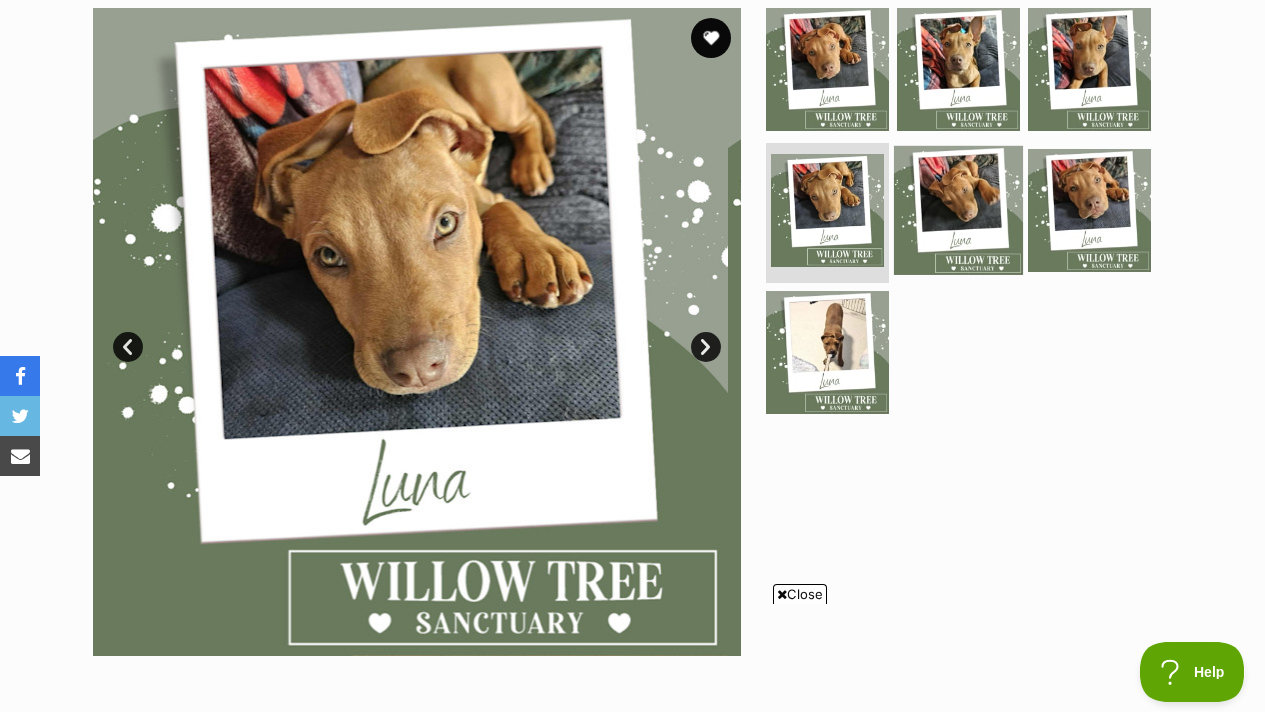click at bounding box center (958, 210) 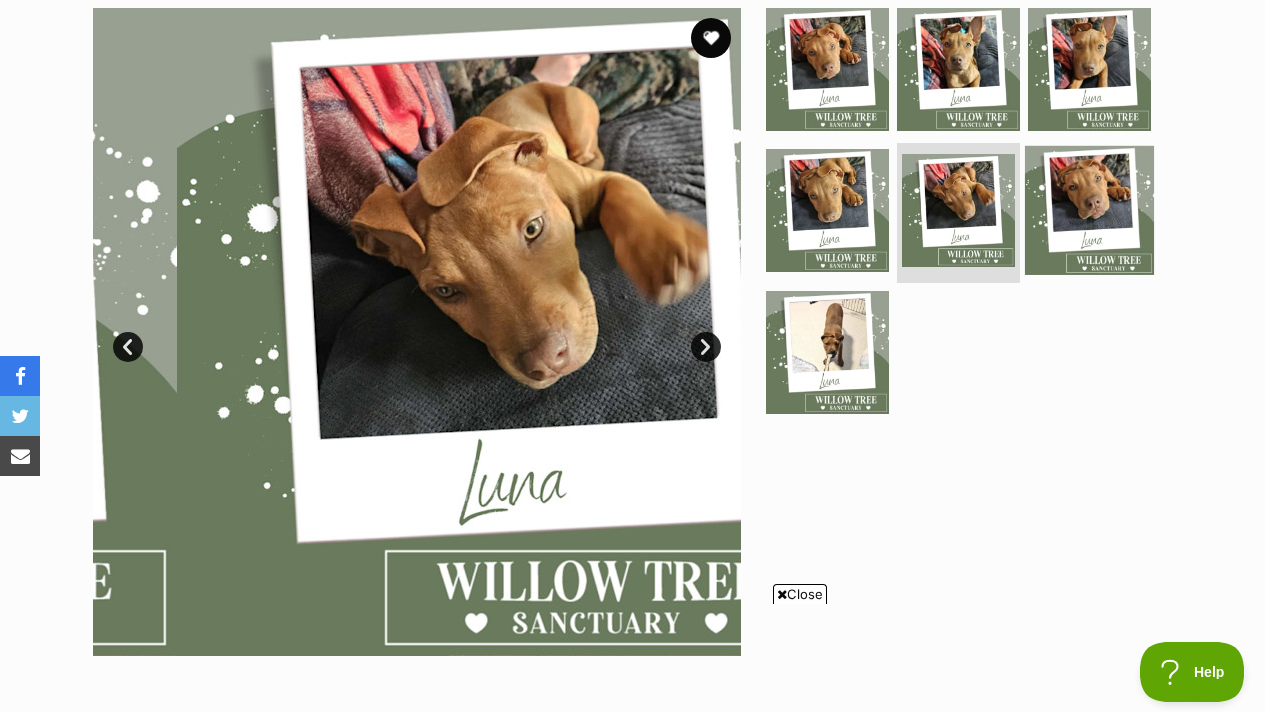 scroll, scrollTop: 0, scrollLeft: 0, axis: both 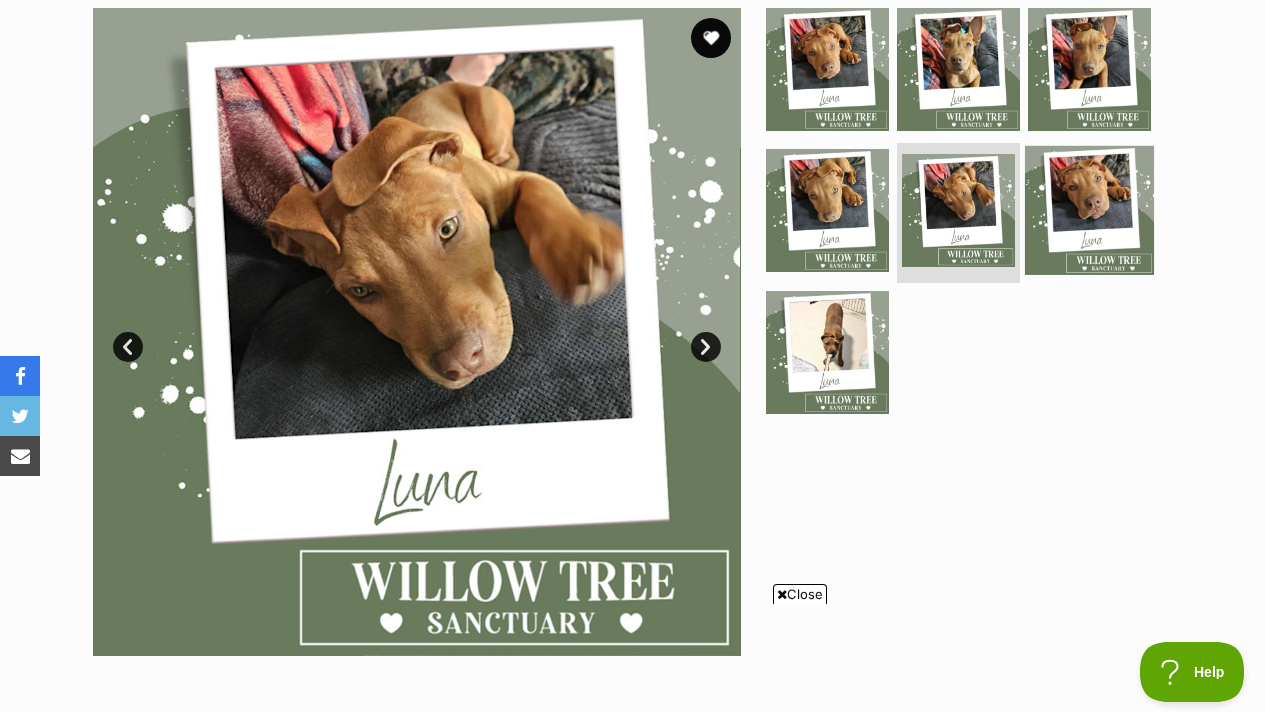click at bounding box center (1089, 210) 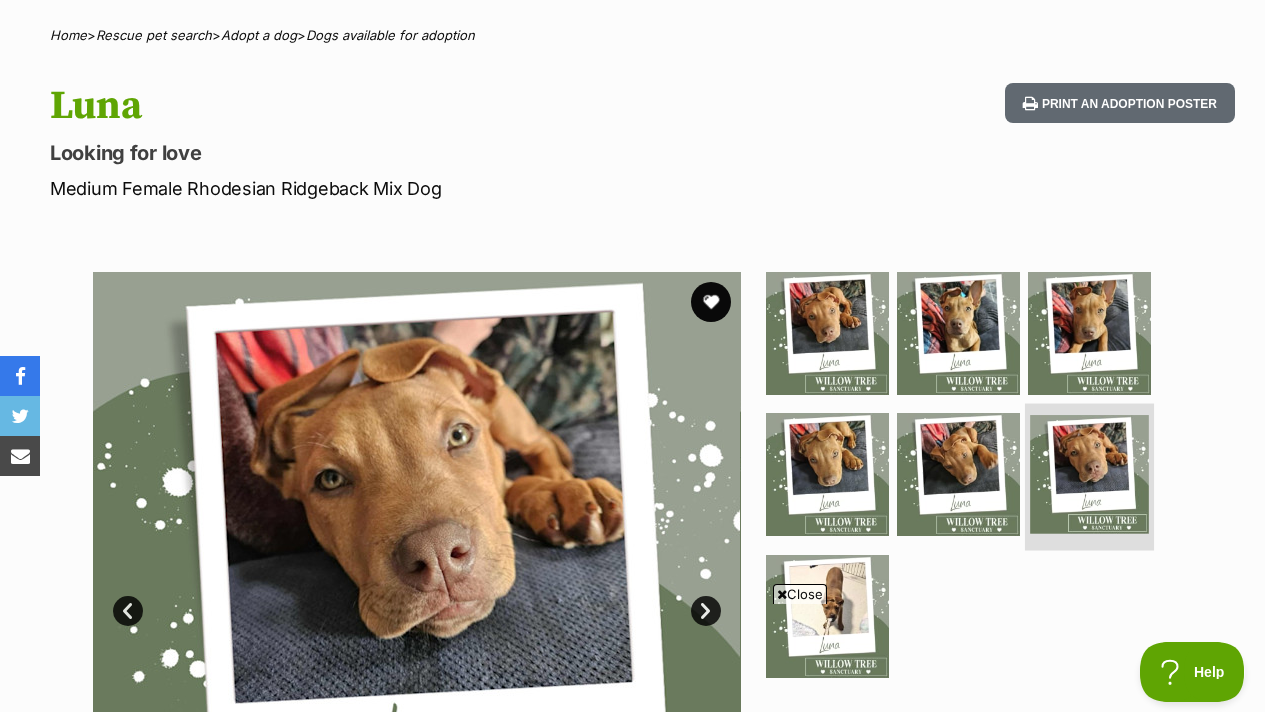 scroll, scrollTop: 84, scrollLeft: 0, axis: vertical 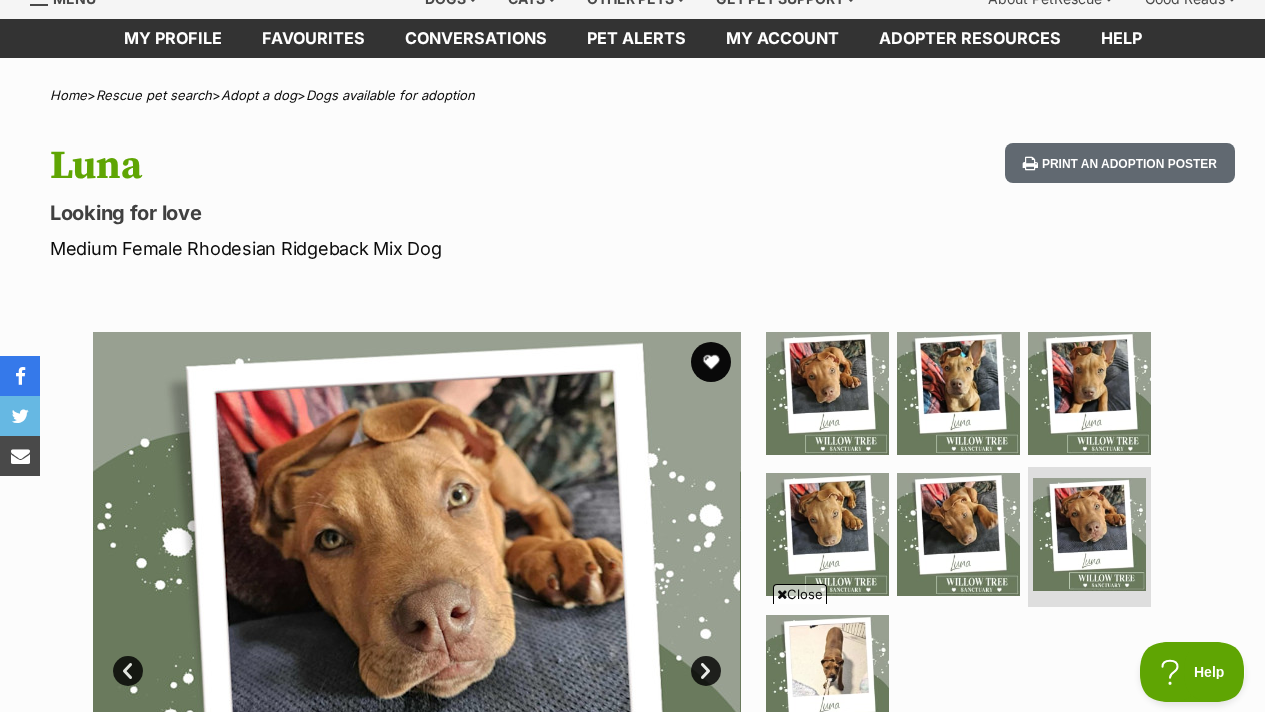 click at bounding box center [416, 656] 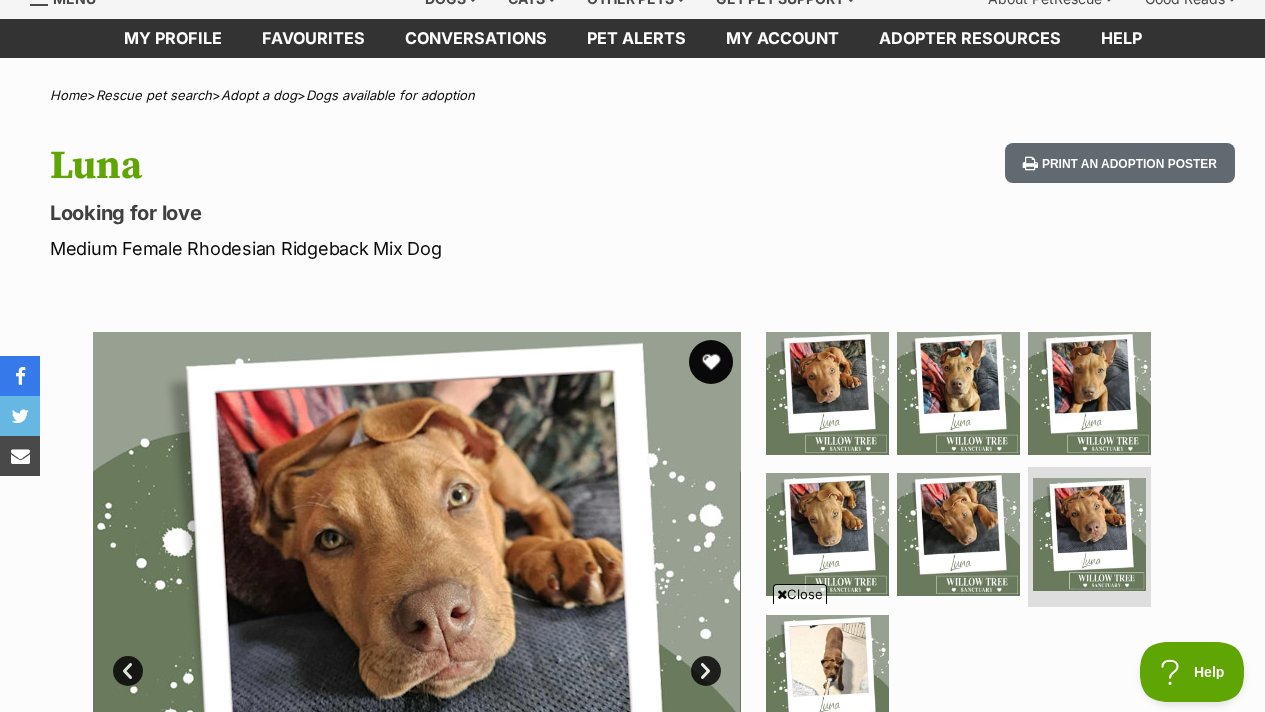 click at bounding box center (711, 362) 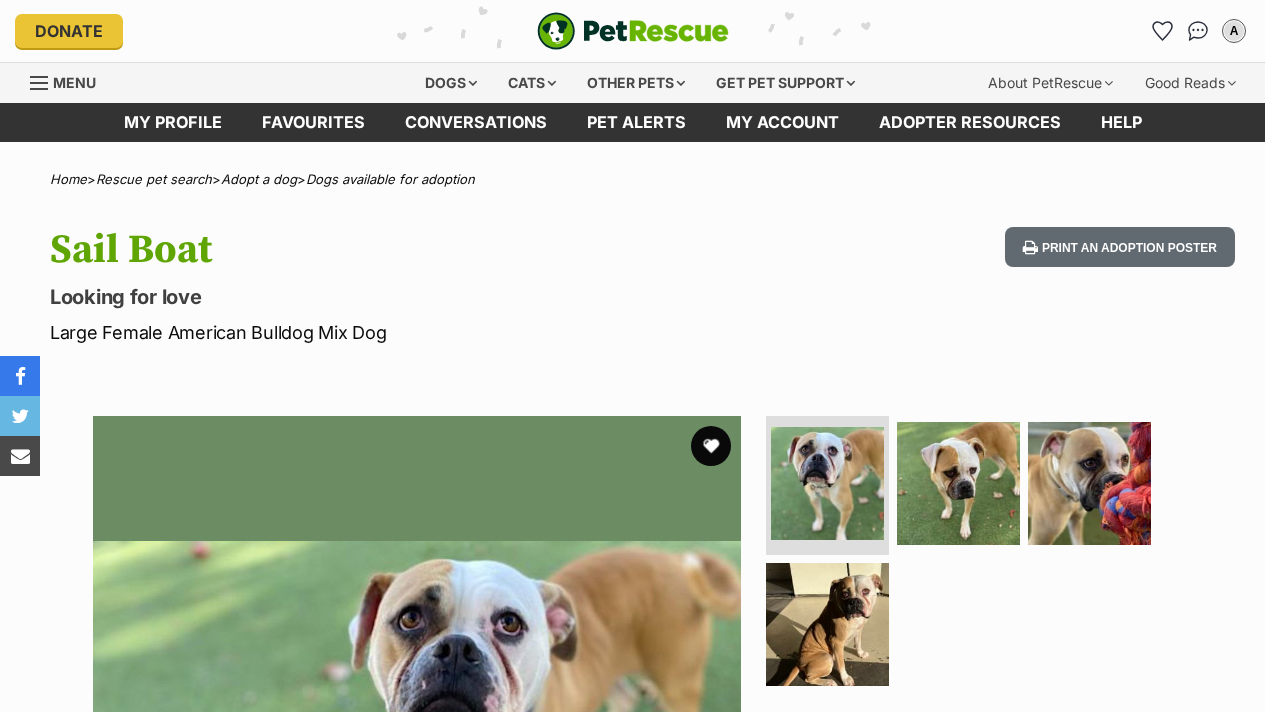 scroll, scrollTop: 0, scrollLeft: 0, axis: both 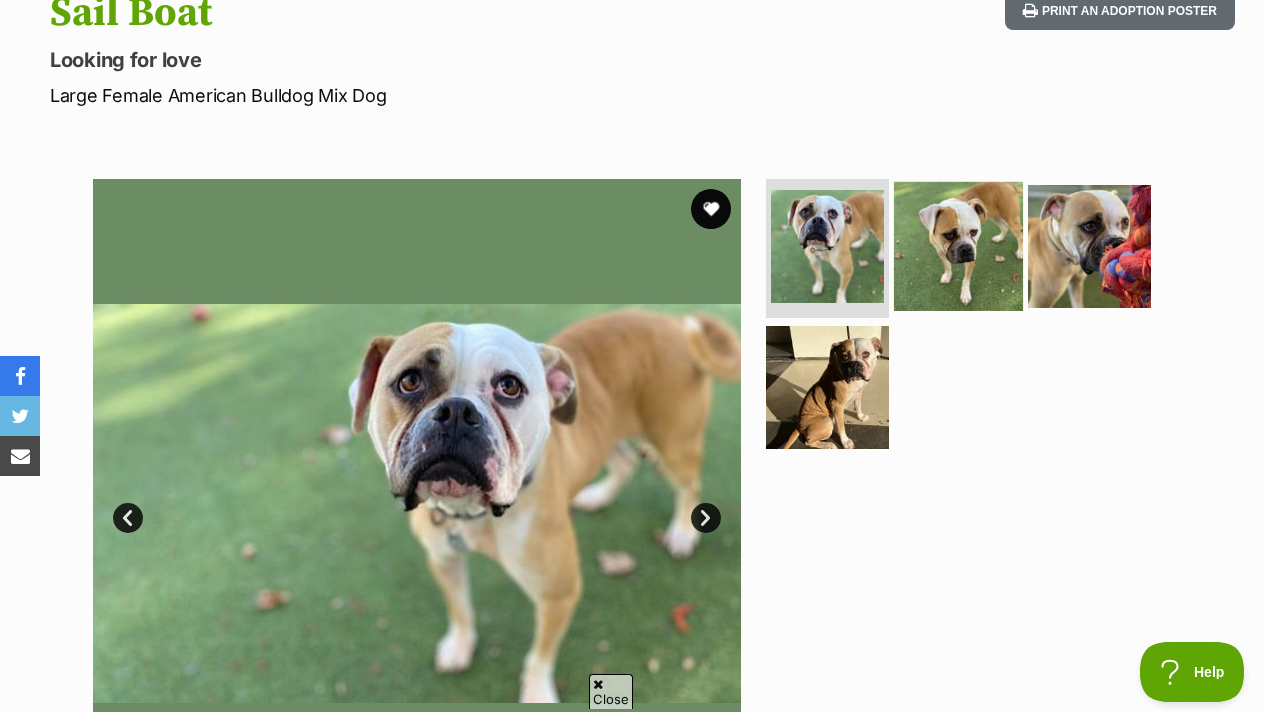 click at bounding box center (958, 245) 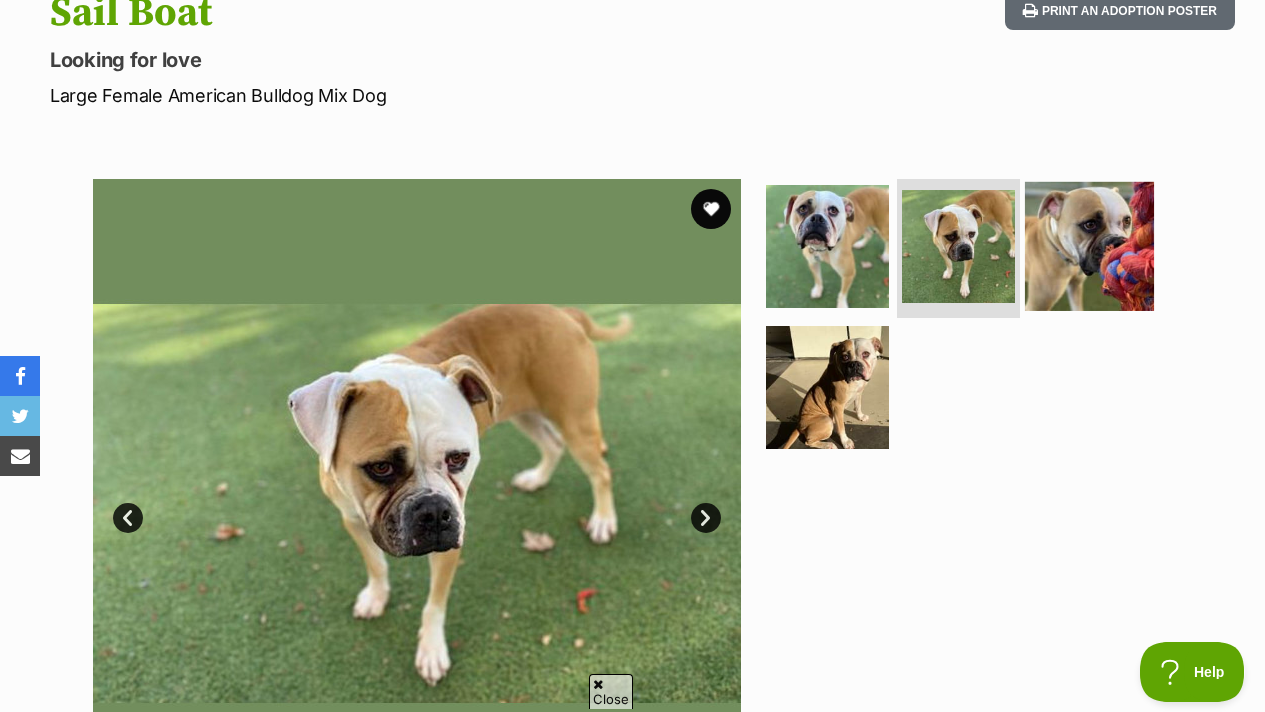 click at bounding box center (1089, 245) 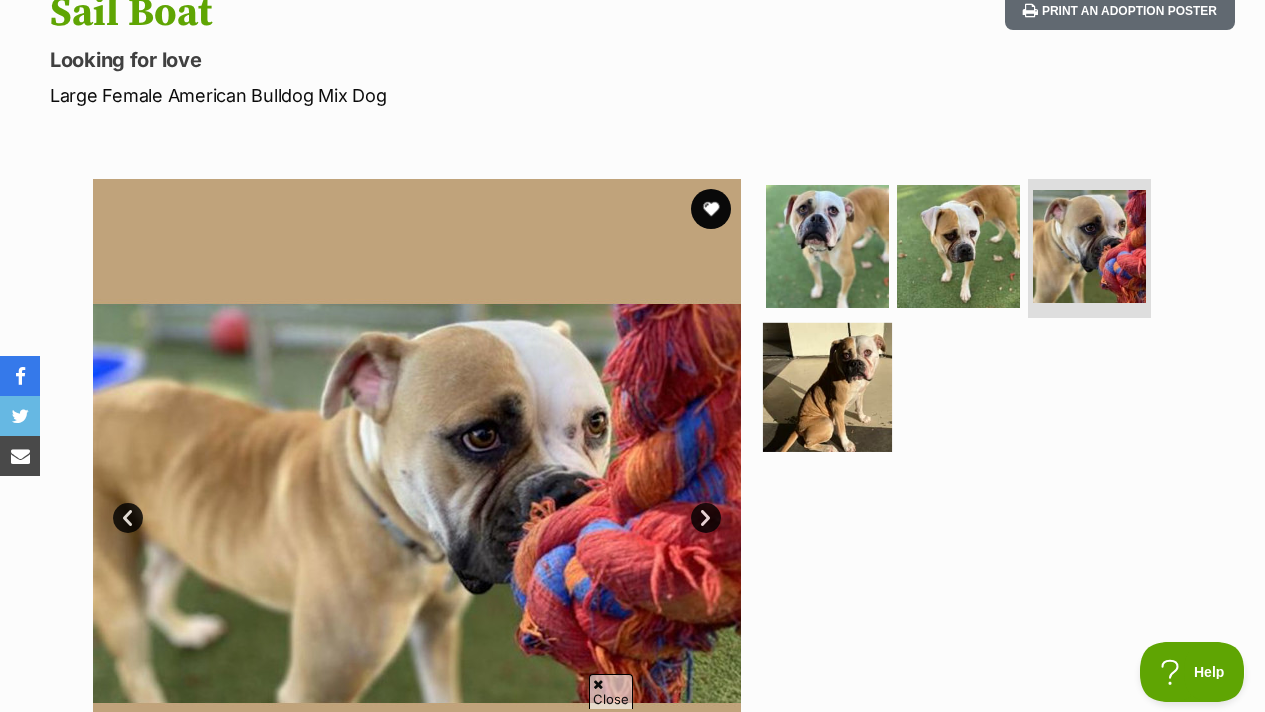 click at bounding box center (827, 387) 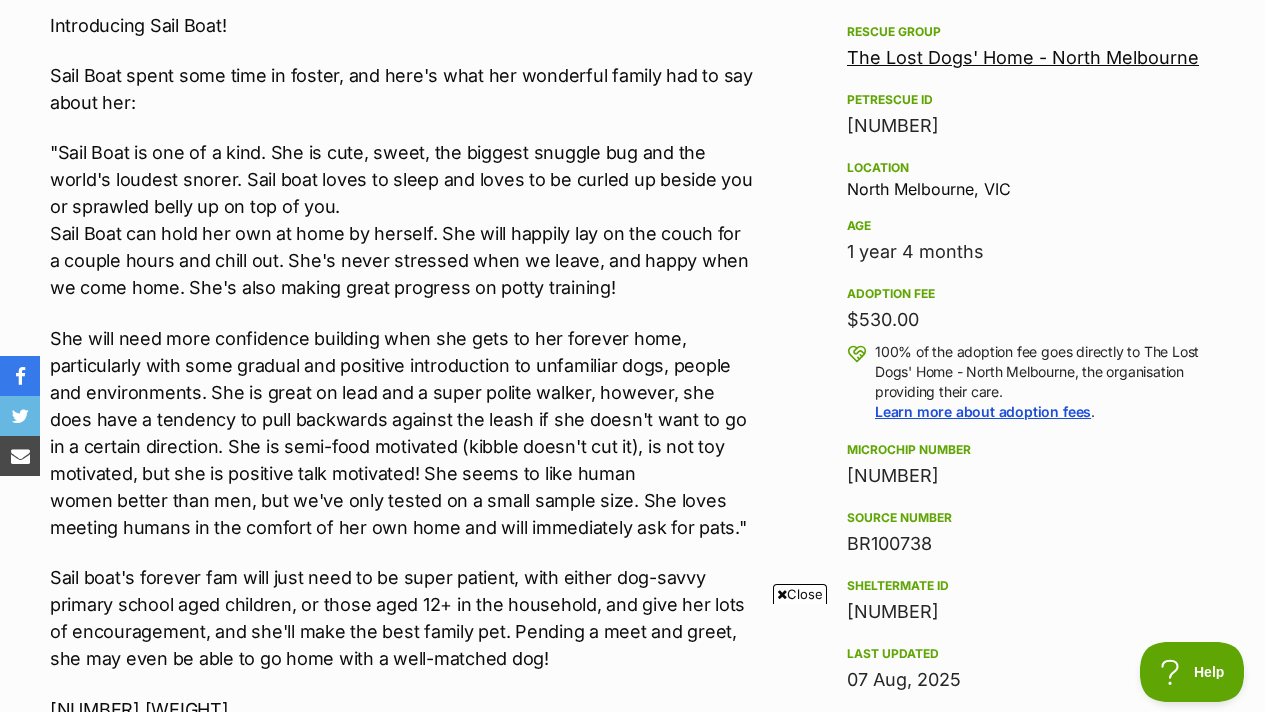 scroll, scrollTop: 1329, scrollLeft: 0, axis: vertical 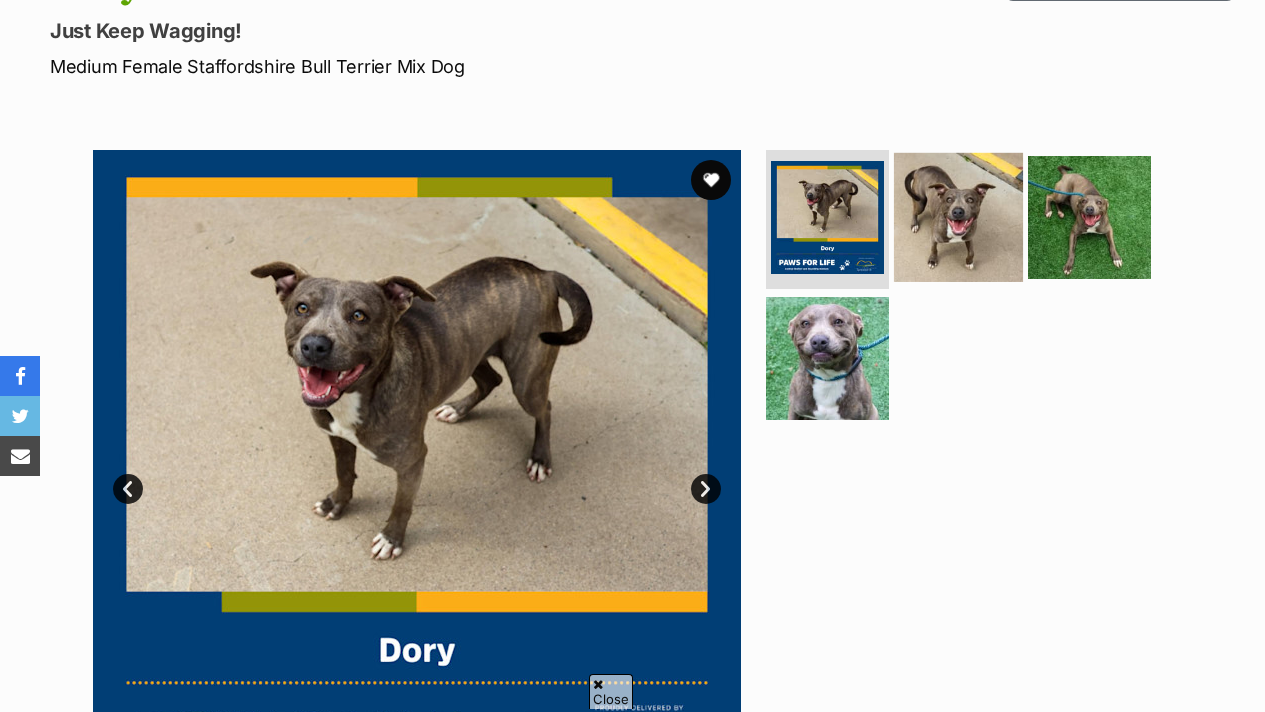 click at bounding box center [958, 216] 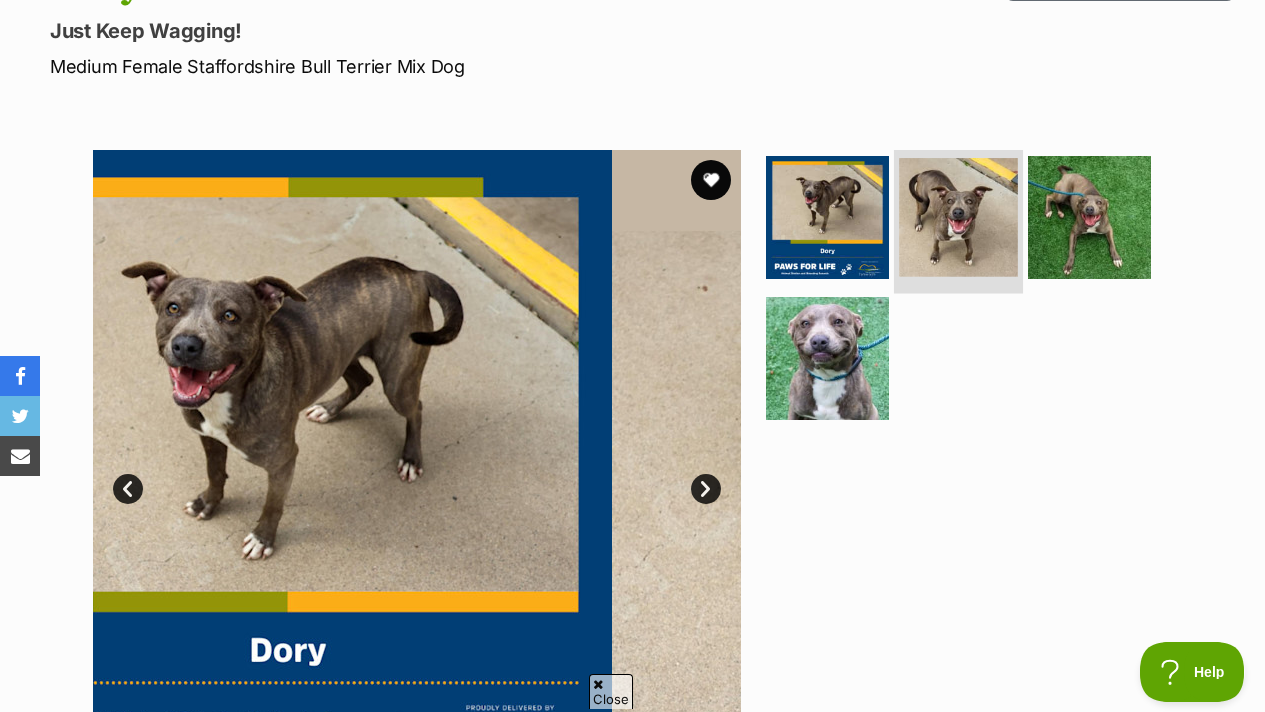 scroll, scrollTop: 0, scrollLeft: 0, axis: both 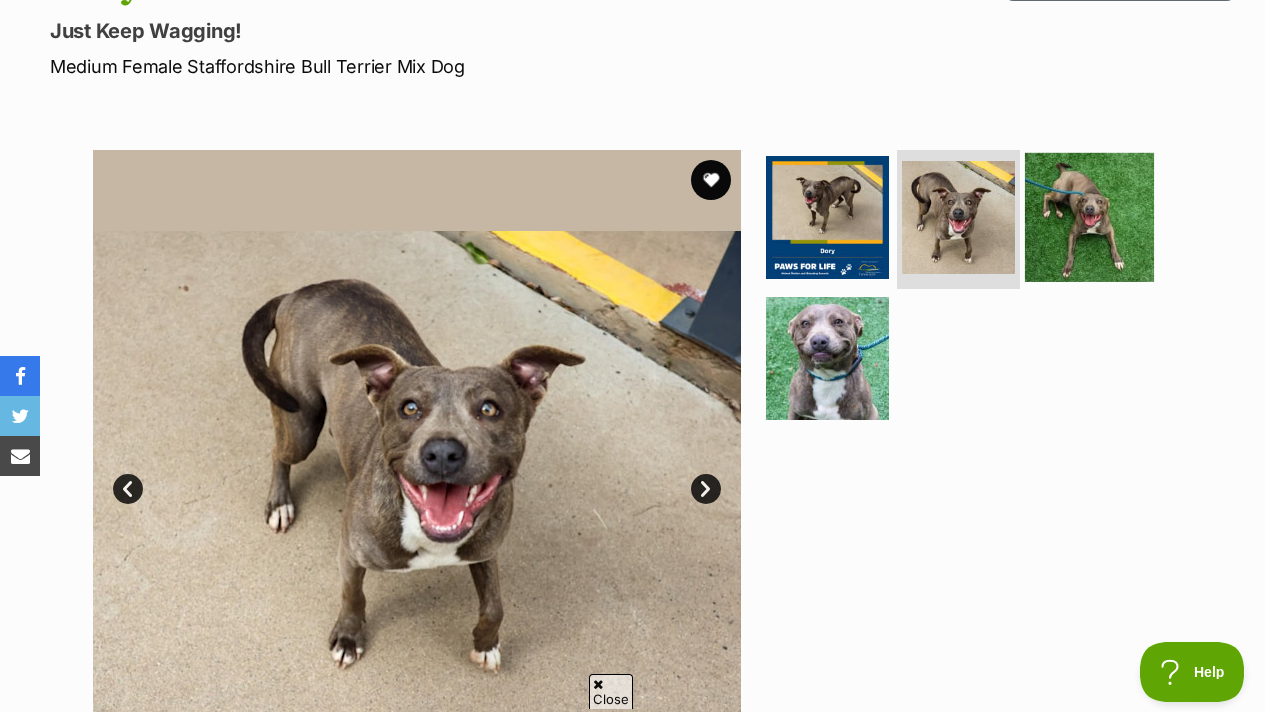 click at bounding box center [1089, 216] 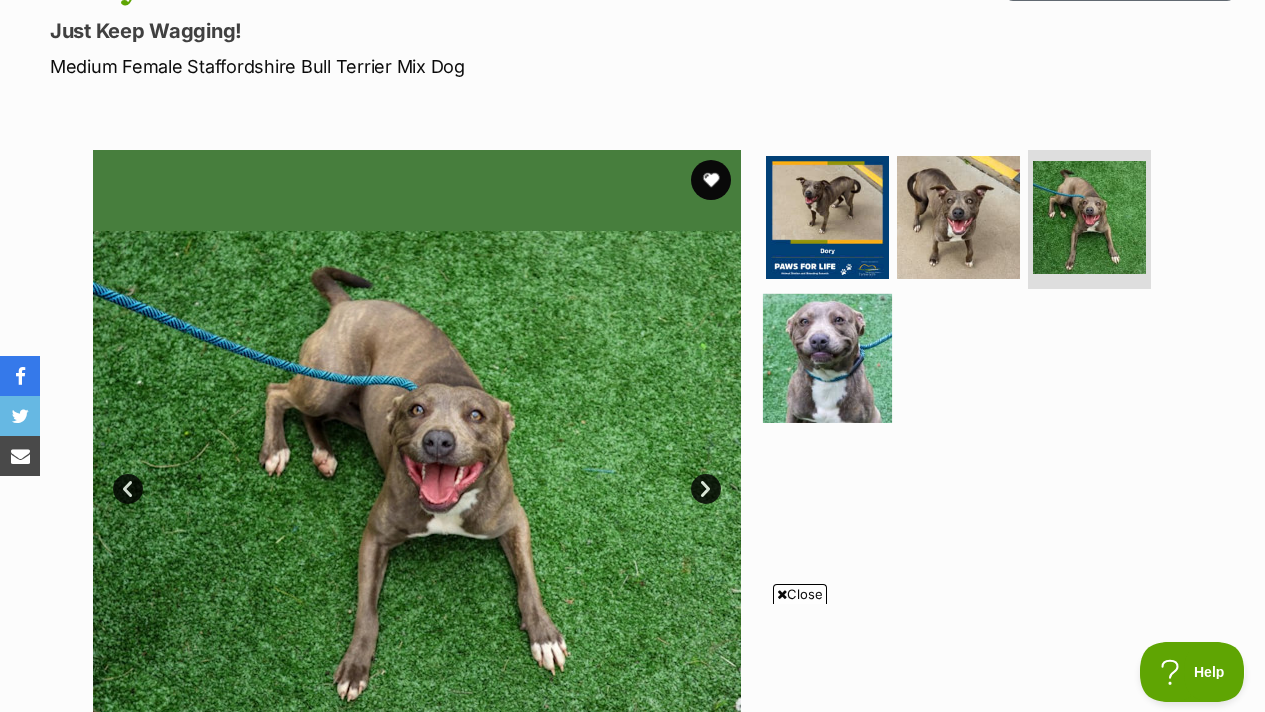 click at bounding box center [827, 358] 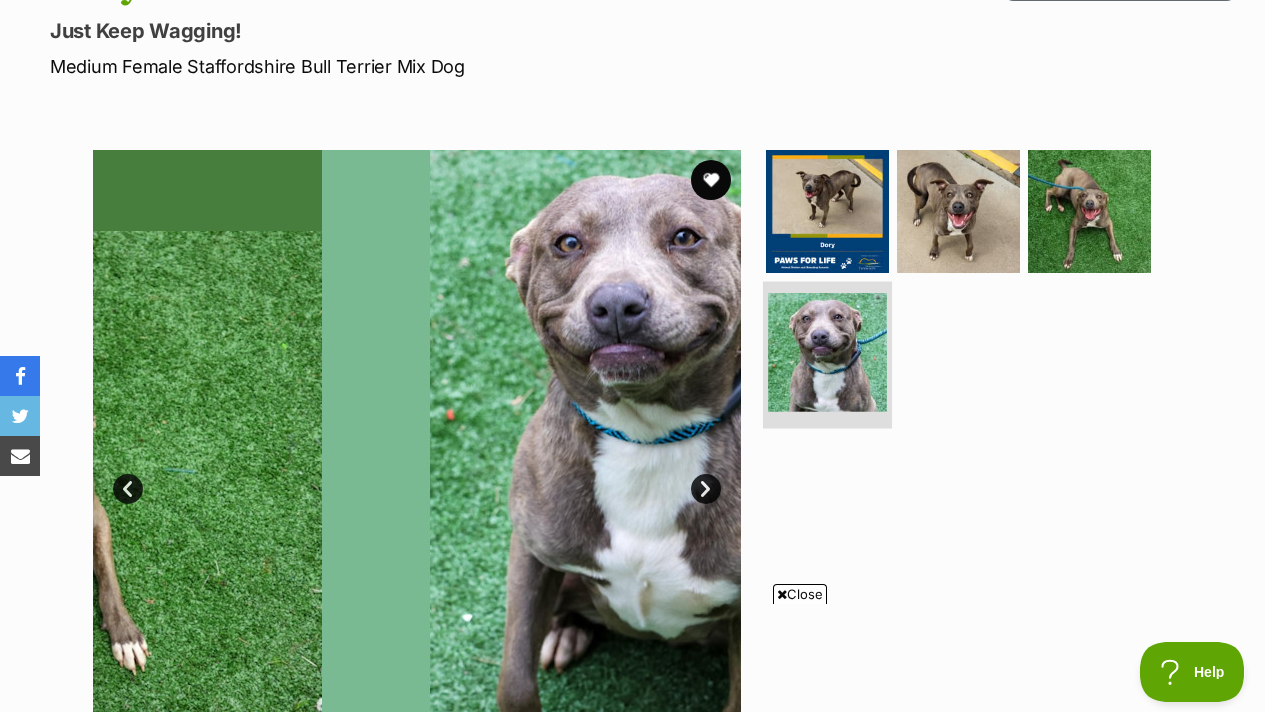 scroll, scrollTop: 270, scrollLeft: 0, axis: vertical 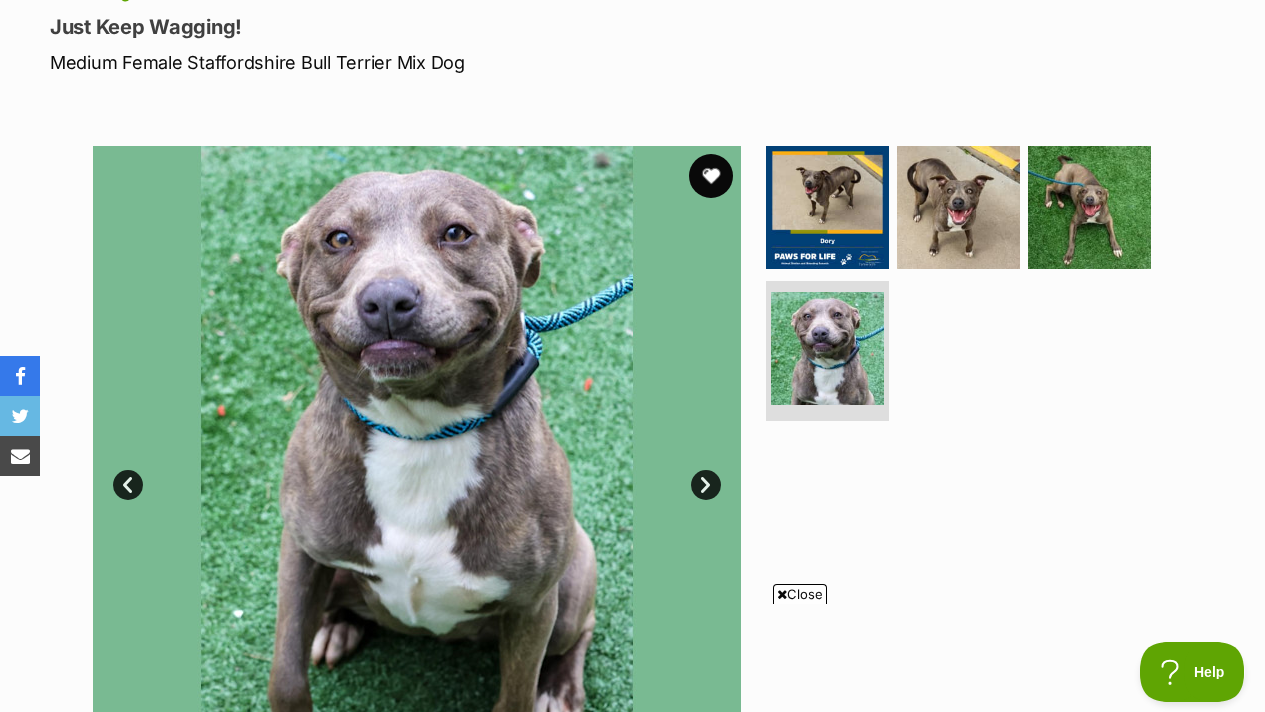 click at bounding box center [711, 176] 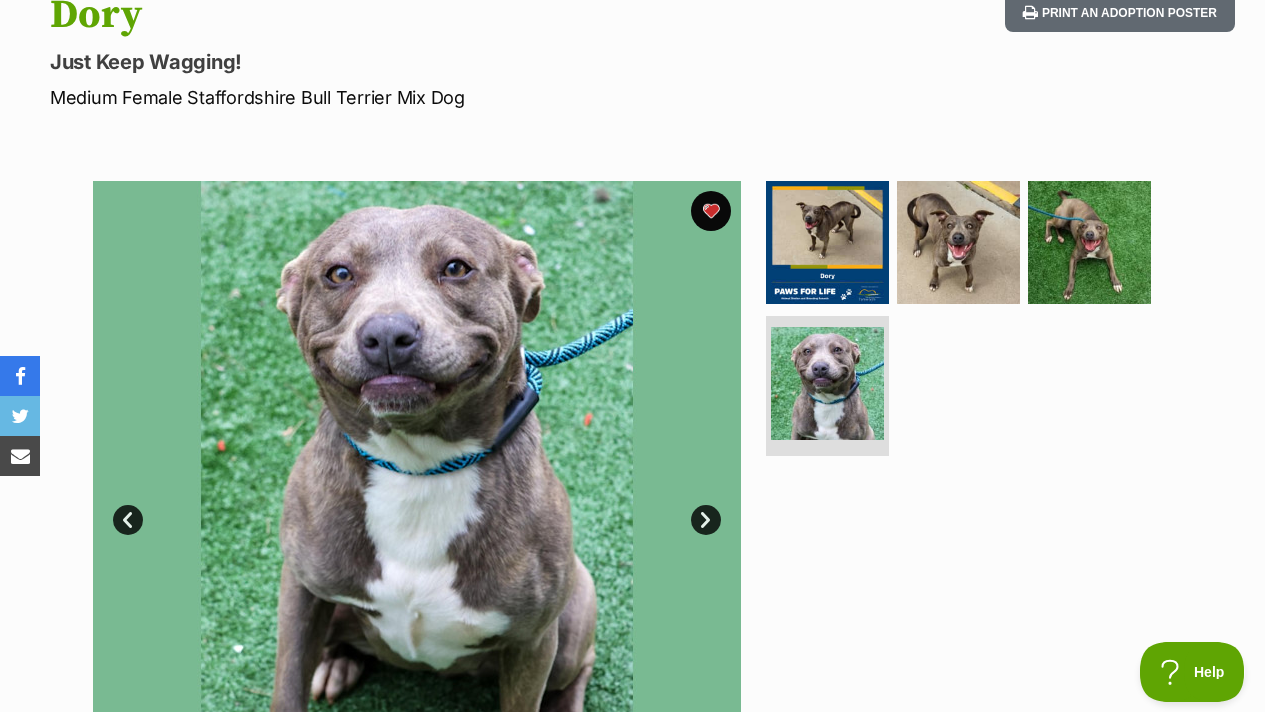 scroll, scrollTop: 0, scrollLeft: 0, axis: both 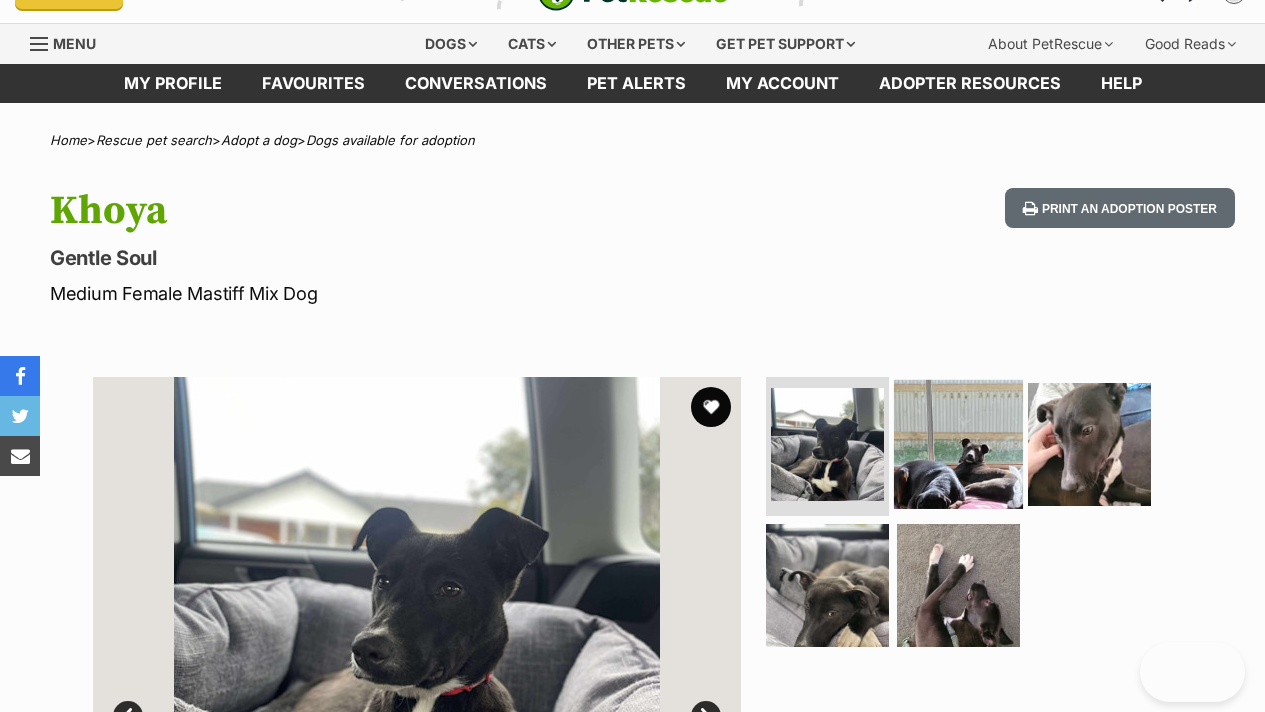 click at bounding box center [958, 443] 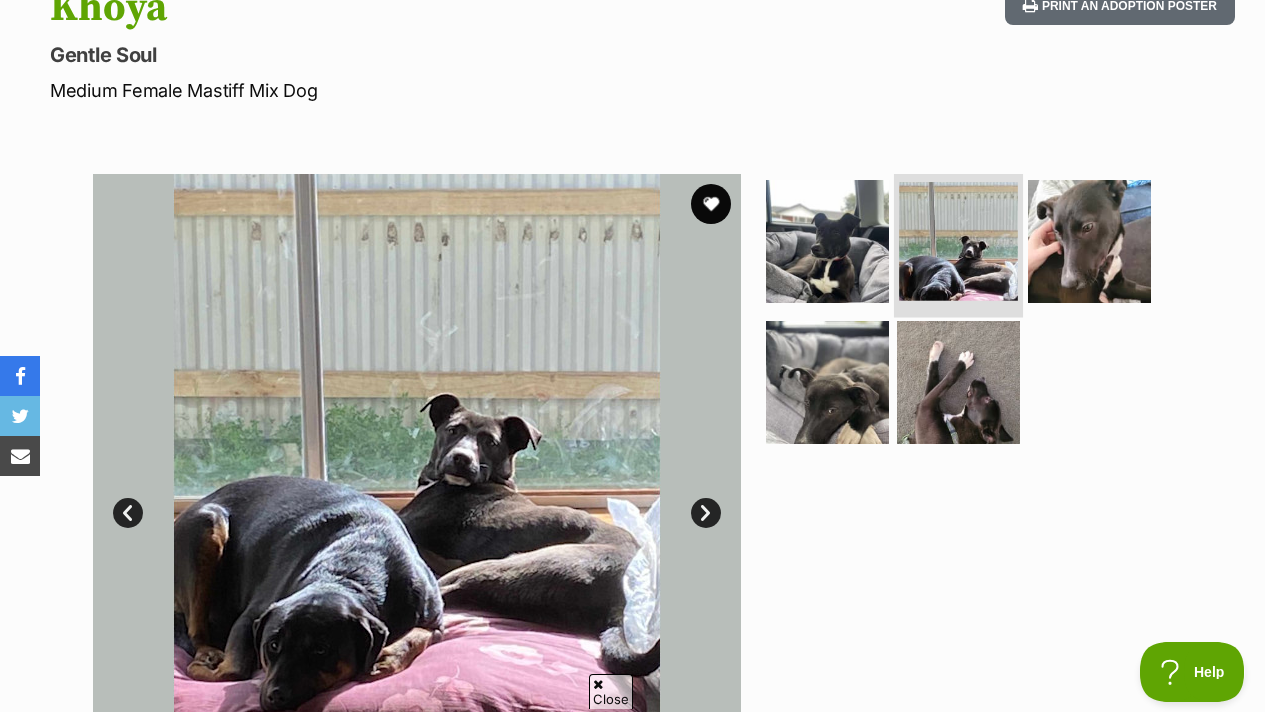 scroll, scrollTop: 265, scrollLeft: 0, axis: vertical 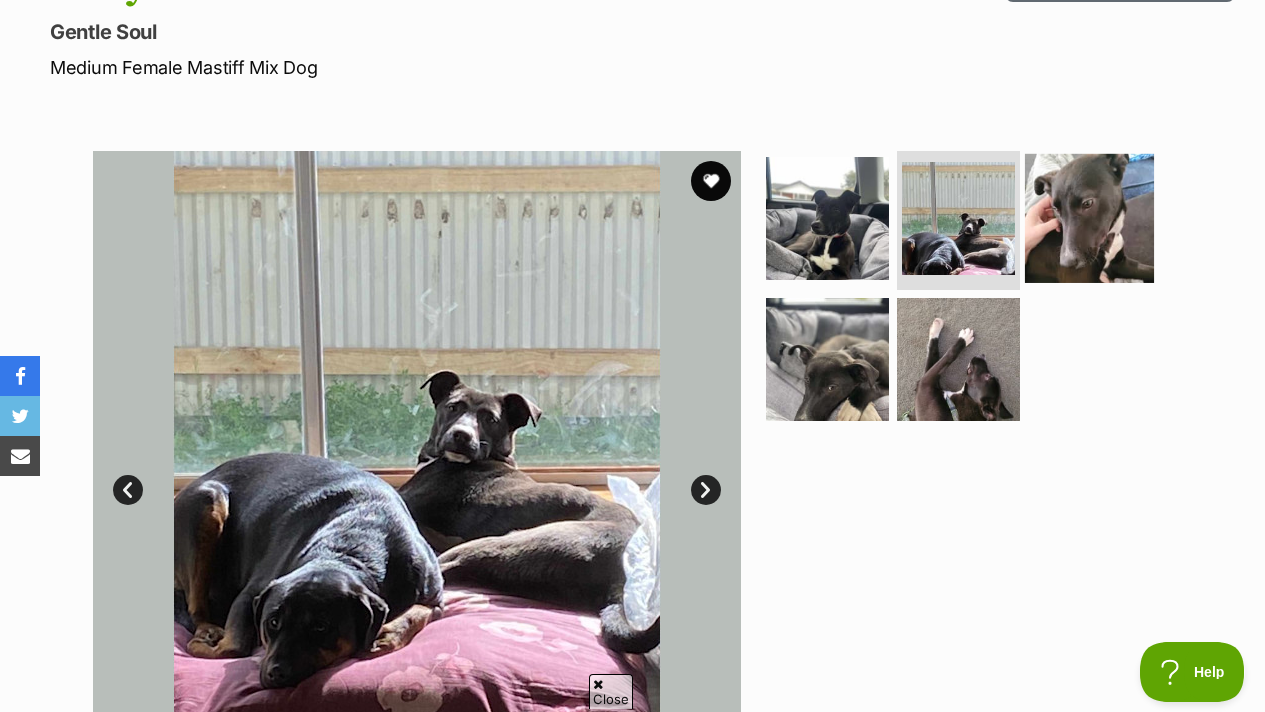 click at bounding box center (1089, 217) 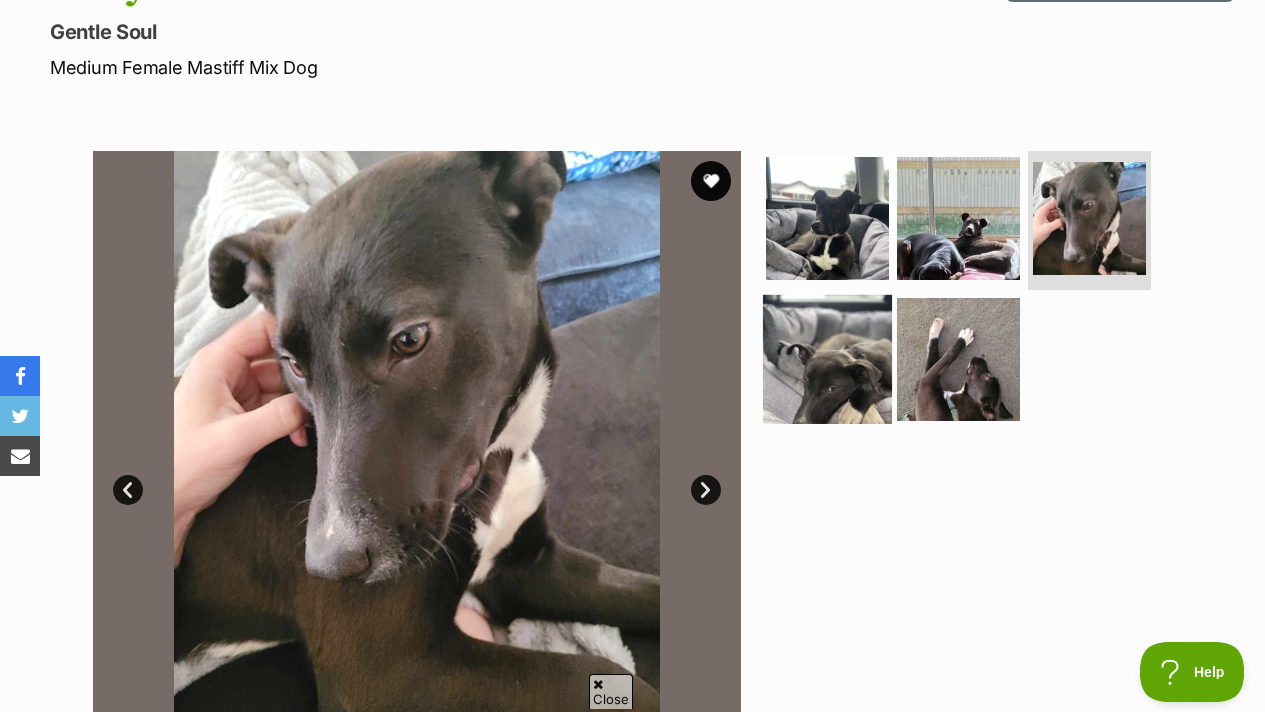 click at bounding box center (827, 359) 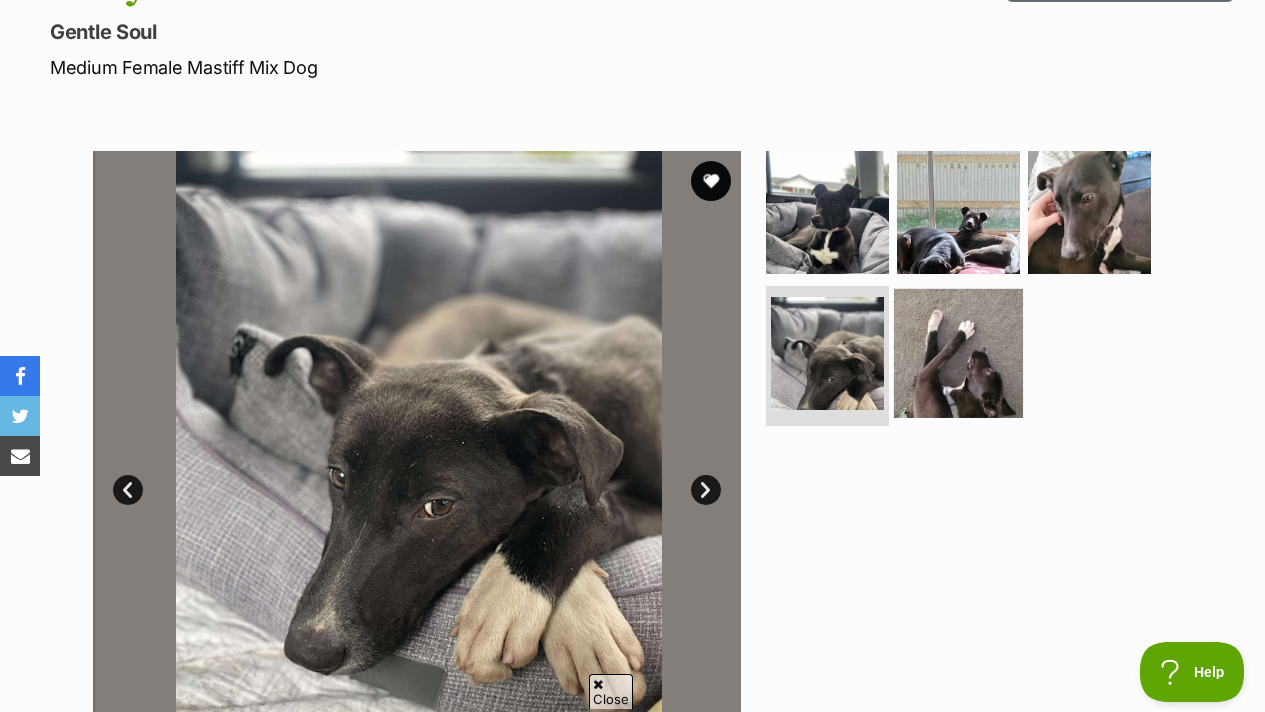 scroll, scrollTop: 0, scrollLeft: 0, axis: both 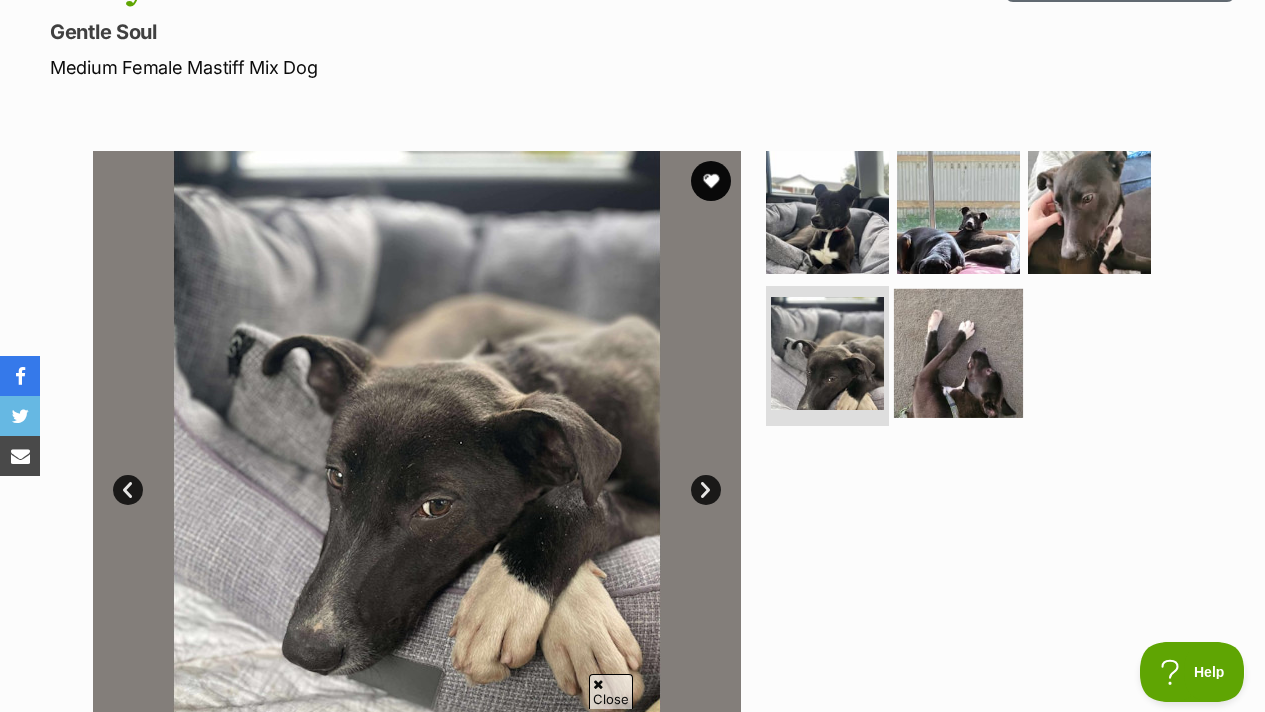 click at bounding box center [958, 353] 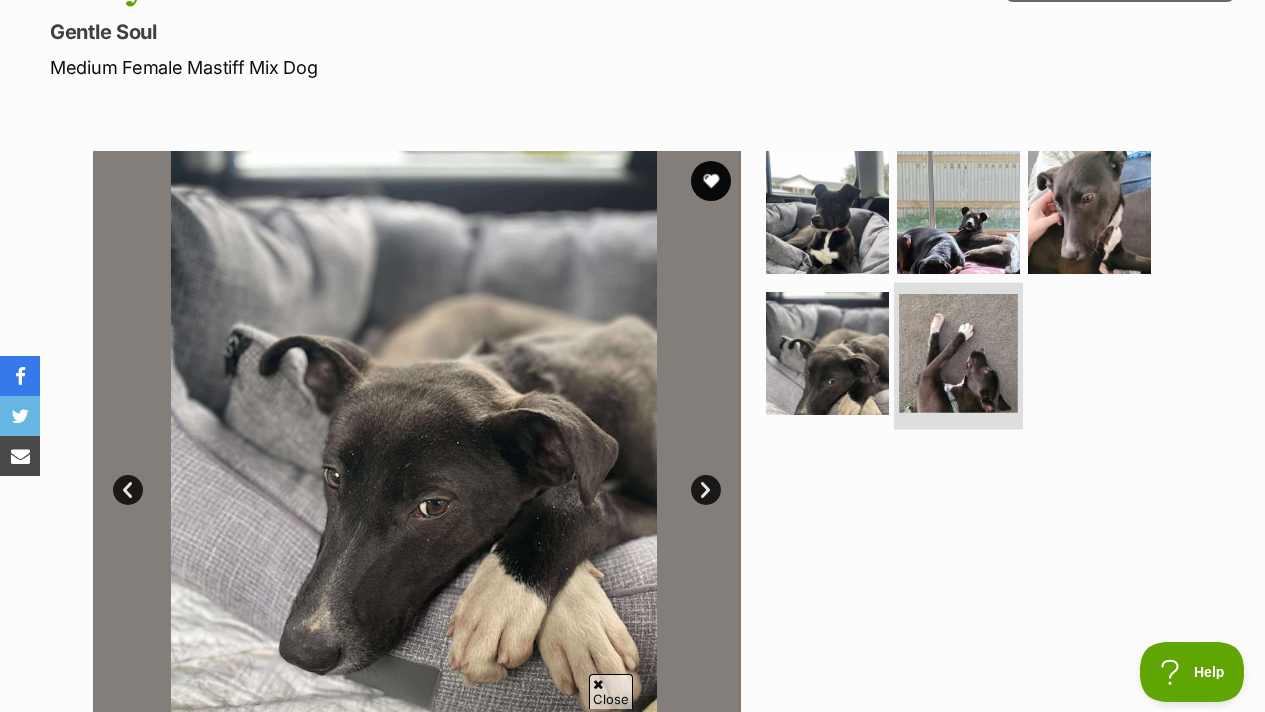 scroll, scrollTop: 0, scrollLeft: 0, axis: both 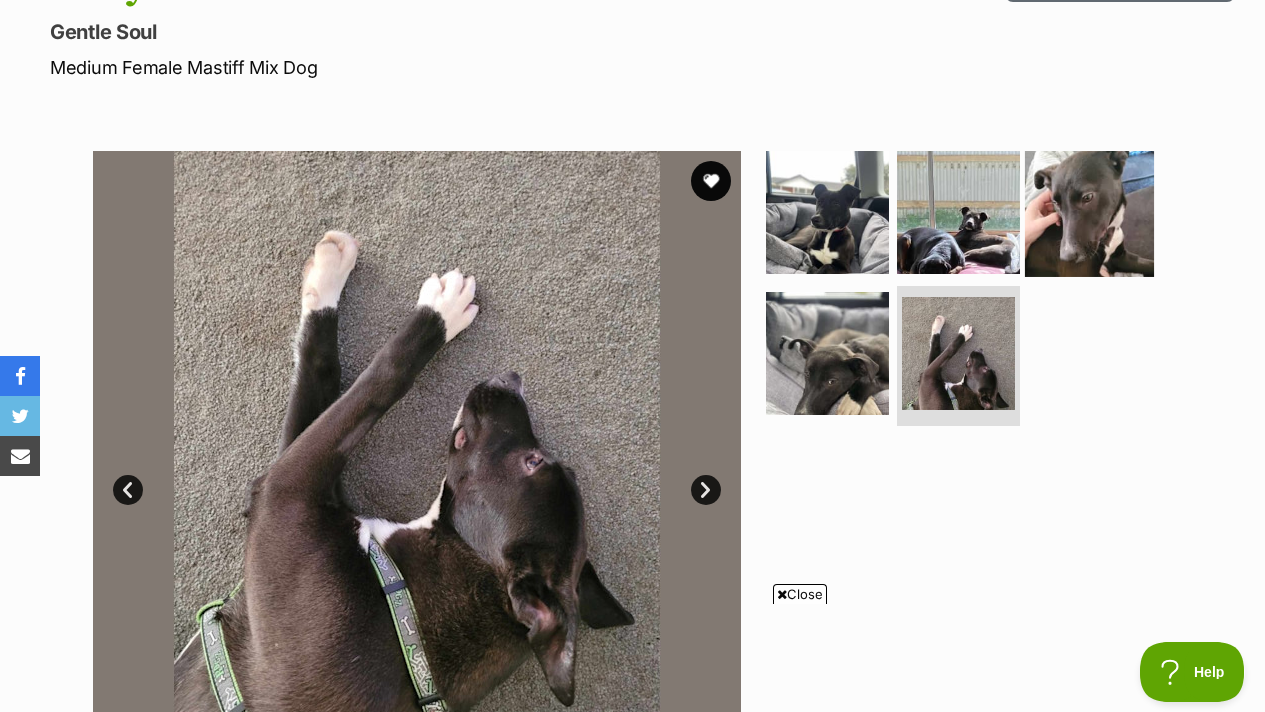 click at bounding box center [1089, 211] 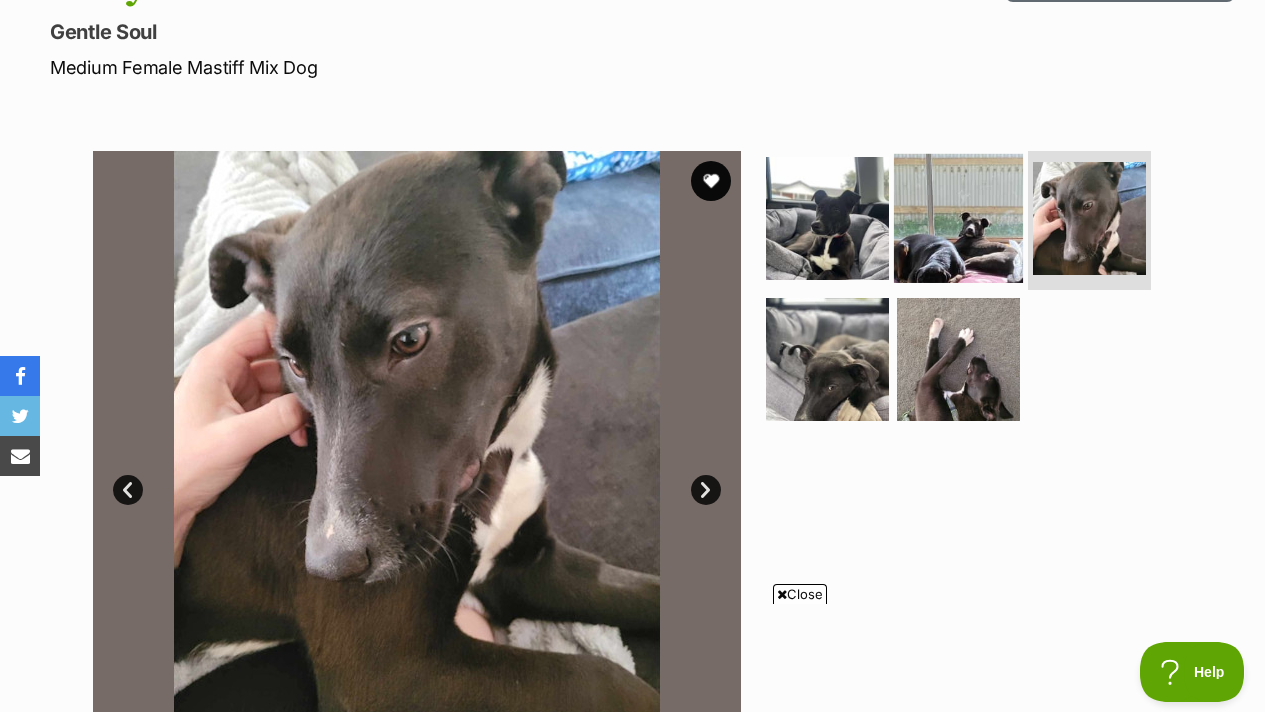 click at bounding box center [958, 217] 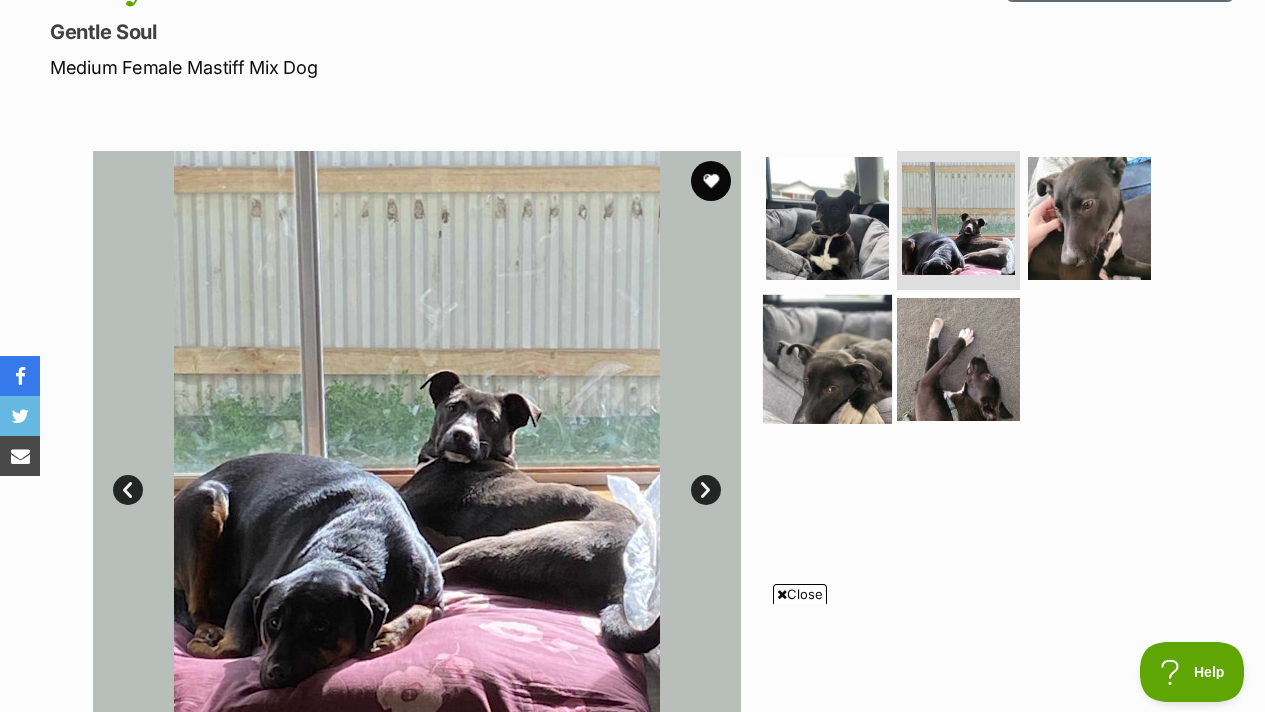 click at bounding box center (827, 359) 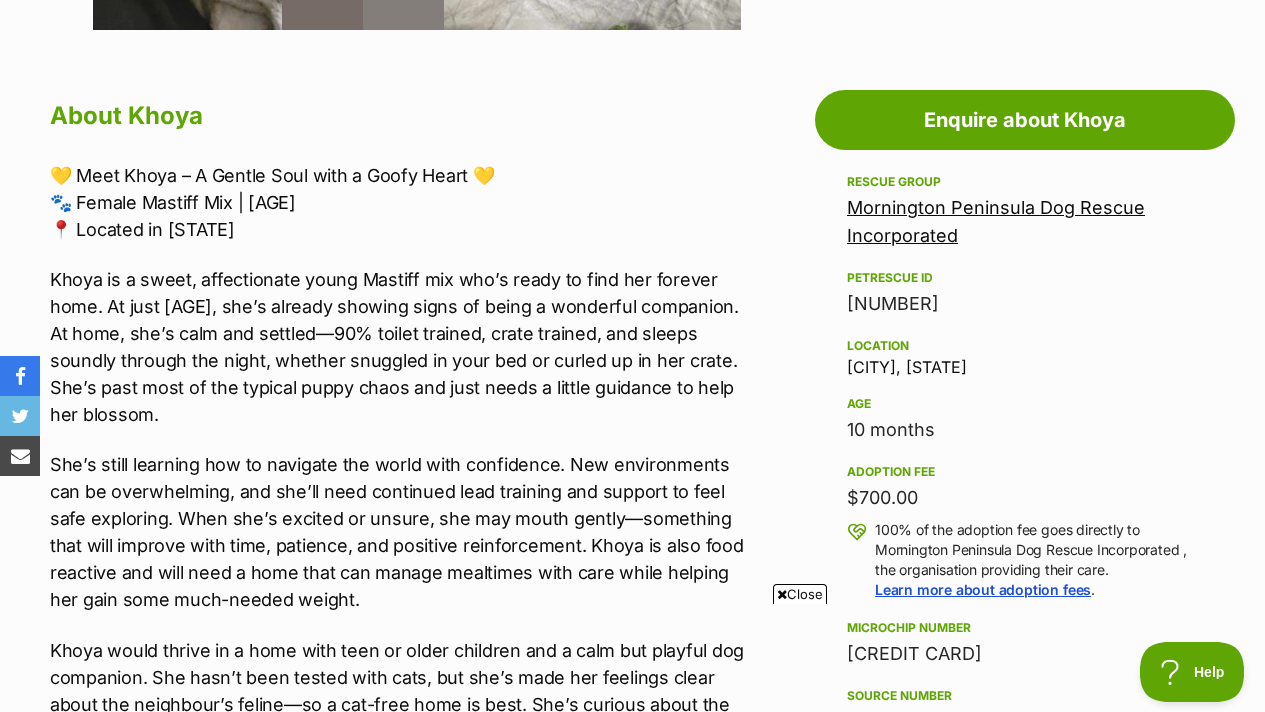 scroll, scrollTop: 1292, scrollLeft: 0, axis: vertical 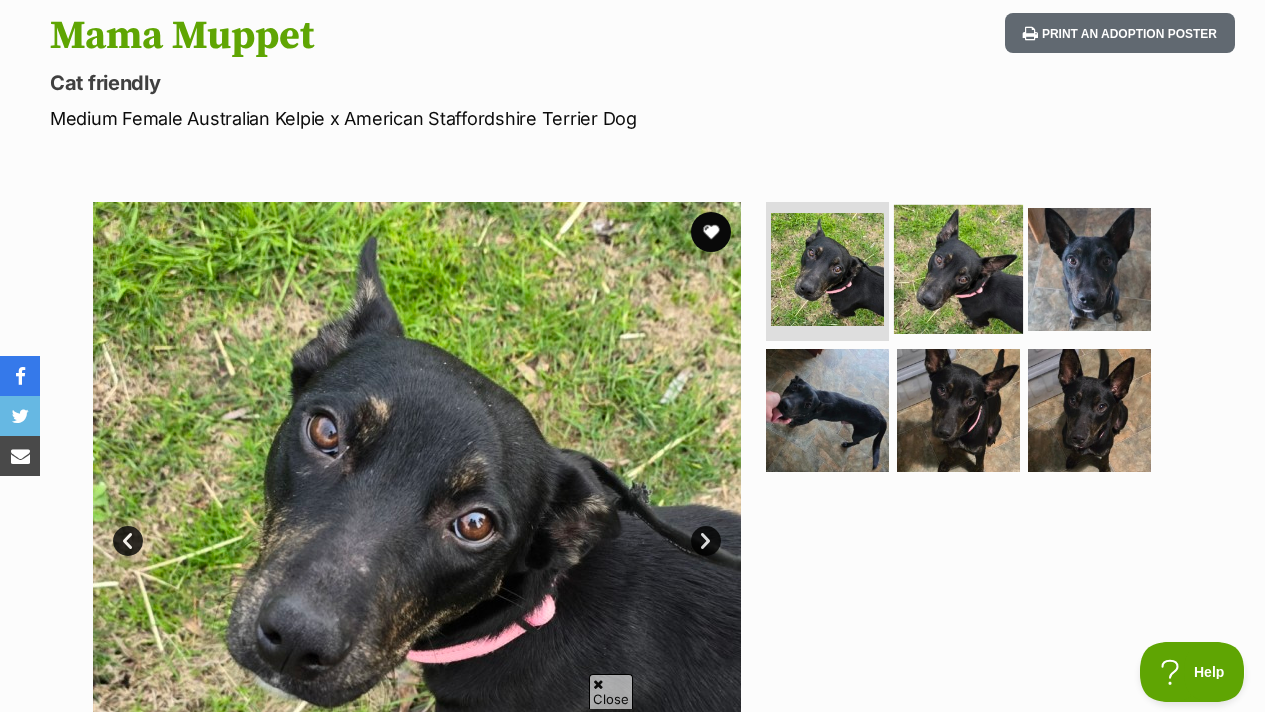 click at bounding box center (958, 268) 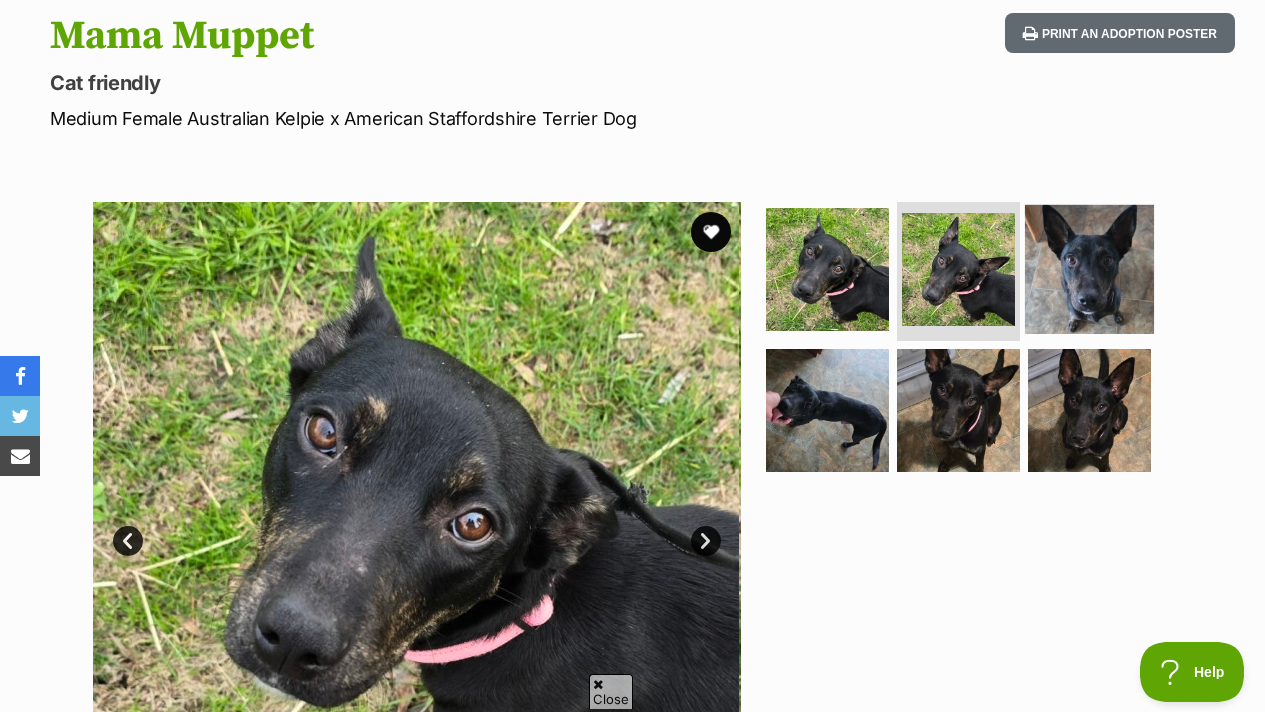 scroll, scrollTop: 0, scrollLeft: 0, axis: both 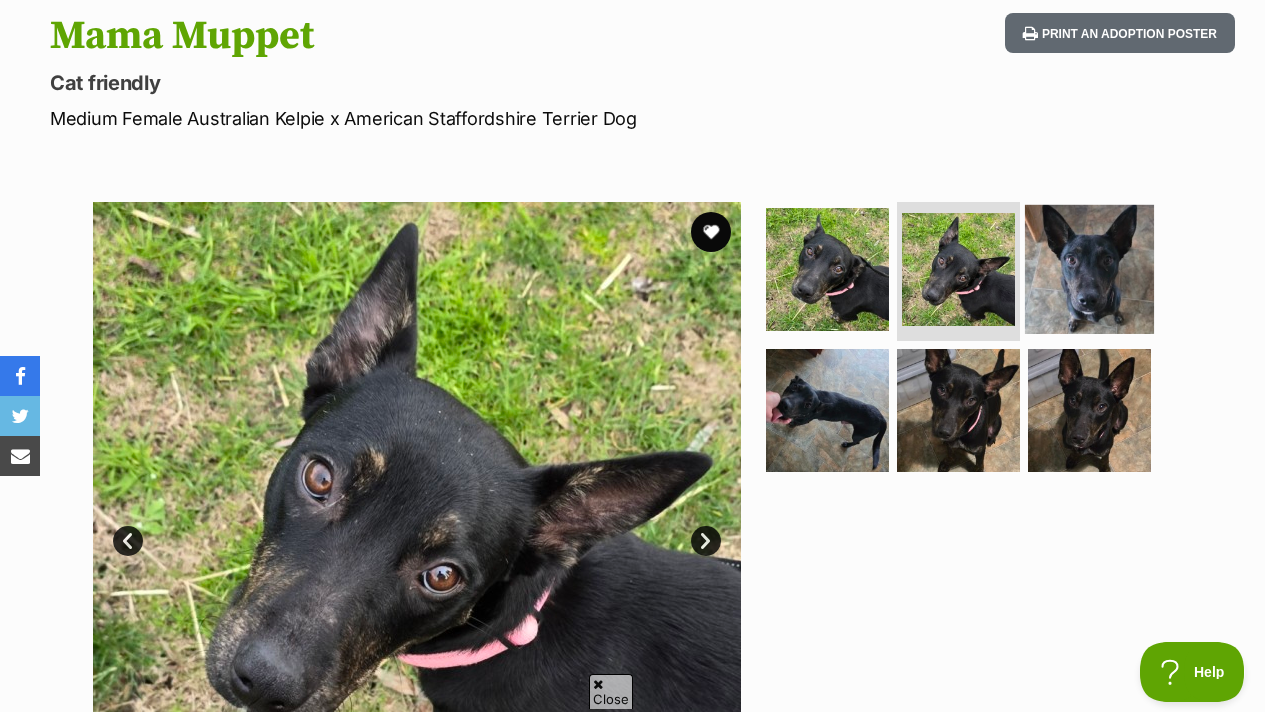 click at bounding box center (1089, 268) 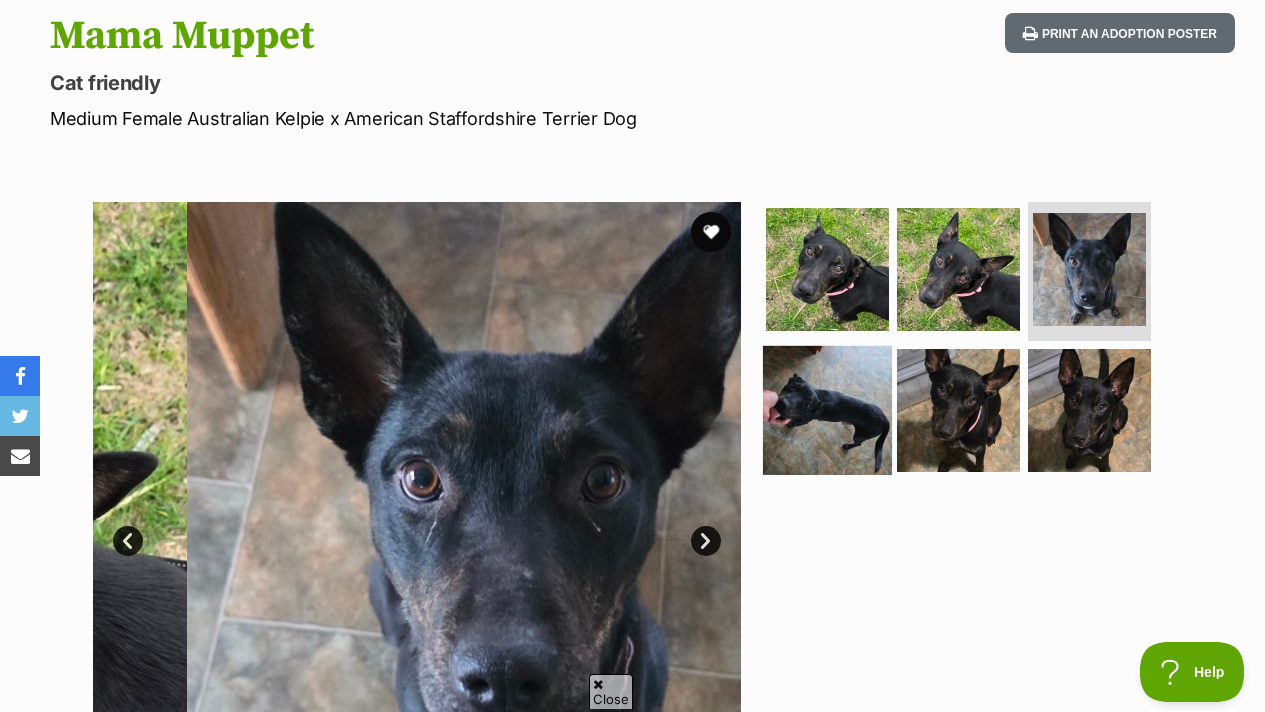 scroll, scrollTop: 0, scrollLeft: 0, axis: both 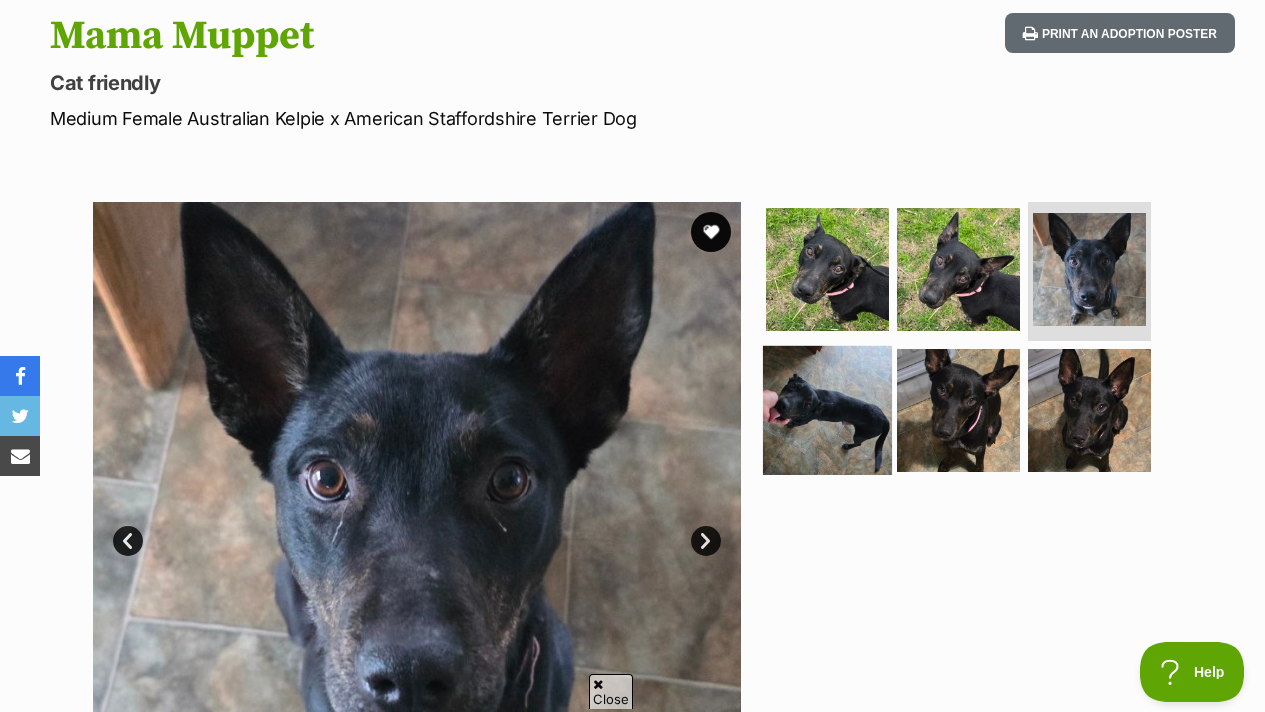 click at bounding box center [827, 410] 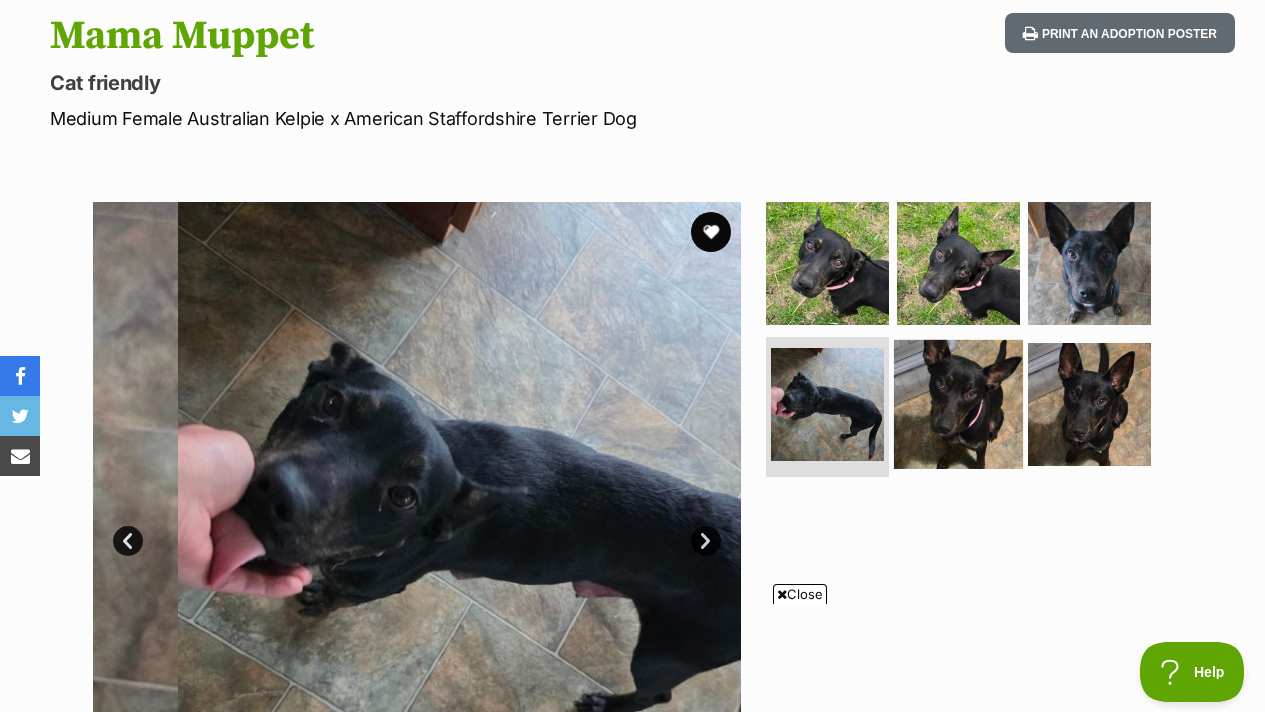 click at bounding box center (958, 404) 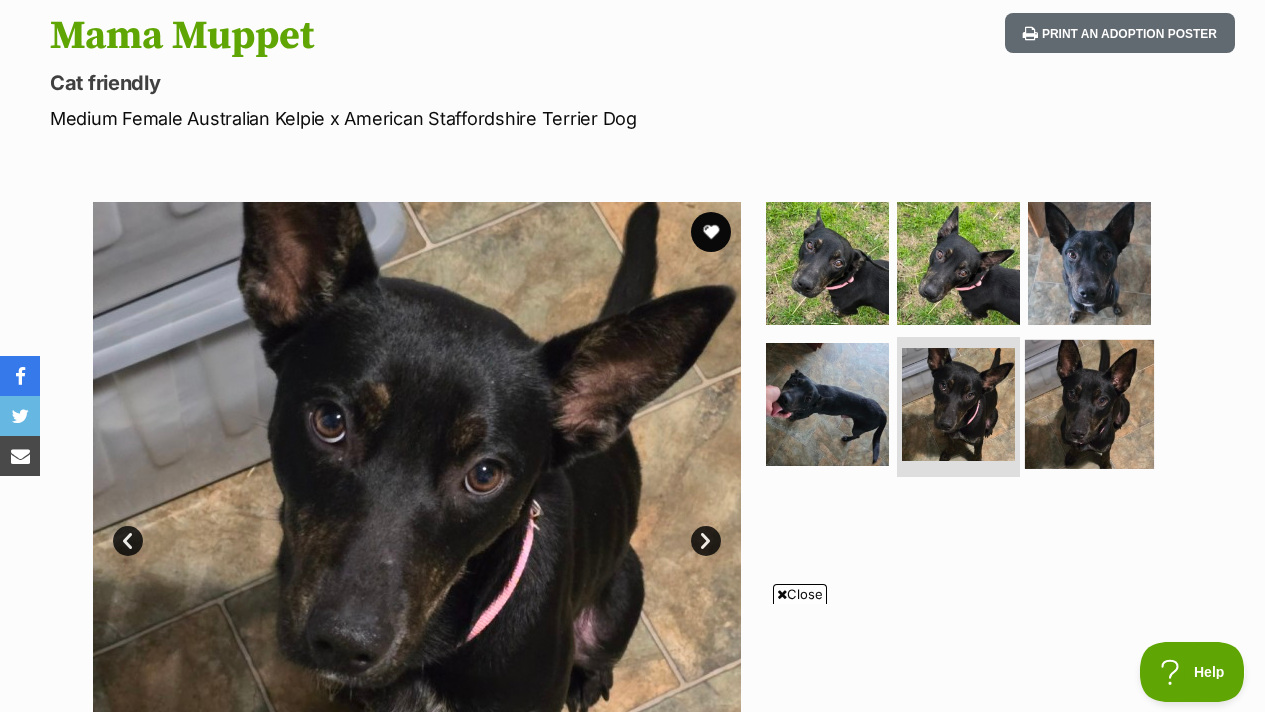 click at bounding box center (1089, 404) 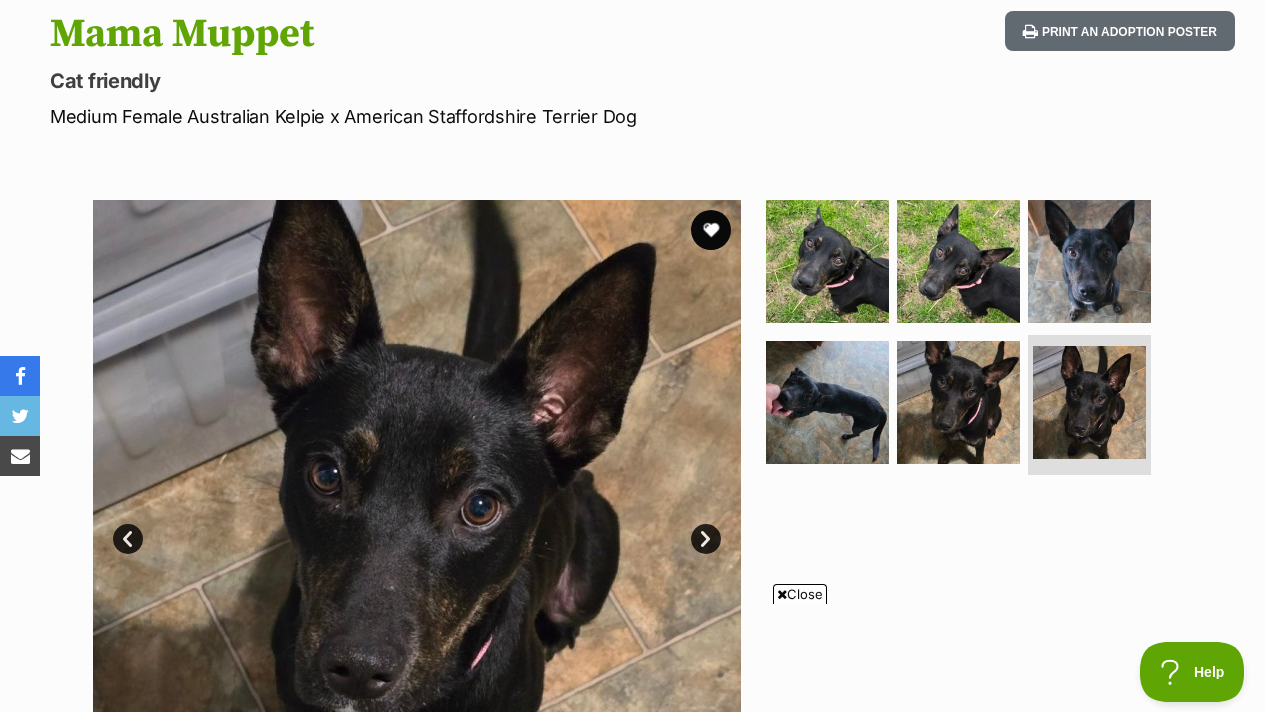 scroll, scrollTop: 429, scrollLeft: 0, axis: vertical 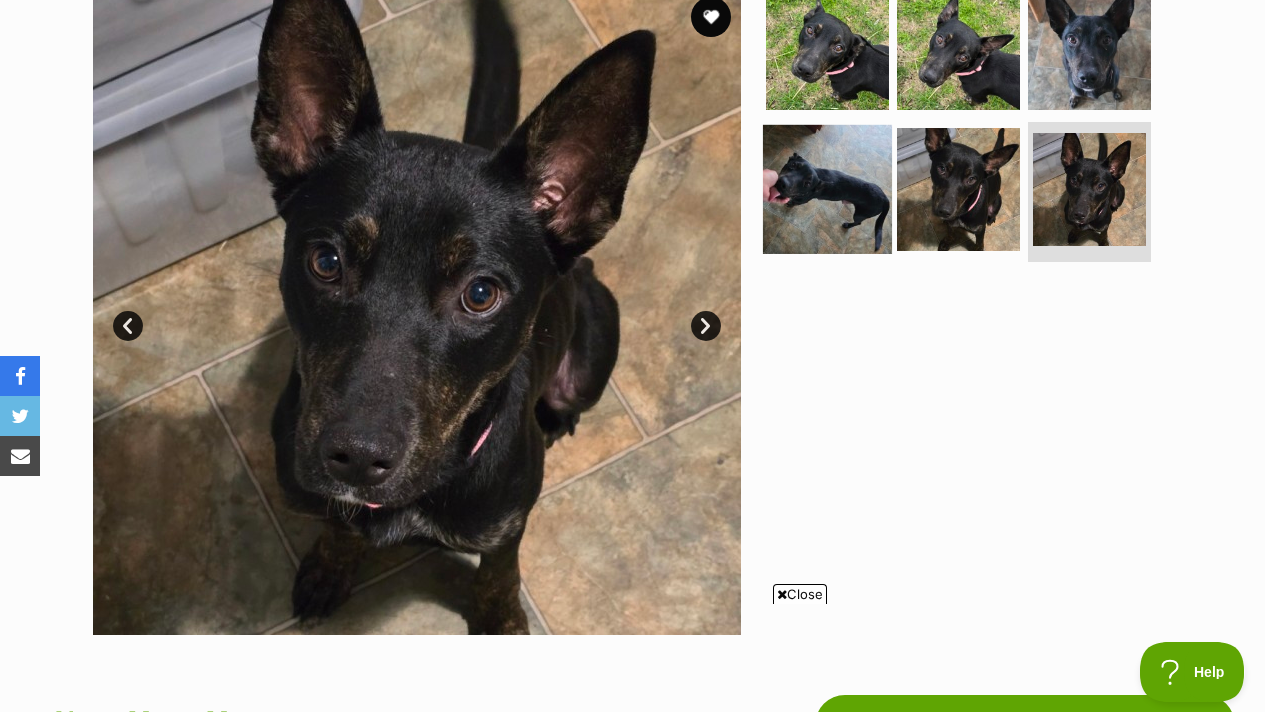 click at bounding box center [827, 189] 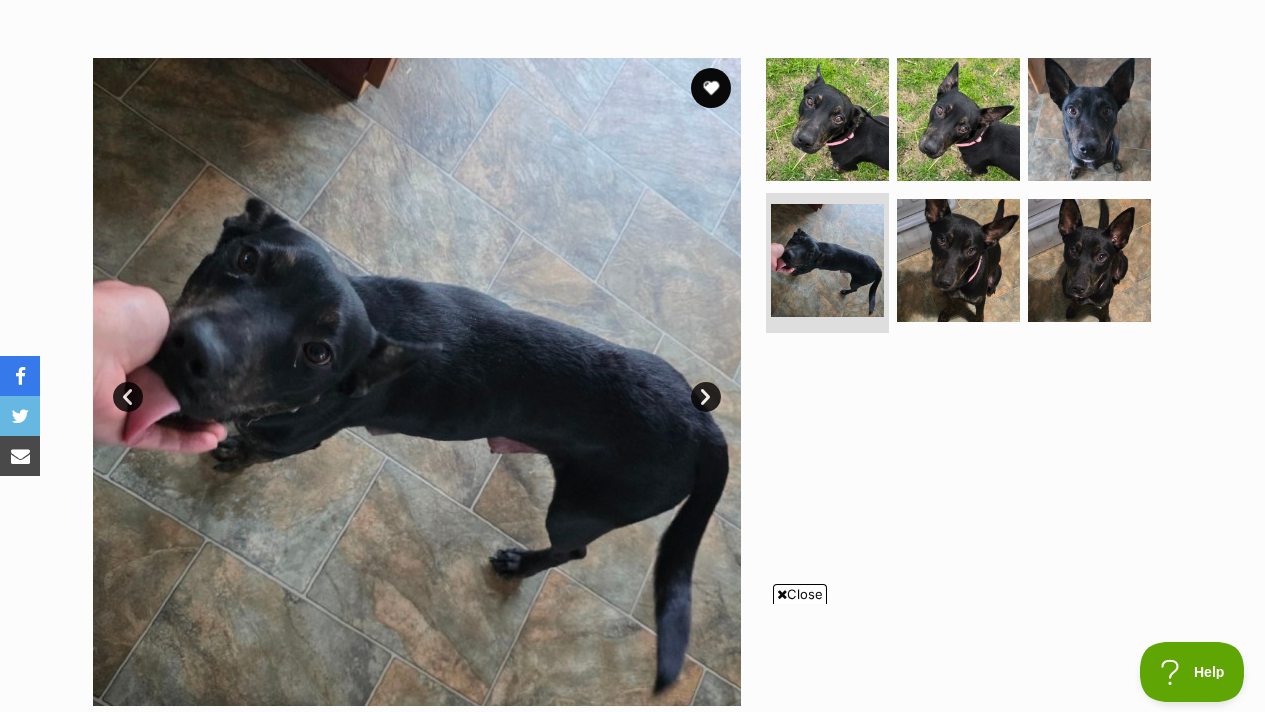 scroll, scrollTop: 359, scrollLeft: 0, axis: vertical 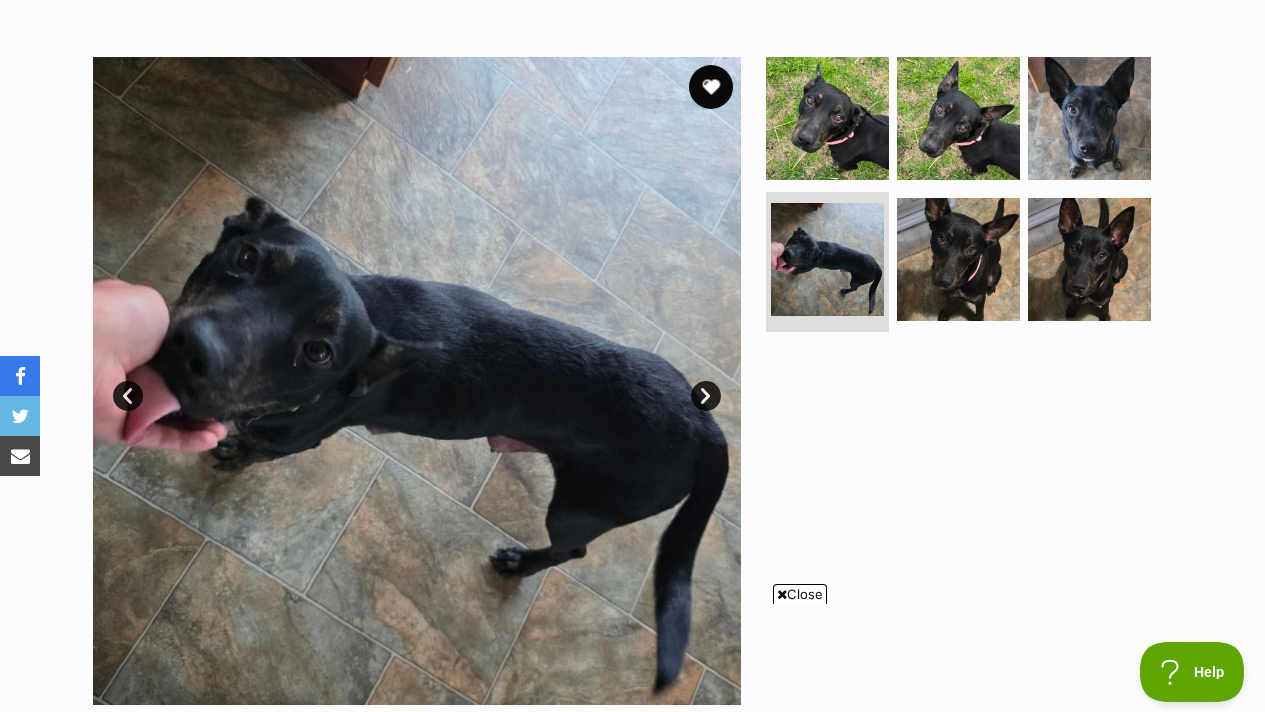 click at bounding box center (711, 87) 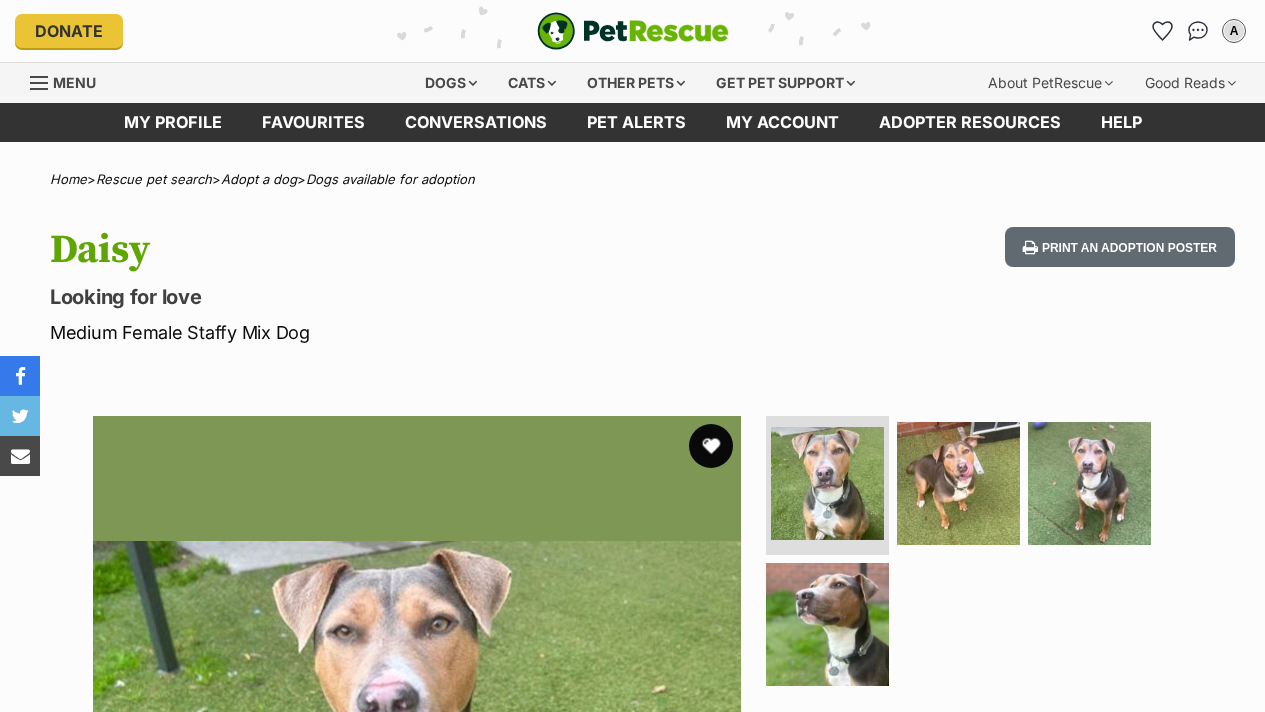 scroll, scrollTop: 0, scrollLeft: 0, axis: both 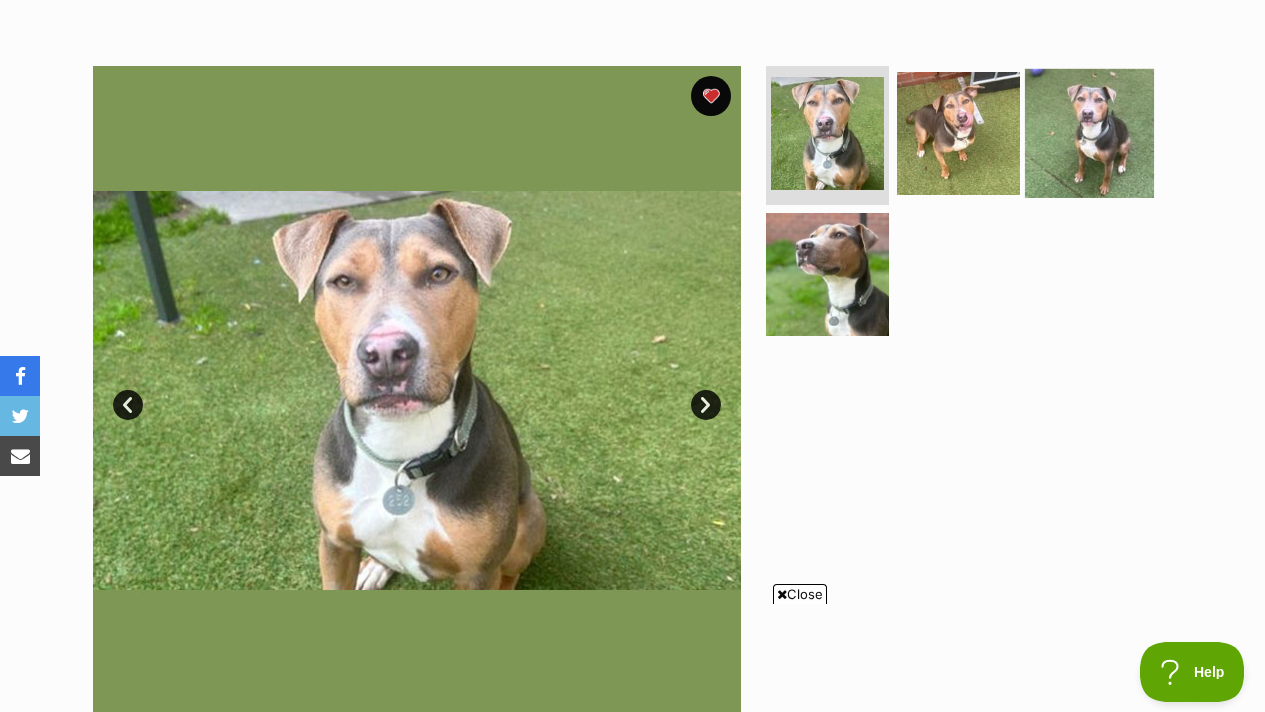 click at bounding box center (1089, 132) 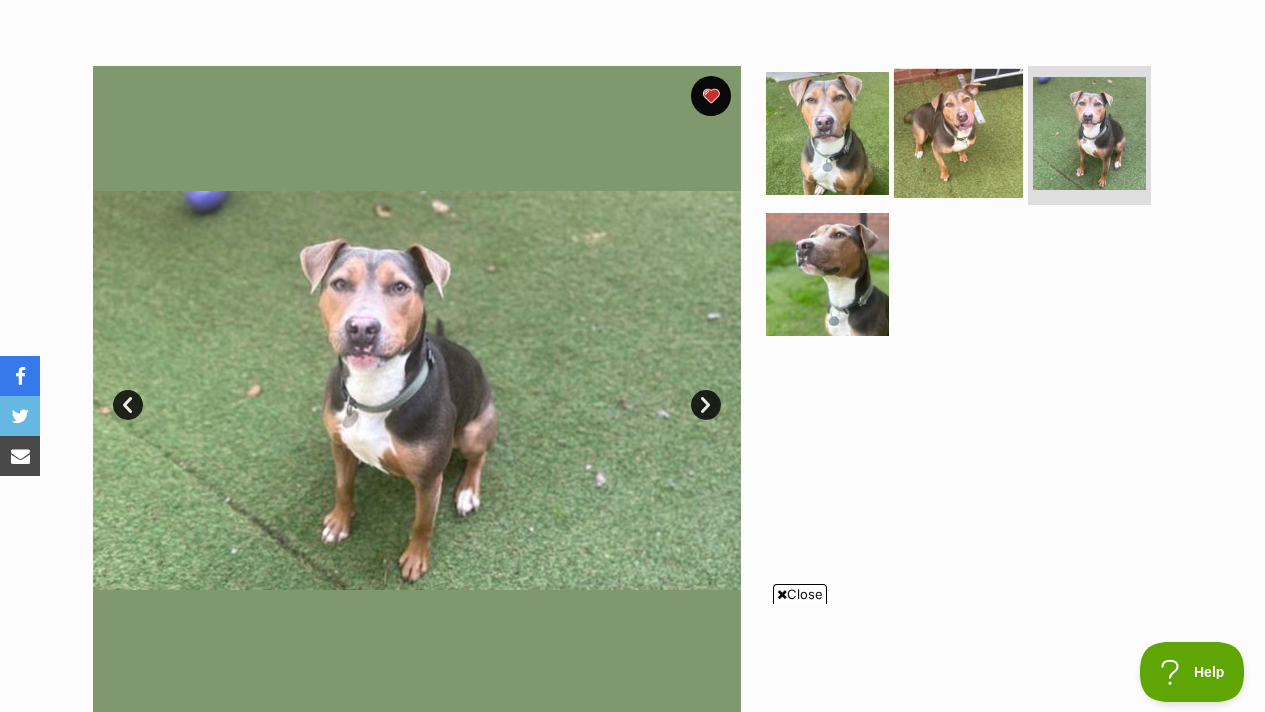 click at bounding box center [958, 132] 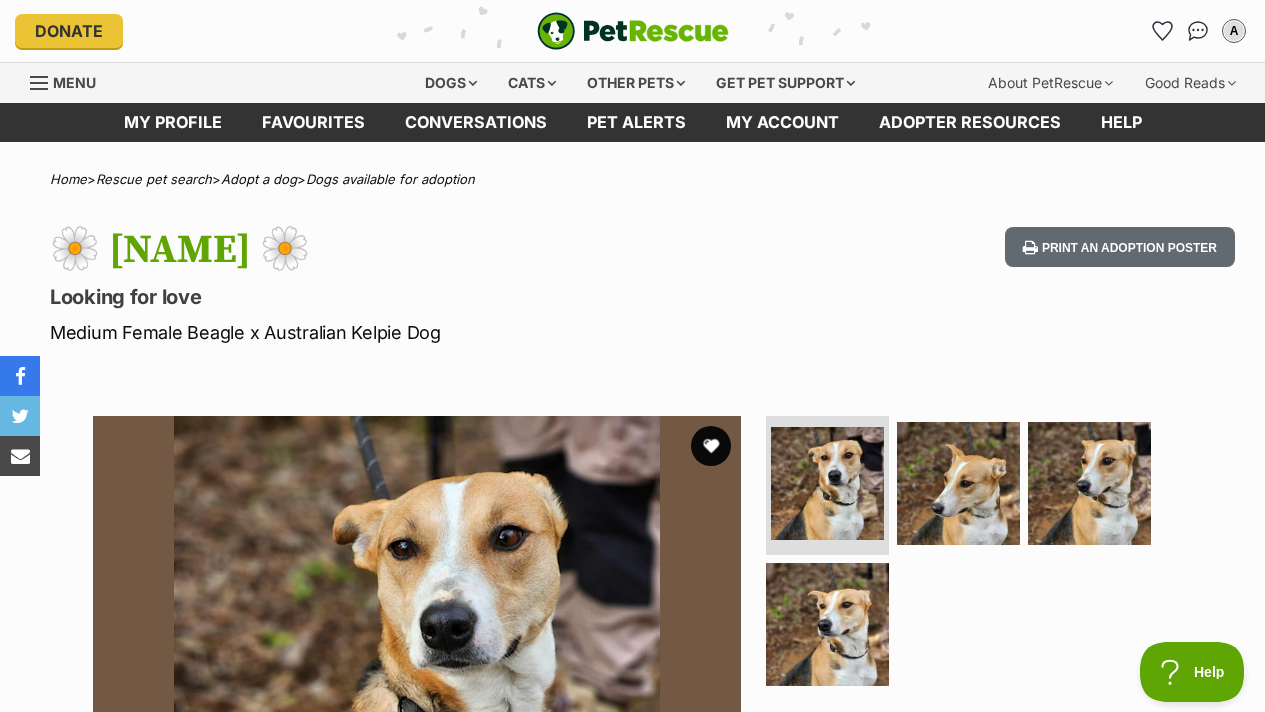 scroll, scrollTop: 0, scrollLeft: 0, axis: both 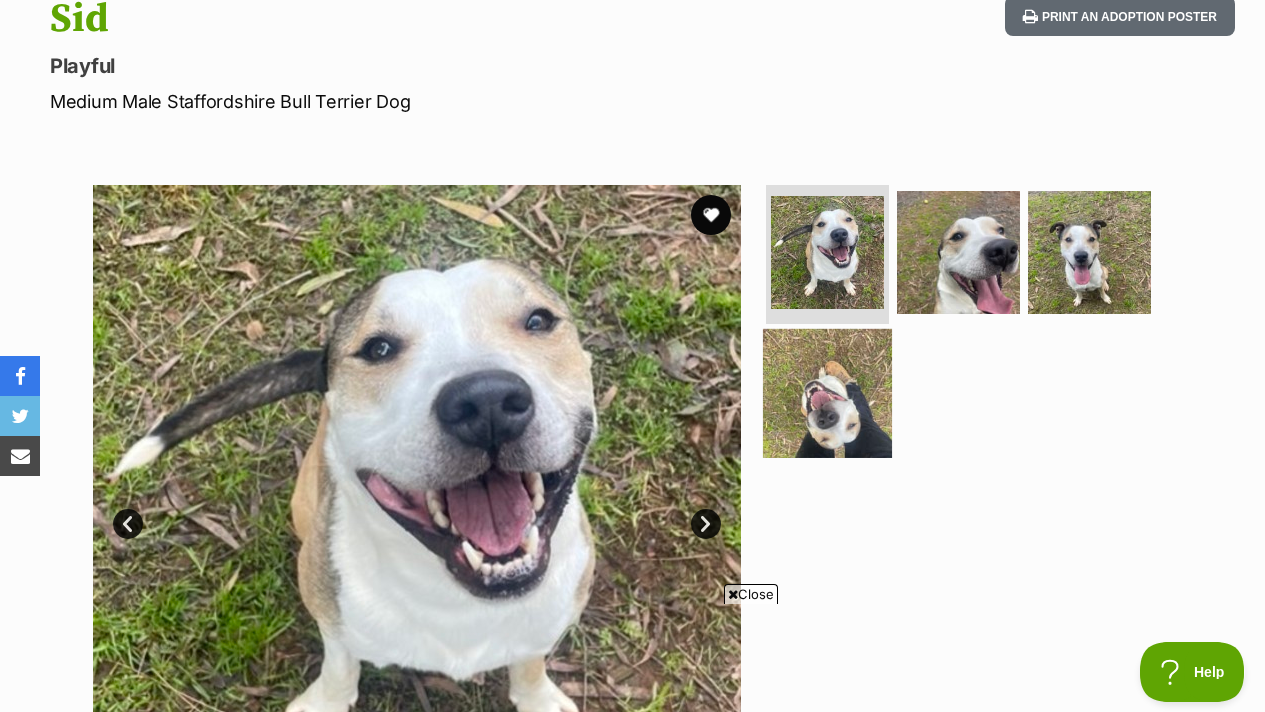 click at bounding box center [827, 393] 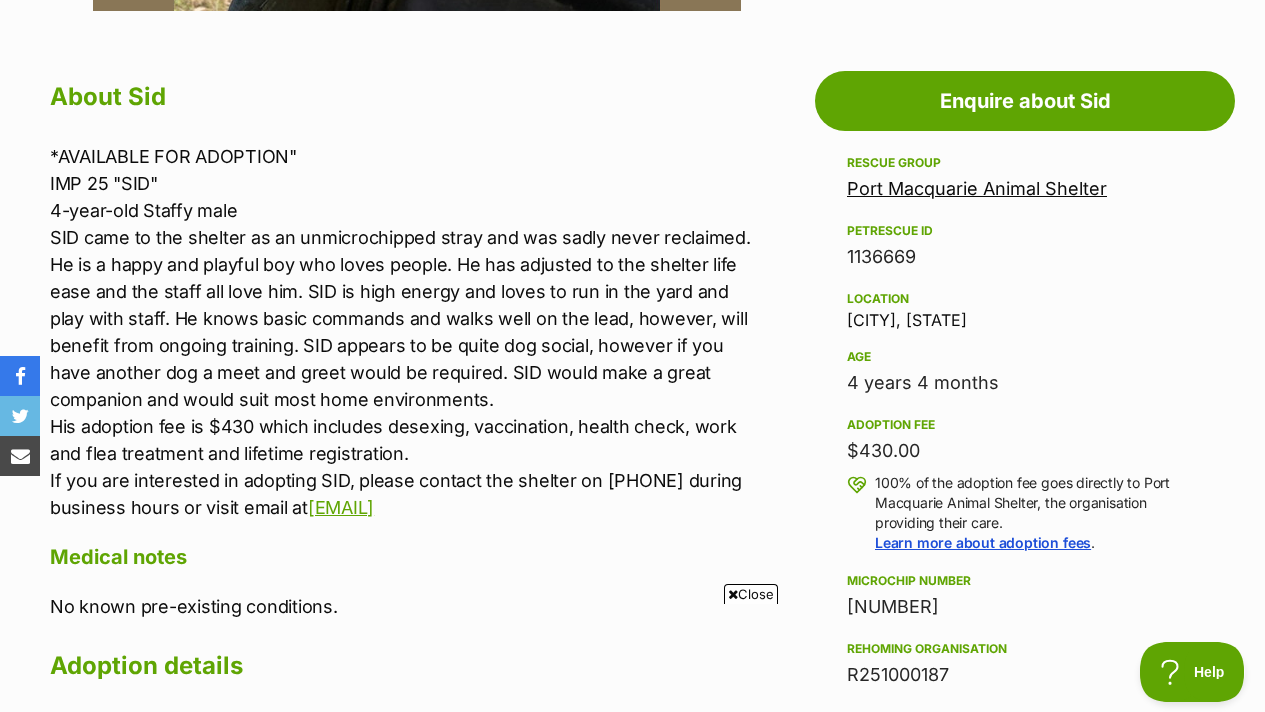 scroll, scrollTop: 1054, scrollLeft: 0, axis: vertical 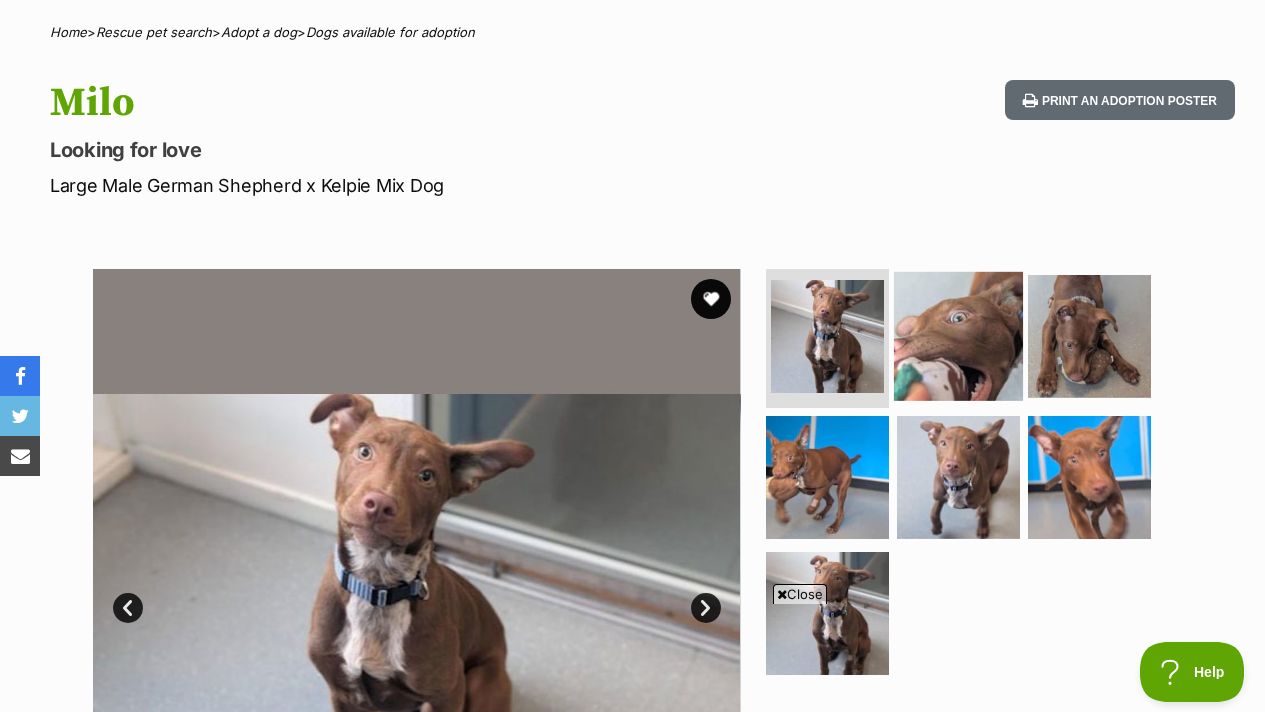 click at bounding box center [958, 335] 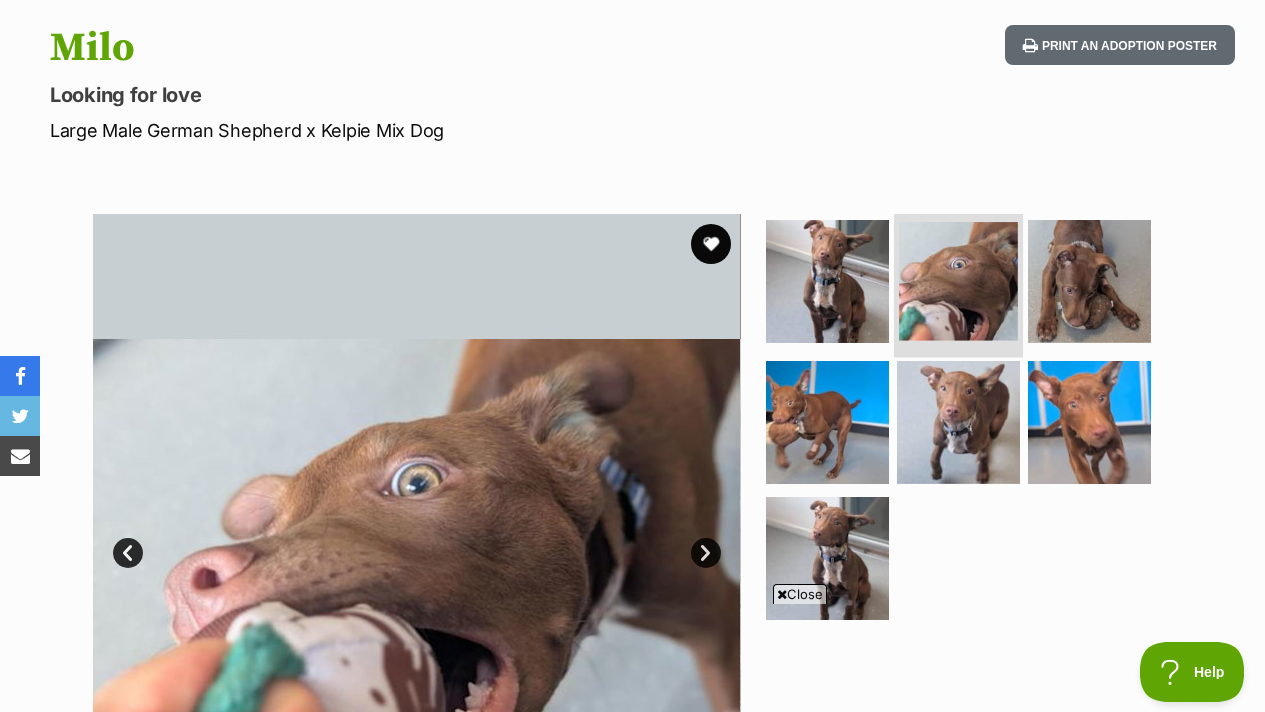 scroll, scrollTop: 210, scrollLeft: 0, axis: vertical 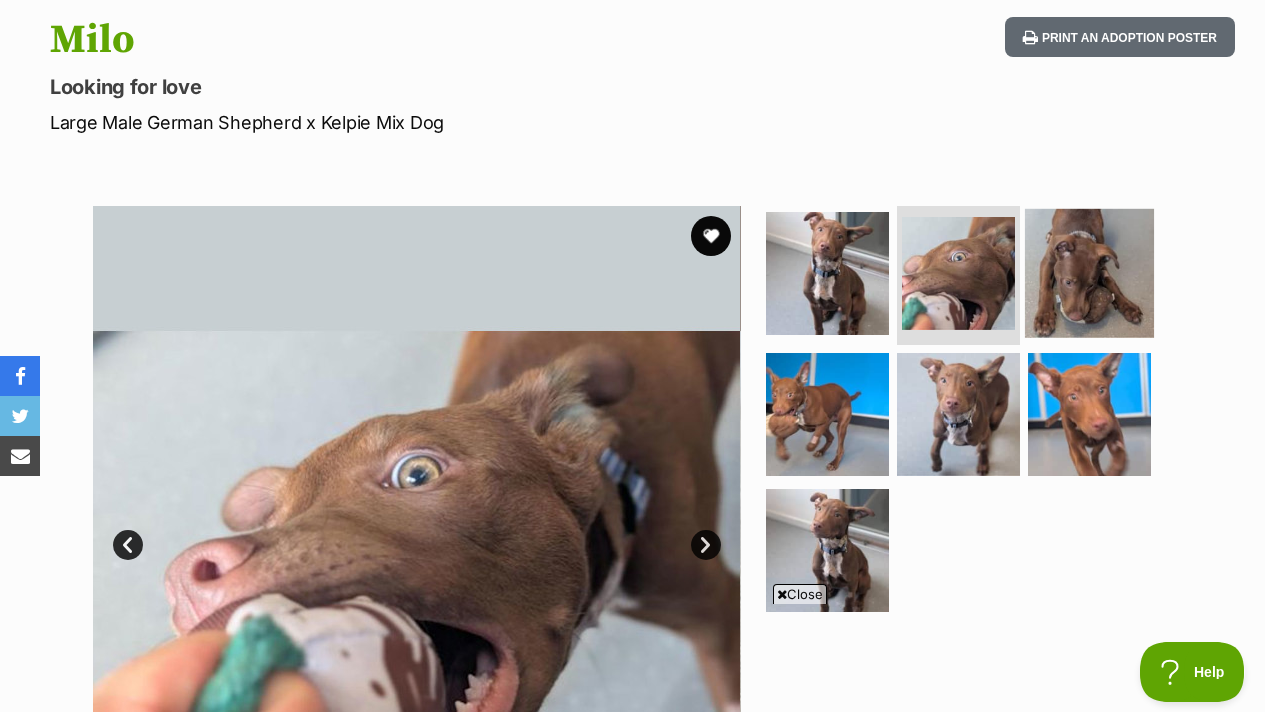 click at bounding box center [1089, 272] 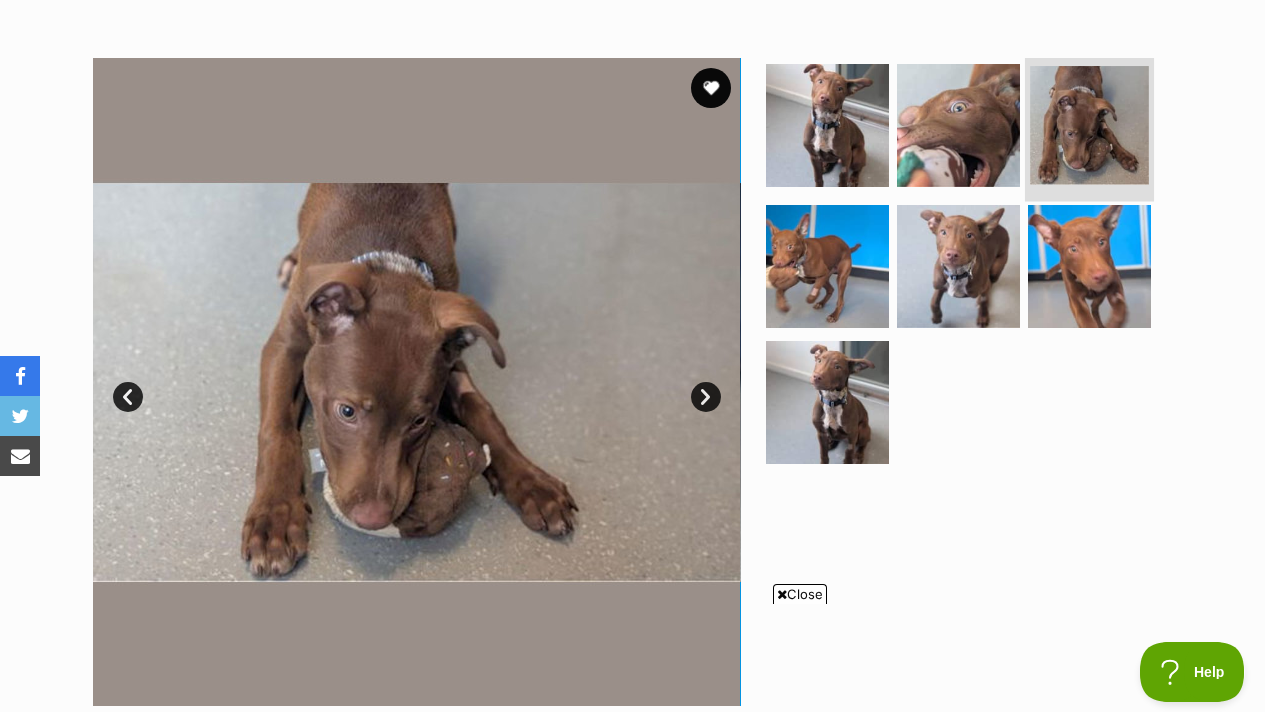 scroll, scrollTop: 377, scrollLeft: 0, axis: vertical 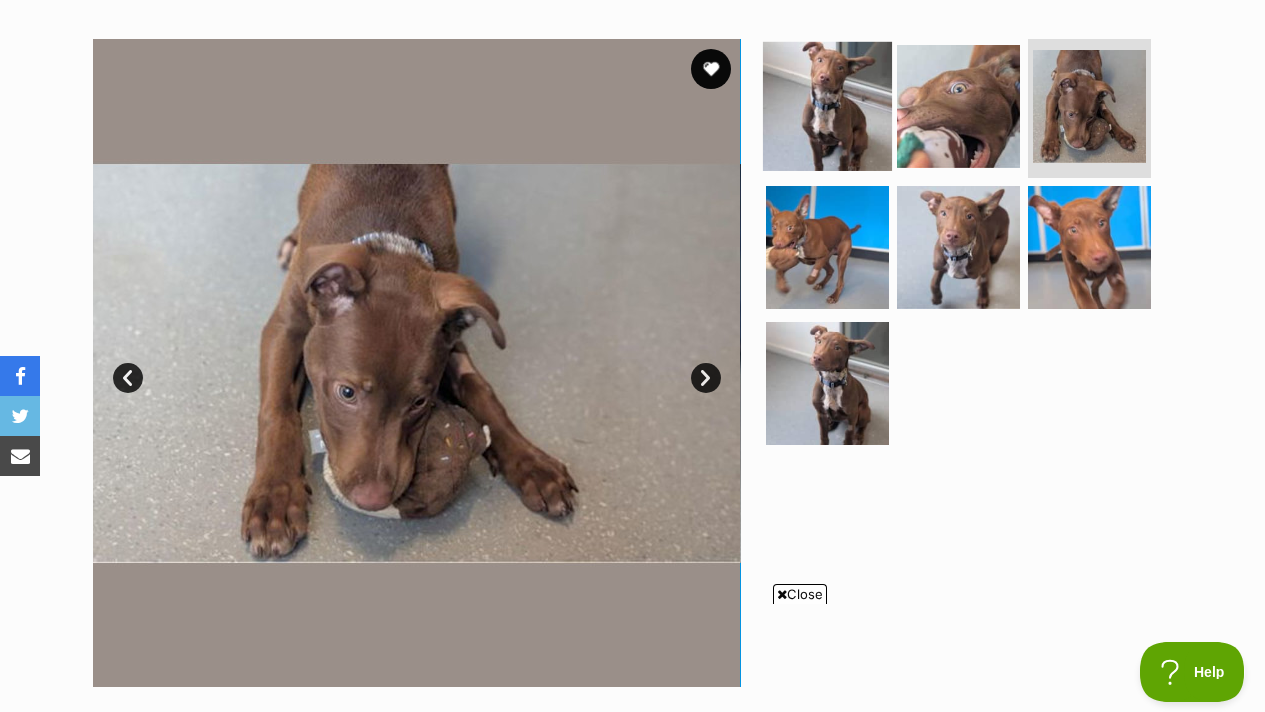 click at bounding box center (827, 105) 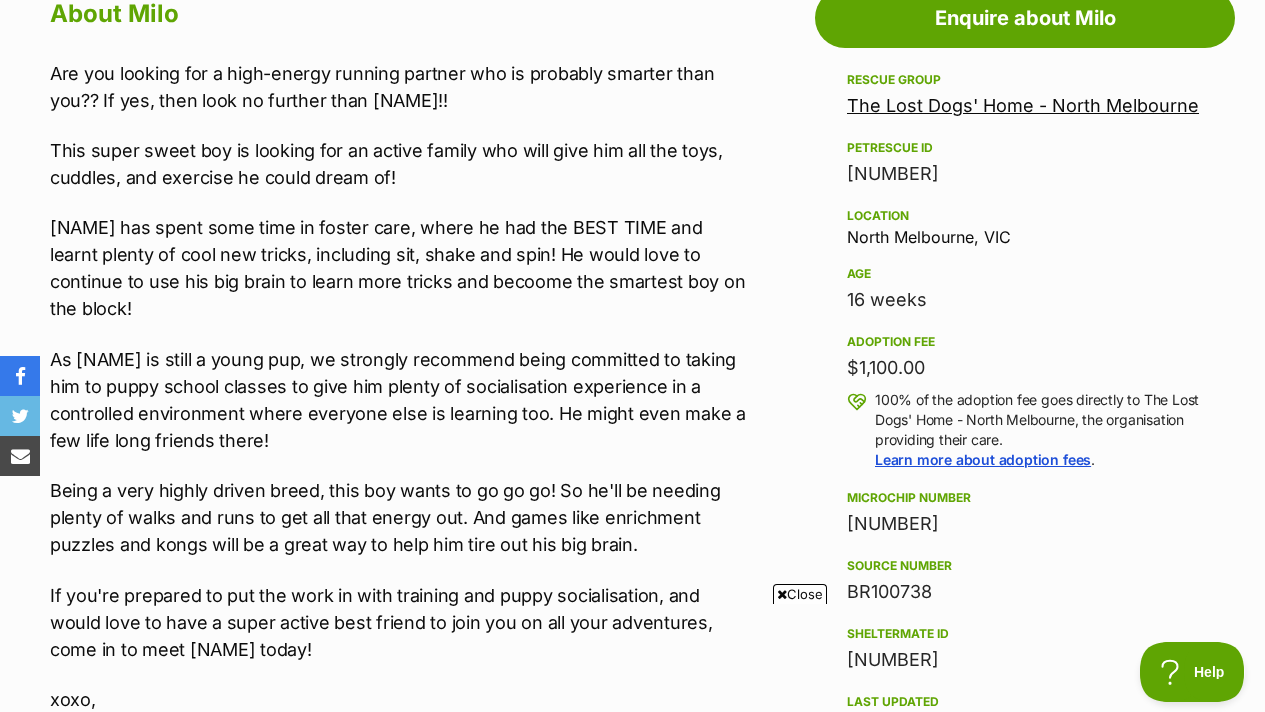 scroll, scrollTop: 1145, scrollLeft: 0, axis: vertical 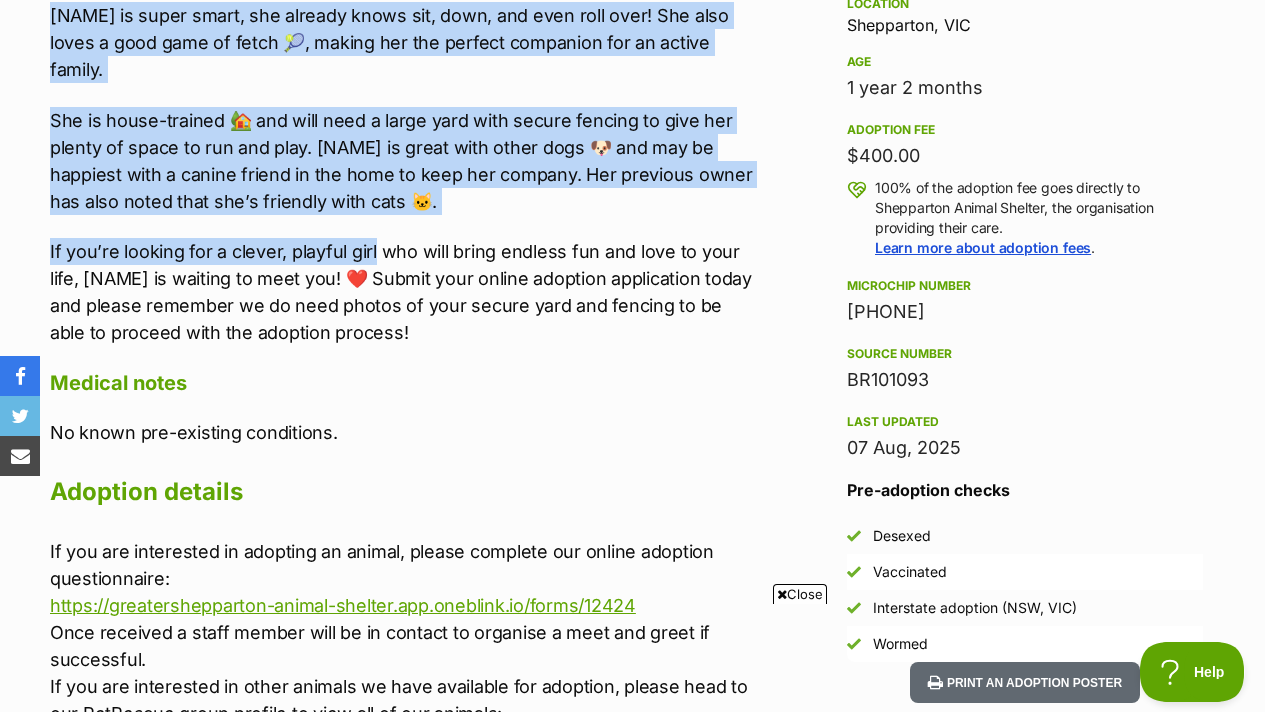 drag, startPoint x: 45, startPoint y: 151, endPoint x: 375, endPoint y: 188, distance: 332.06775 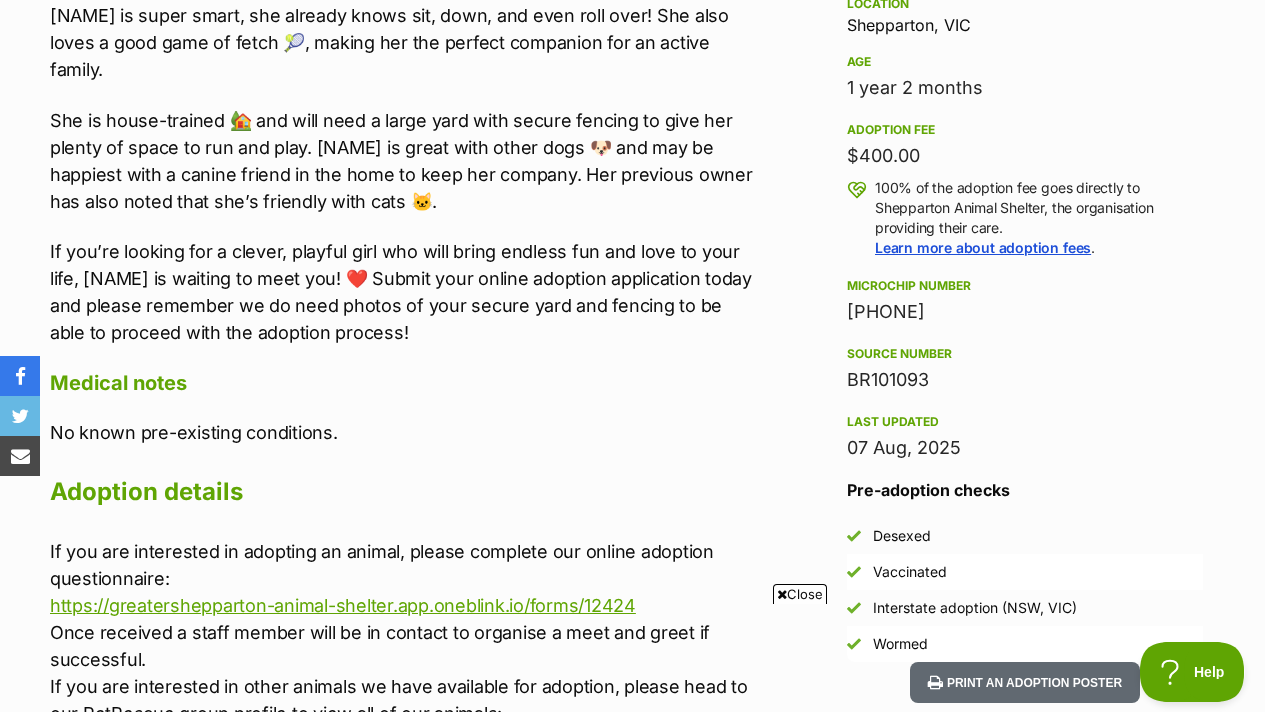 click on "If you’re looking for a clever, playful girl who will bring endless fun and love to your life, Luci is waiting to meet you! ❤️ Submit your online adoption application today and please remember we do need photos of your secure yard and fencing to be able to proceed with the adoption process!" at bounding box center (401, 292) 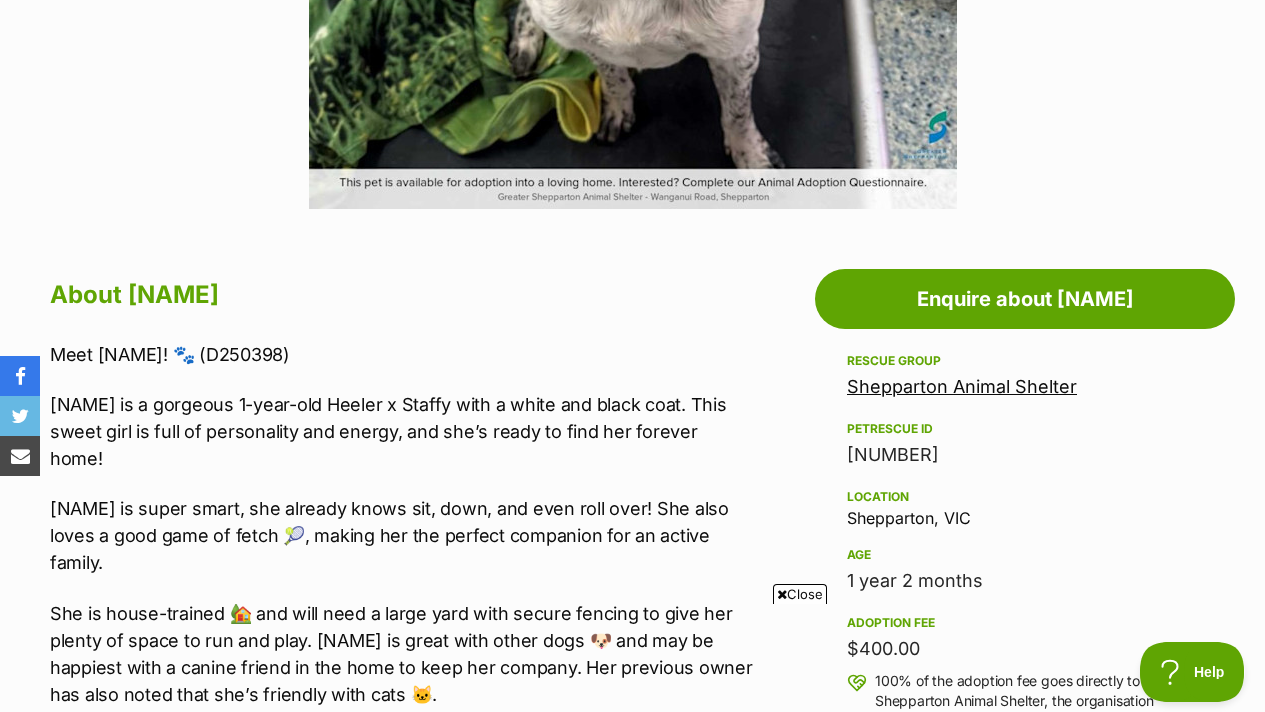 scroll, scrollTop: 338, scrollLeft: 0, axis: vertical 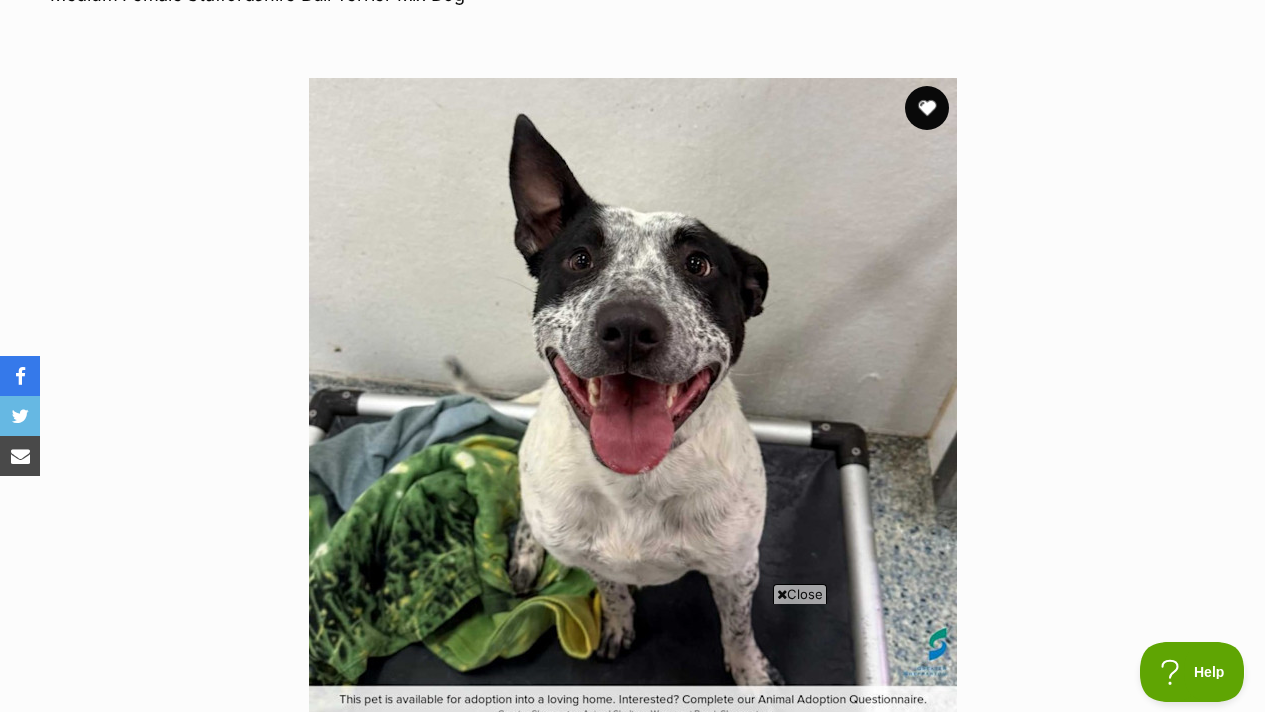 click at bounding box center [927, 108] 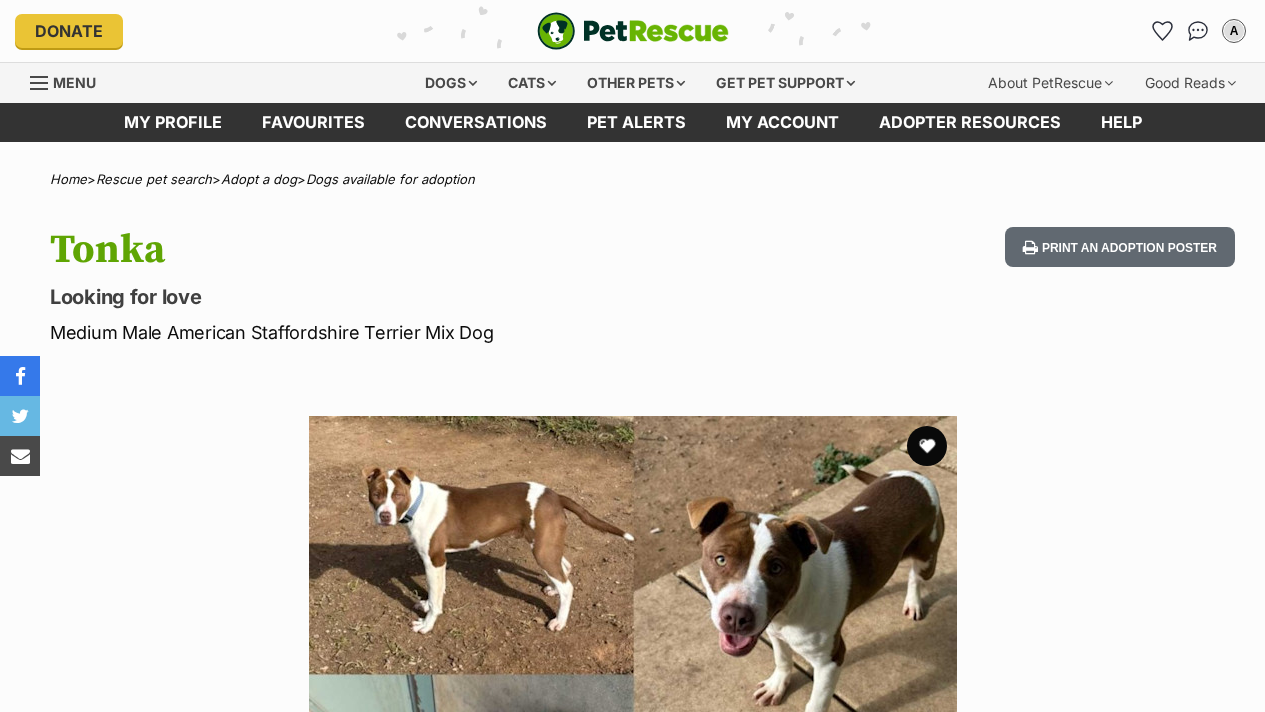 scroll, scrollTop: 0, scrollLeft: 0, axis: both 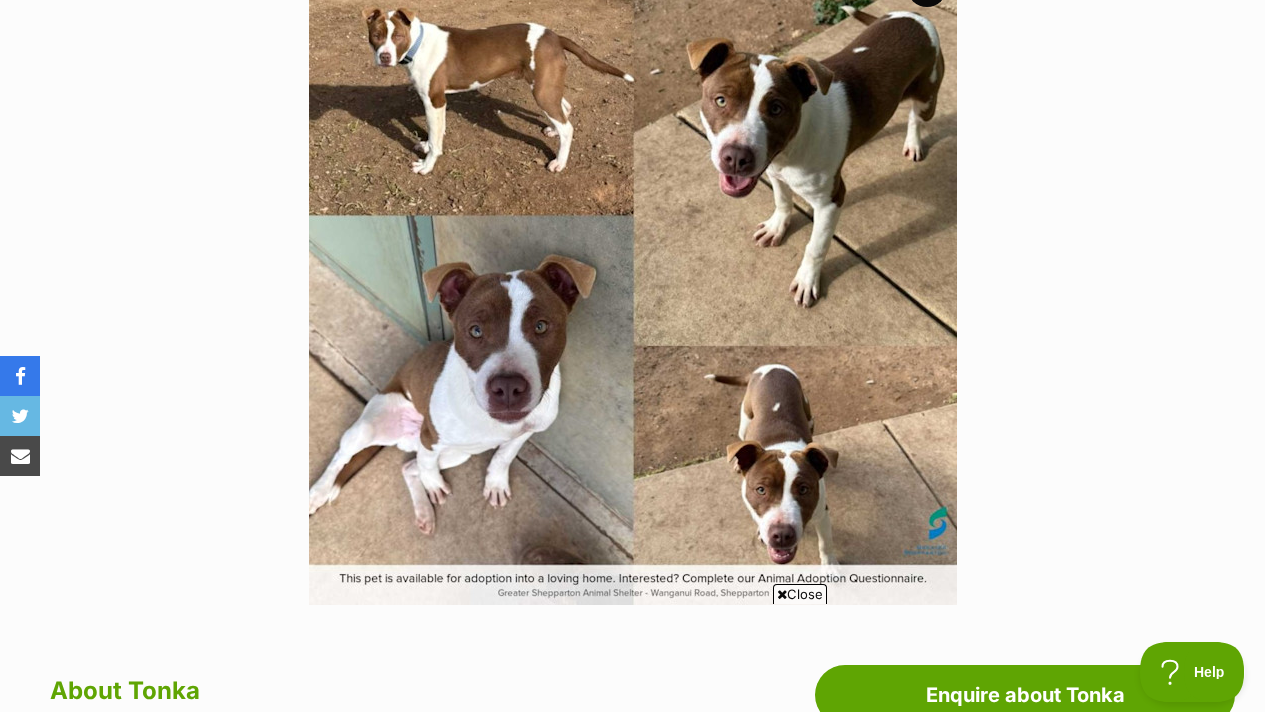 click on "Close" at bounding box center (800, 594) 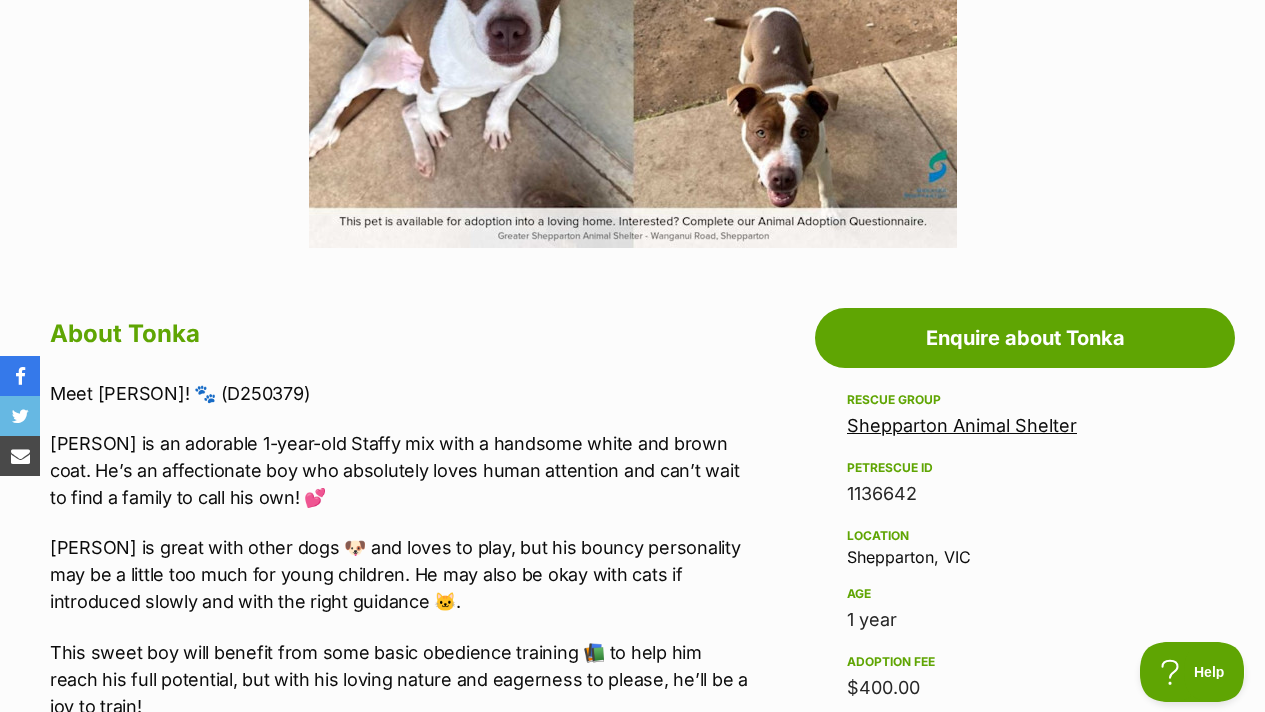 scroll, scrollTop: 0, scrollLeft: 0, axis: both 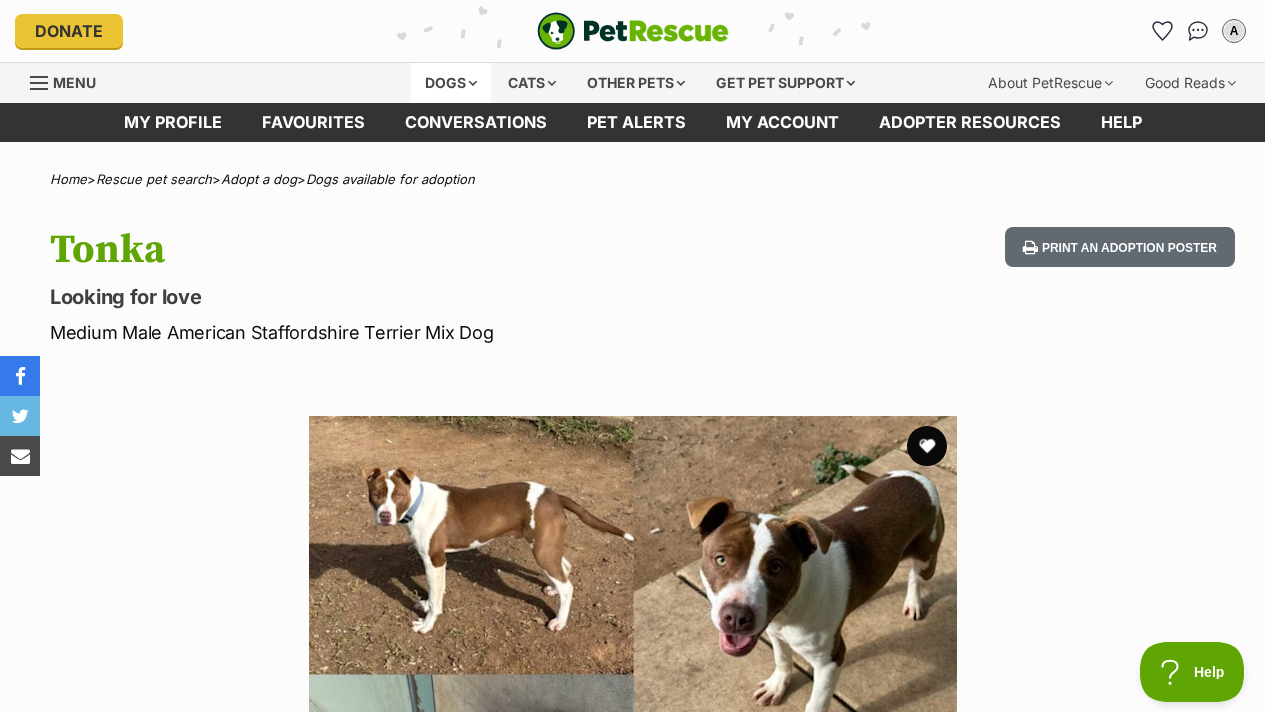 click on "Dogs" at bounding box center [451, 83] 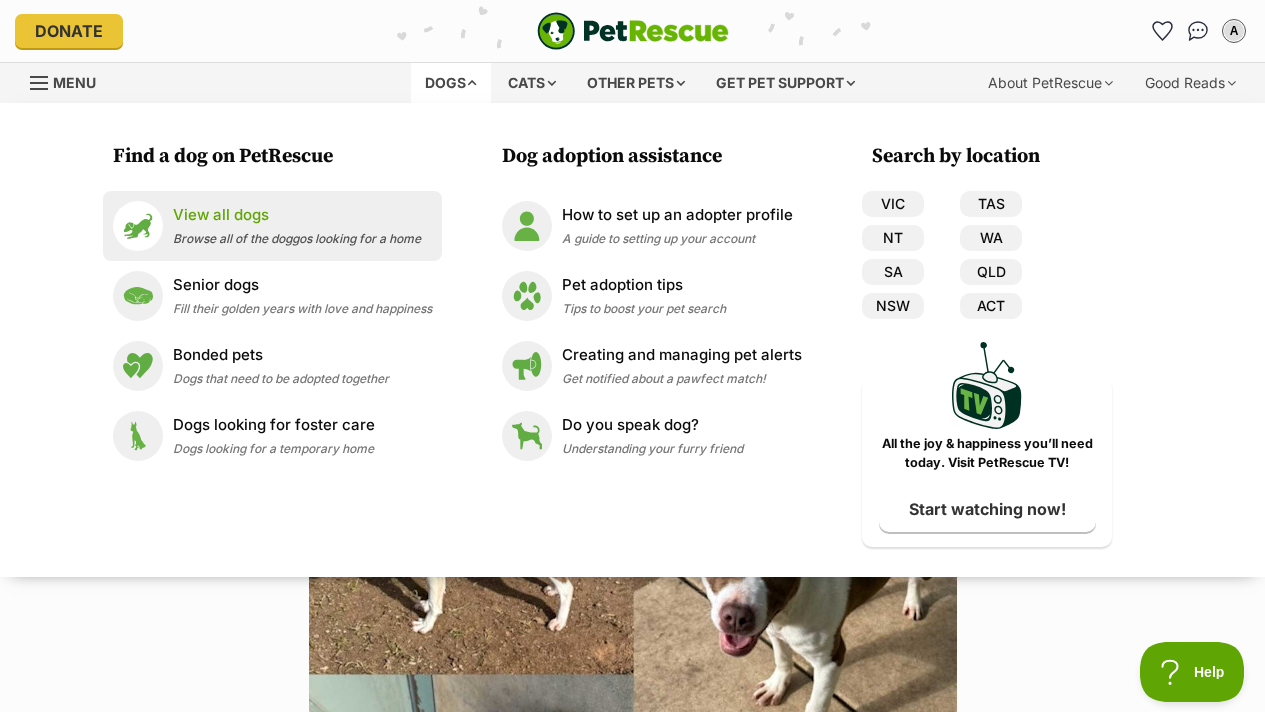 click on "Browse all of the doggos looking for a home" at bounding box center [297, 238] 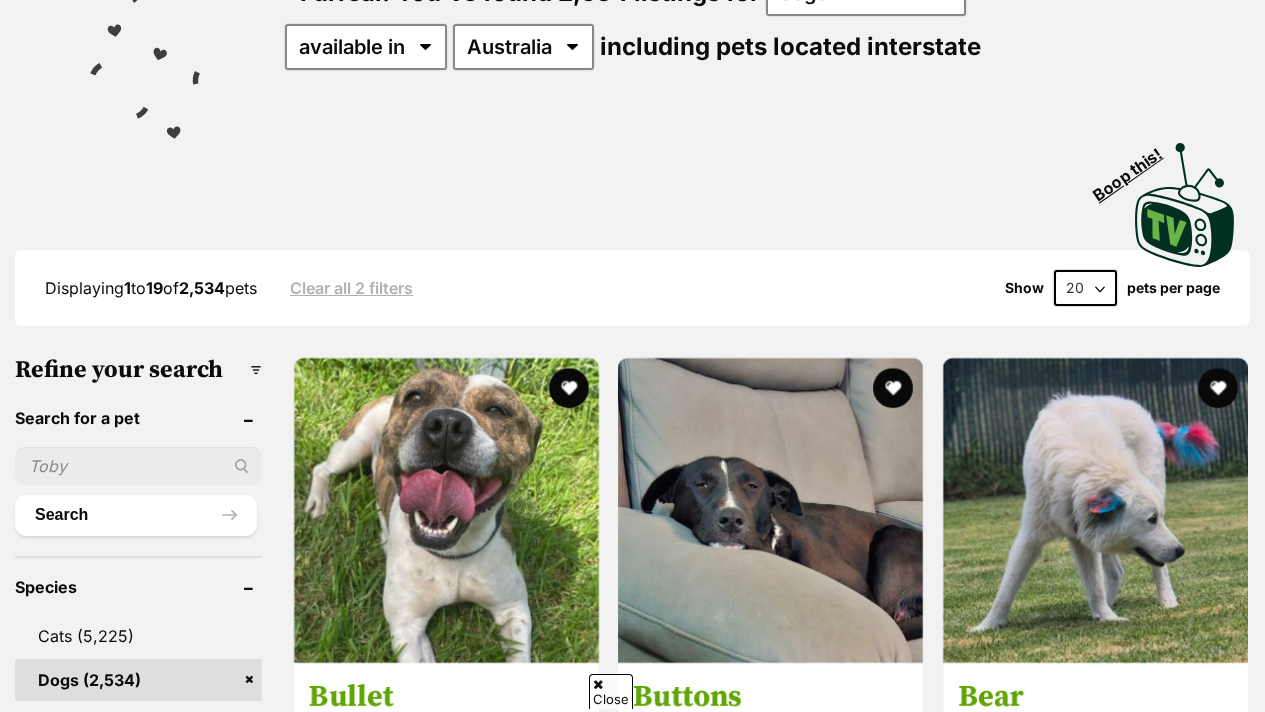 scroll, scrollTop: 656, scrollLeft: 0, axis: vertical 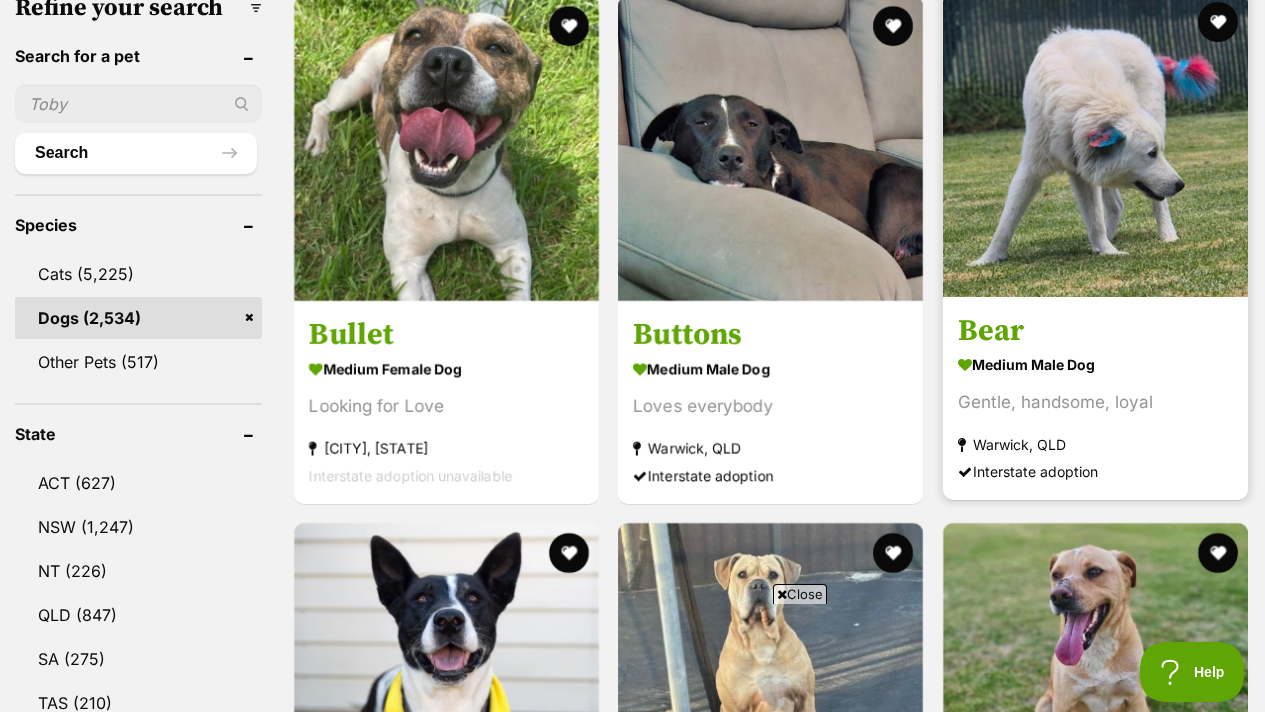 click on "Bear" at bounding box center (1095, 331) 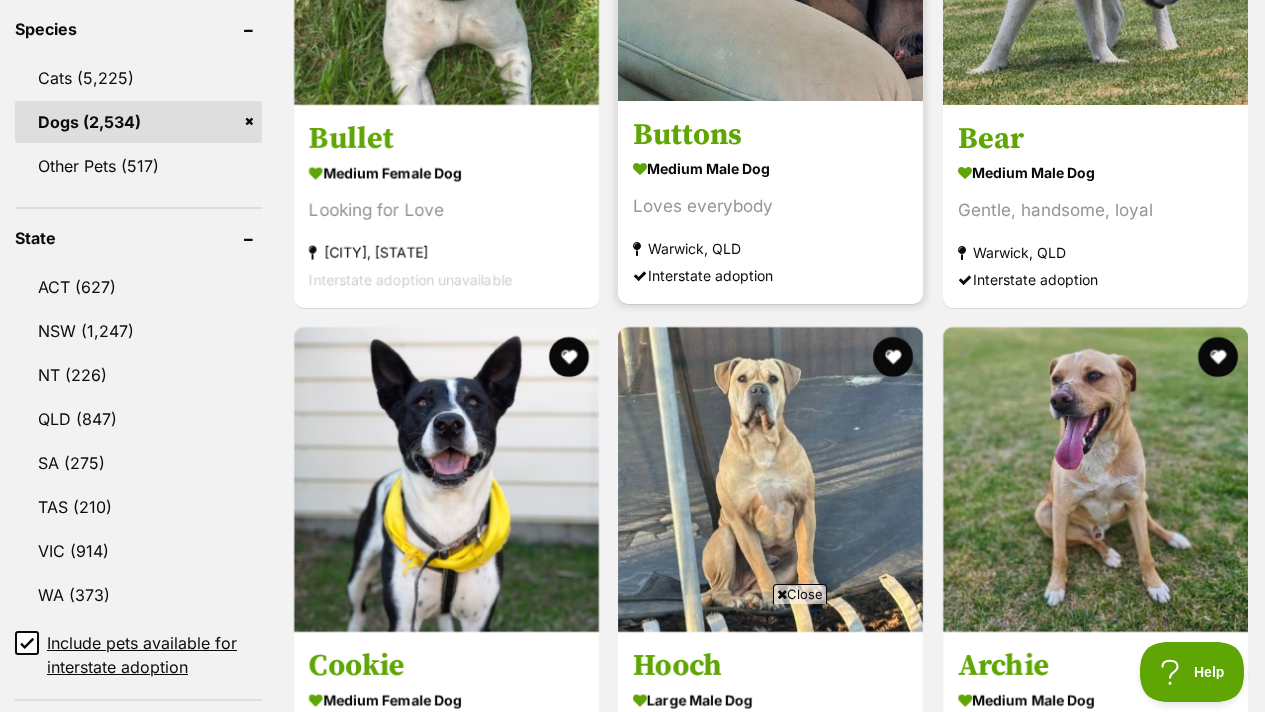 scroll, scrollTop: 612, scrollLeft: 0, axis: vertical 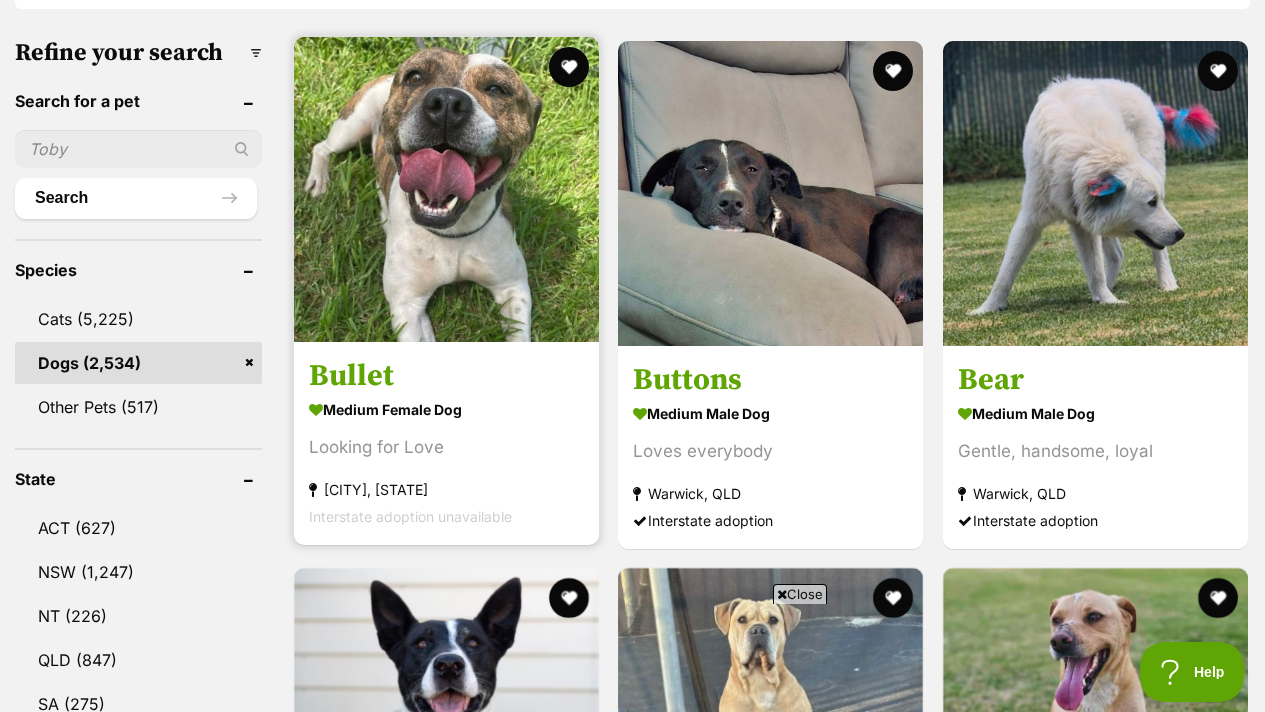 click on "Bullet" at bounding box center [446, 376] 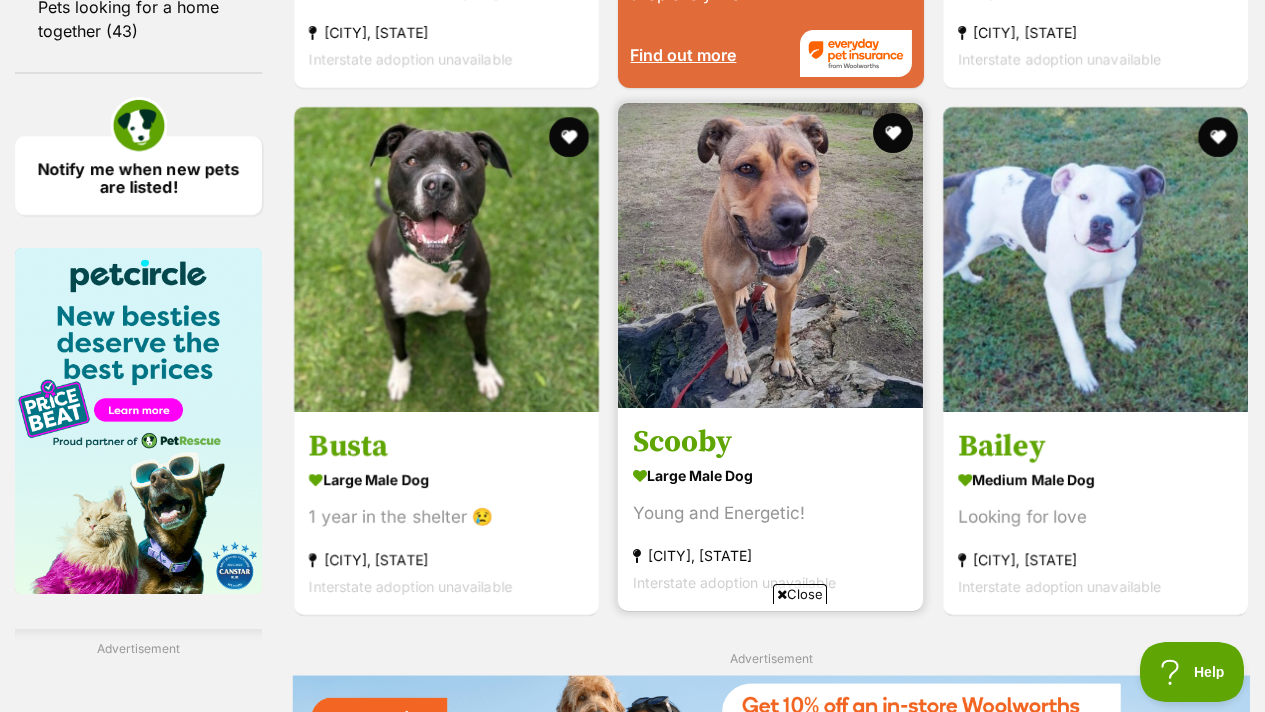 scroll, scrollTop: 2851, scrollLeft: 0, axis: vertical 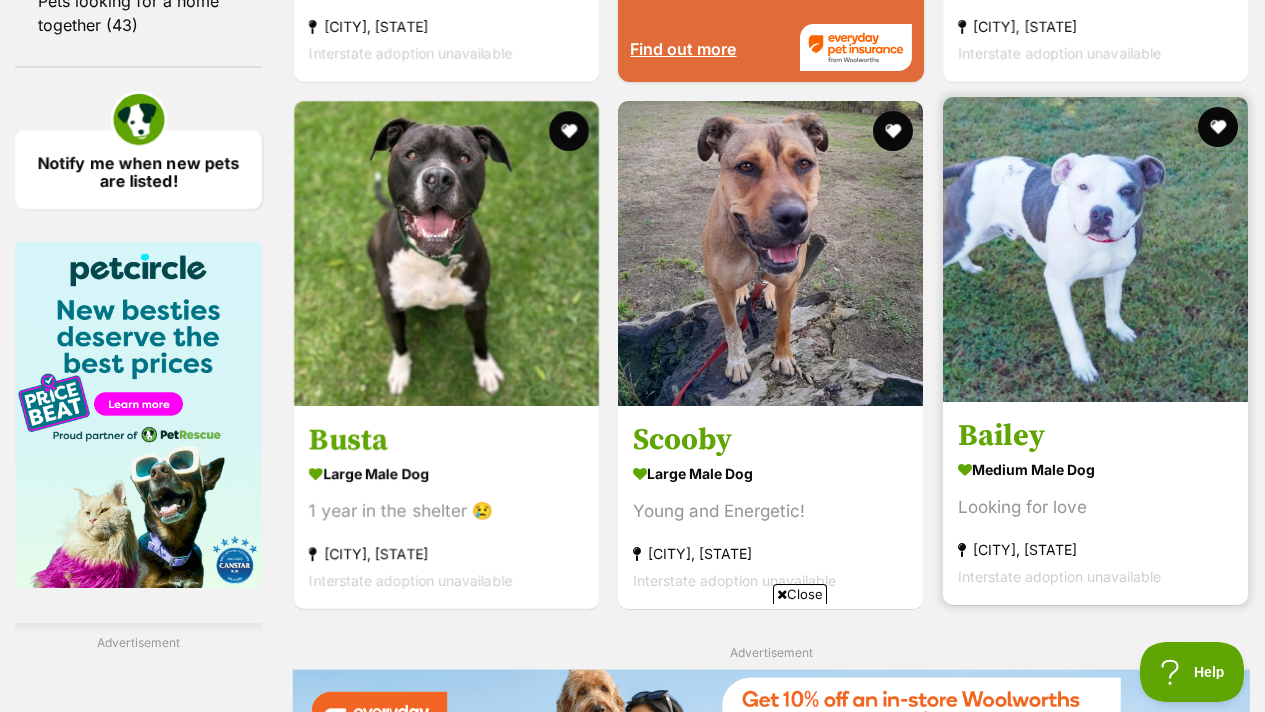 click on "Bailey" at bounding box center [1095, 436] 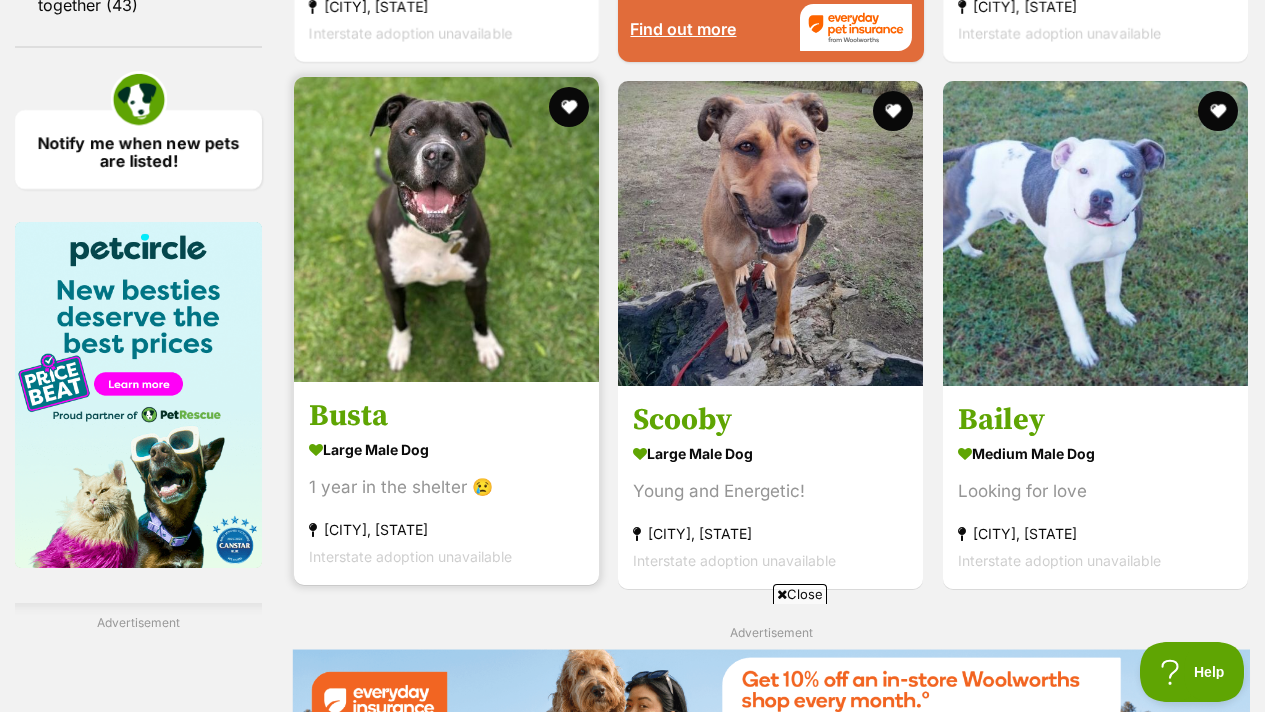 scroll, scrollTop: 2873, scrollLeft: 0, axis: vertical 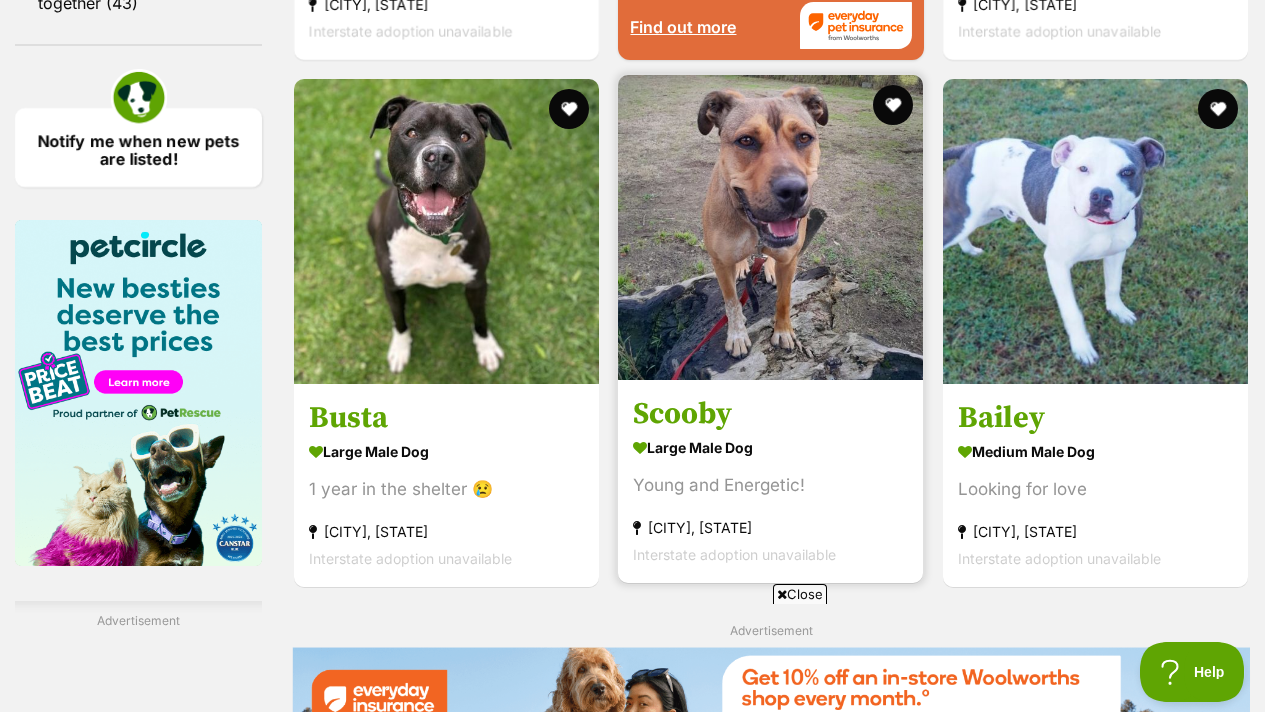 click on "Scooby" at bounding box center (770, 414) 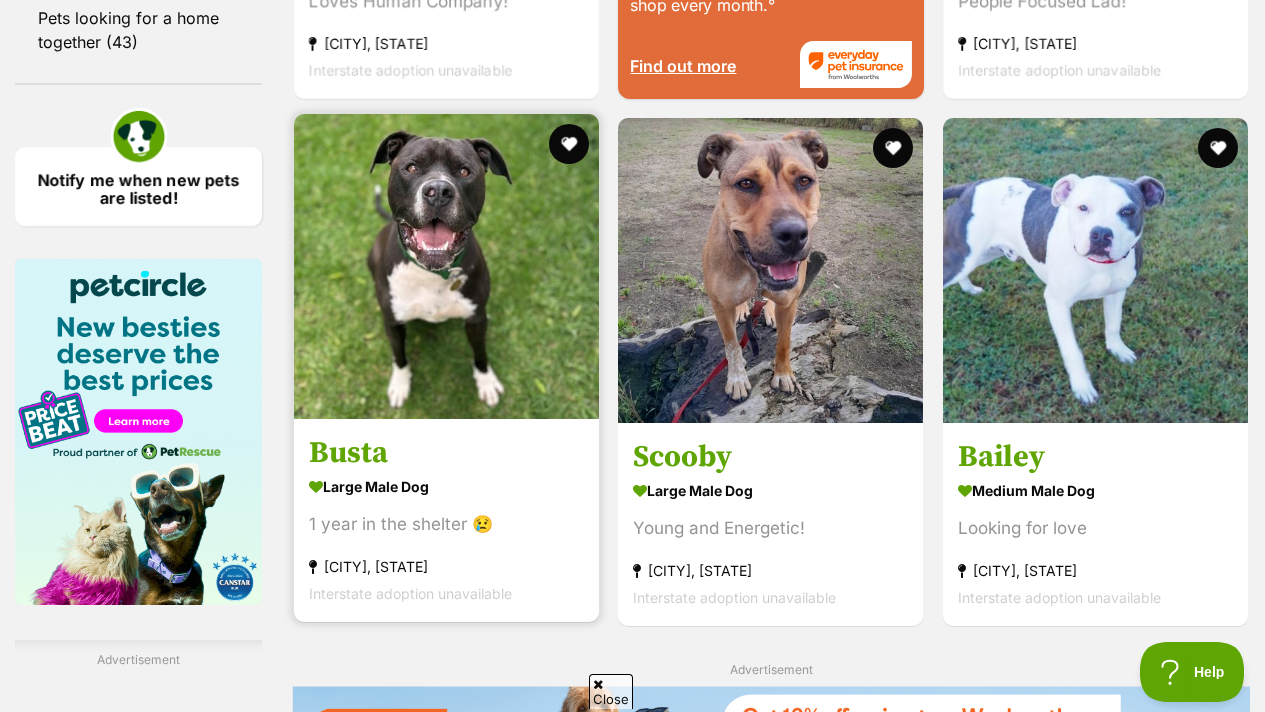 scroll, scrollTop: 2839, scrollLeft: 0, axis: vertical 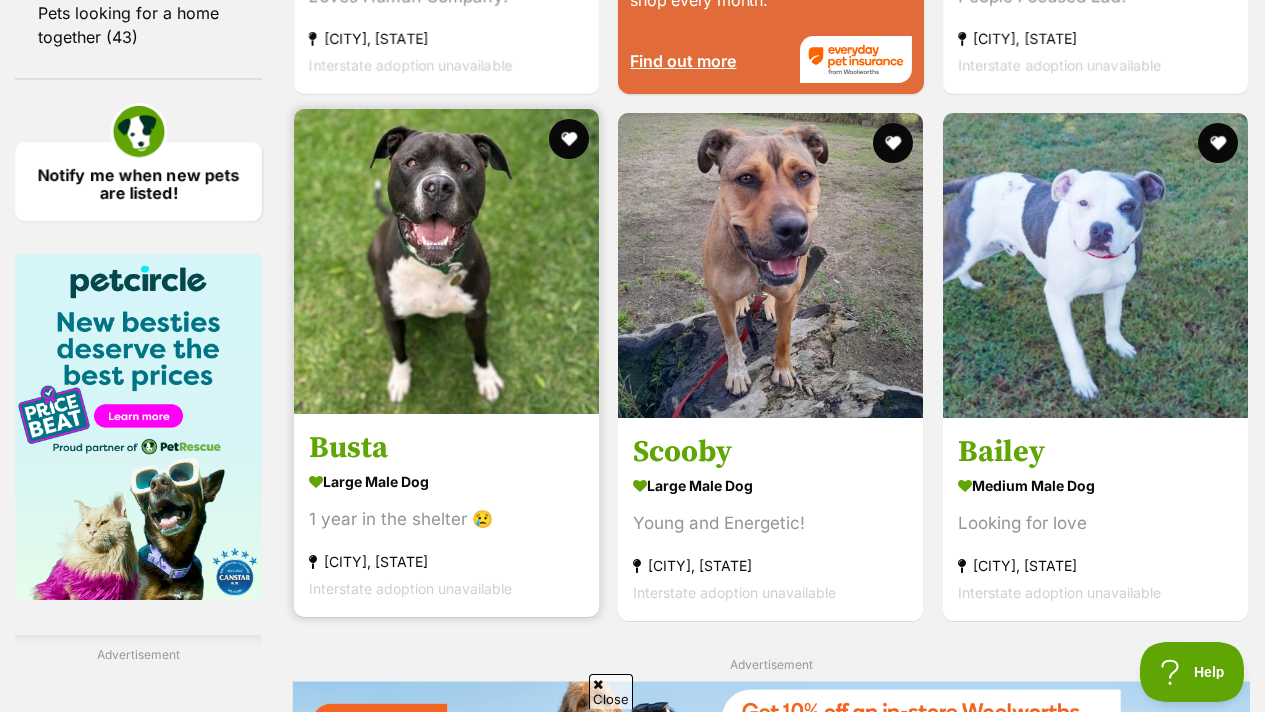 click on "Busta" at bounding box center (446, 448) 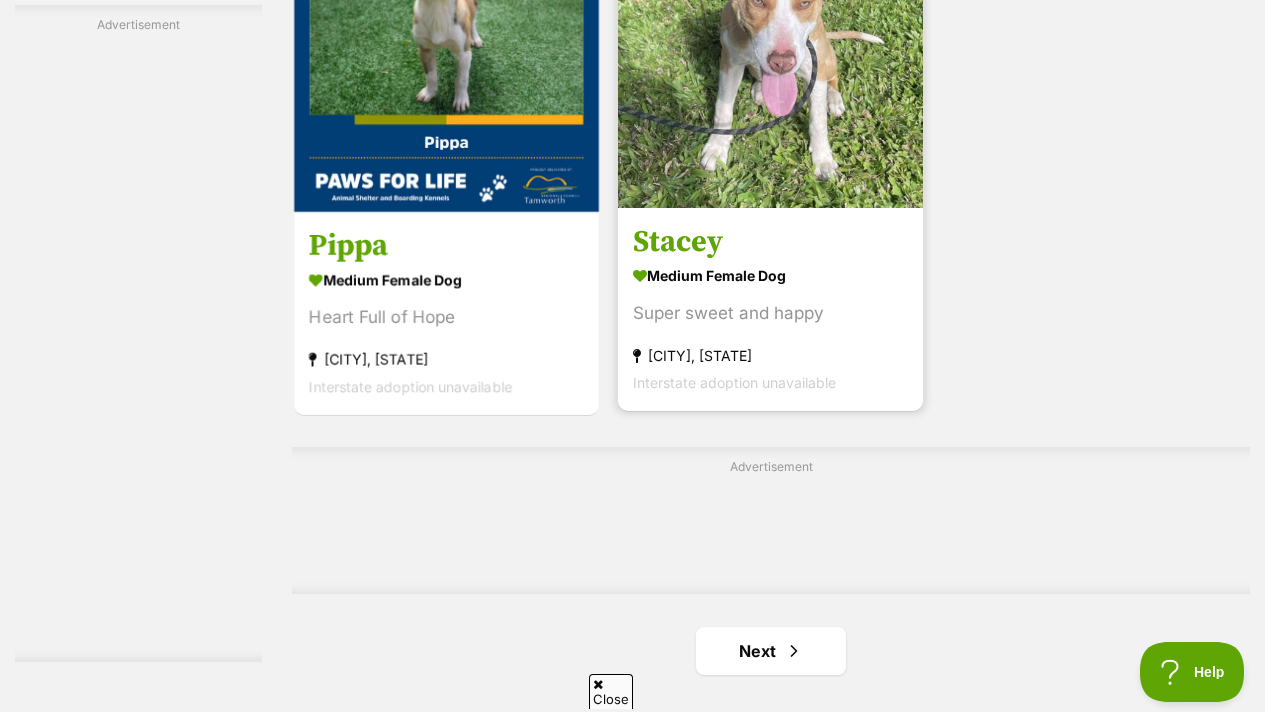 scroll, scrollTop: 4308, scrollLeft: 0, axis: vertical 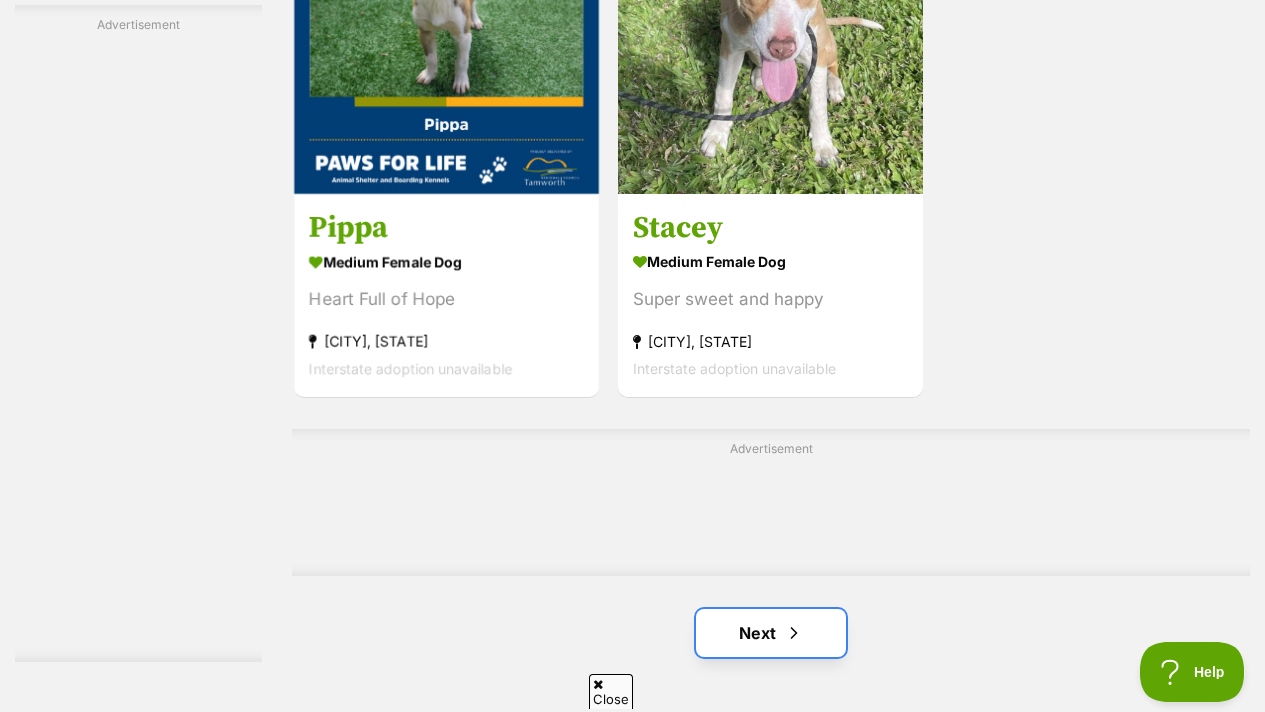 click on "Next" at bounding box center [771, 633] 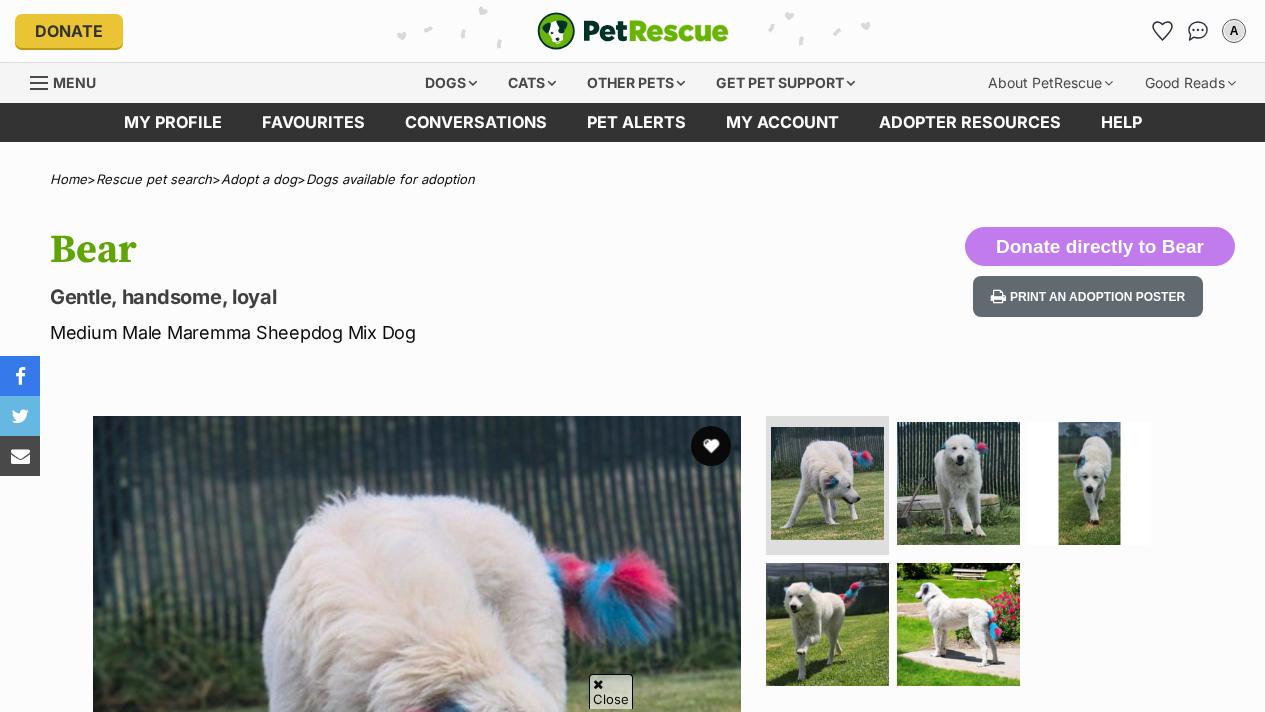 scroll, scrollTop: 254, scrollLeft: 0, axis: vertical 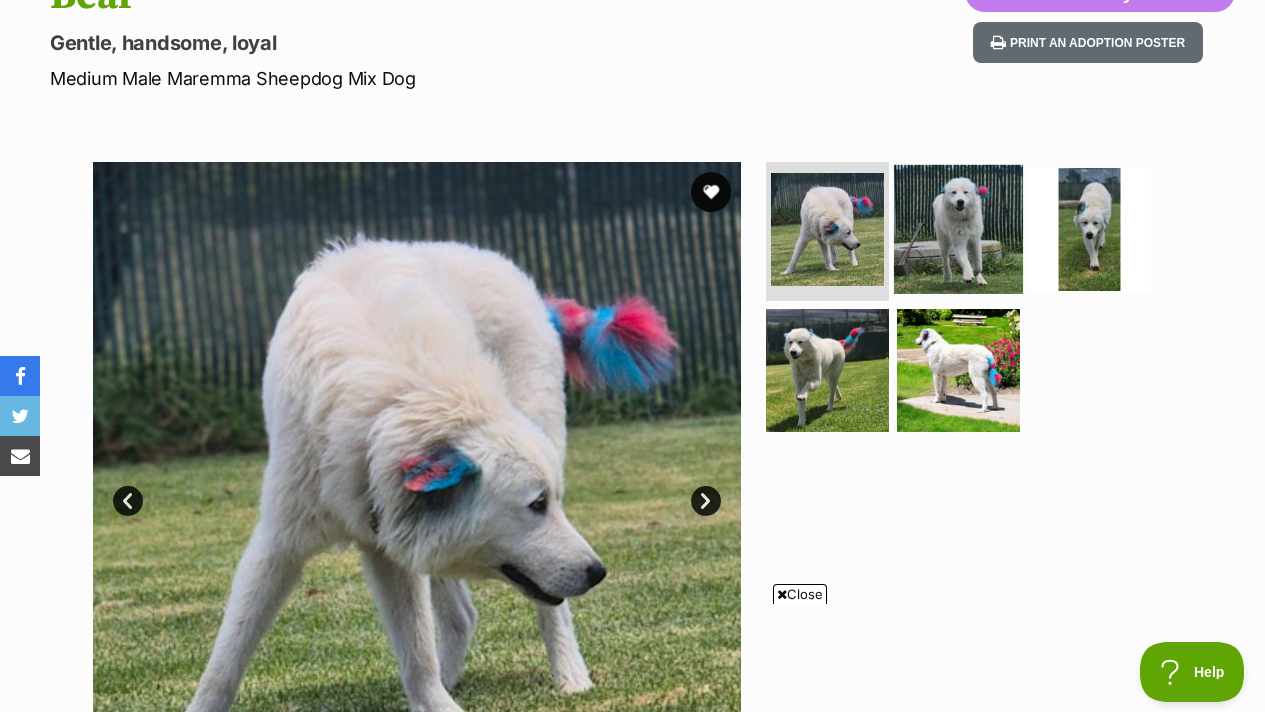 click at bounding box center (958, 228) 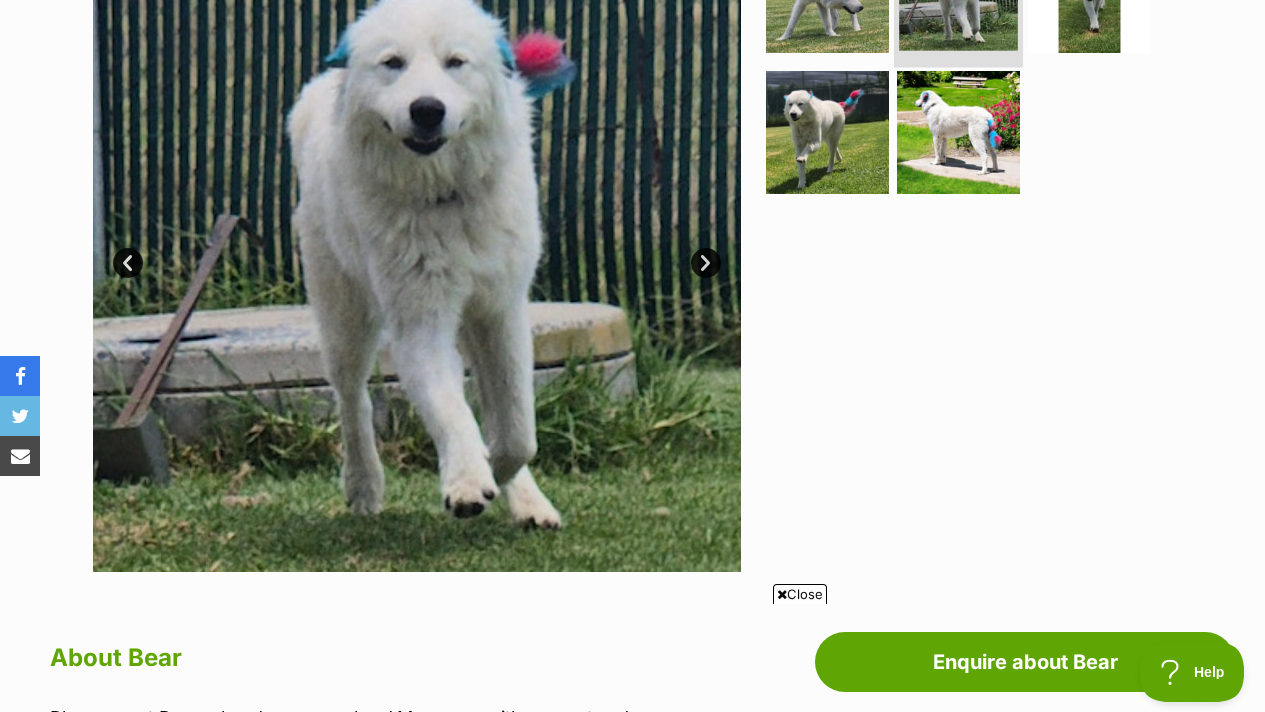 scroll, scrollTop: 515, scrollLeft: 0, axis: vertical 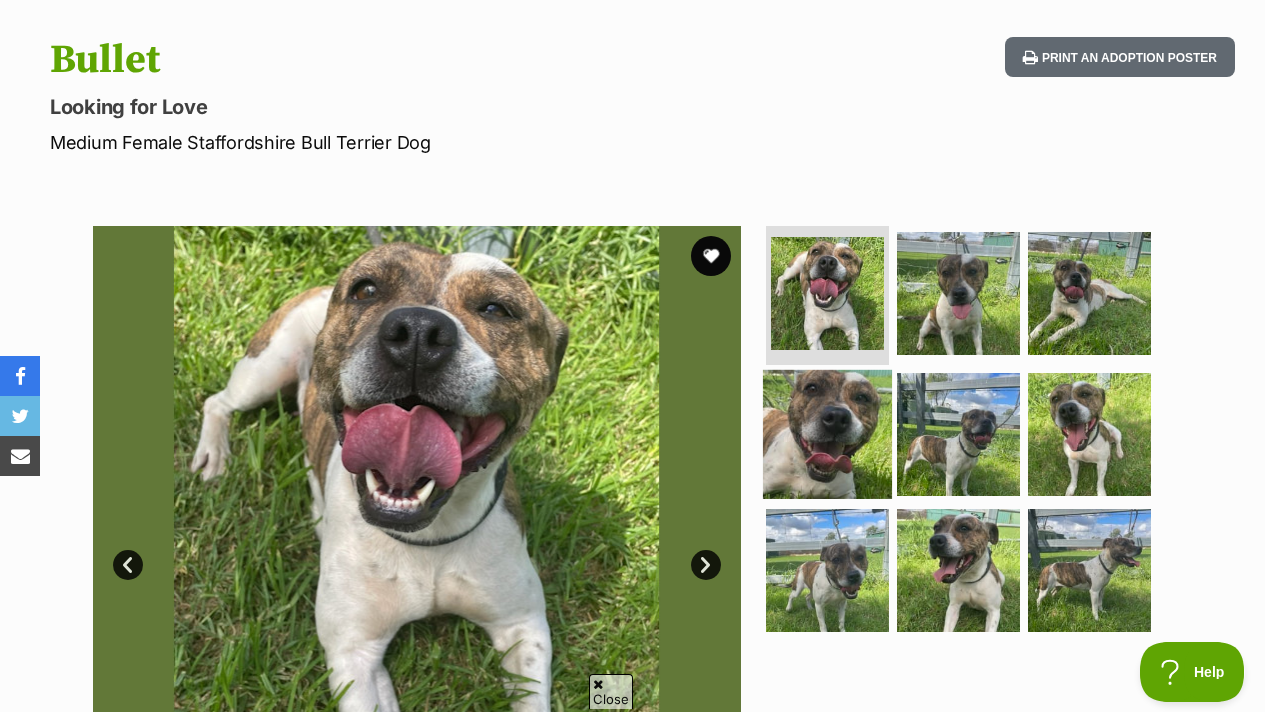 click at bounding box center [827, 434] 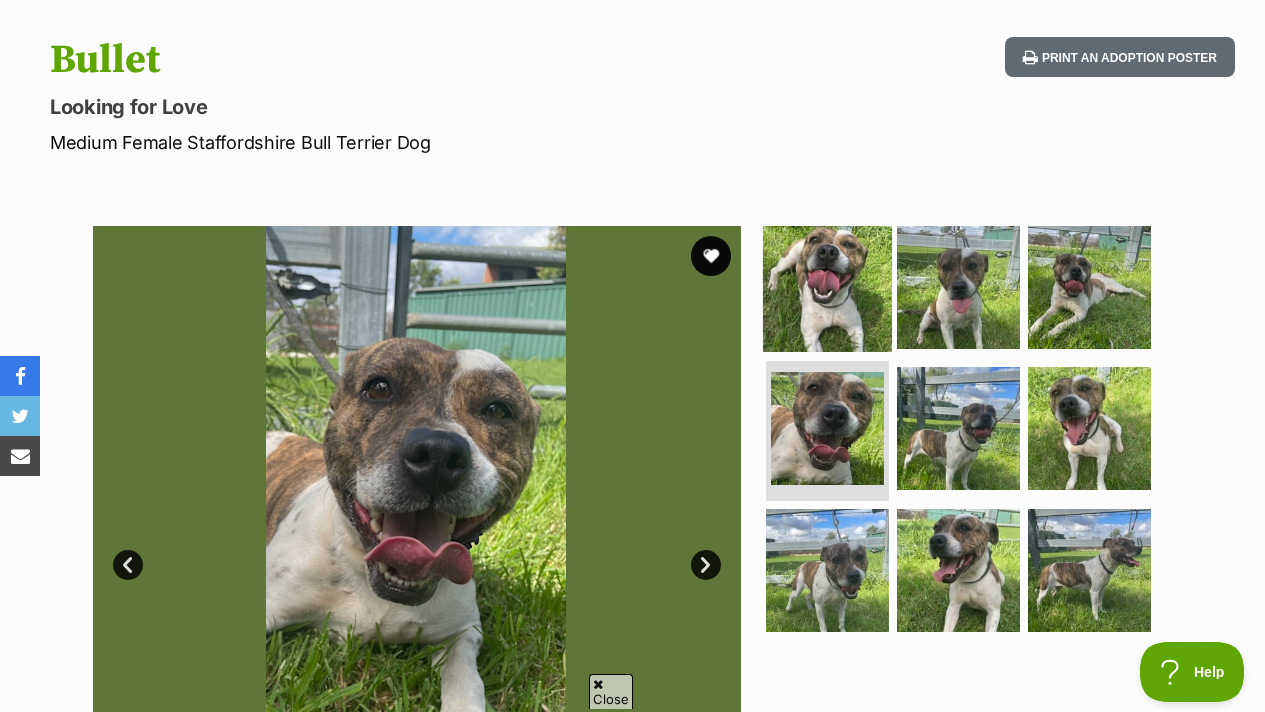 click at bounding box center (827, 286) 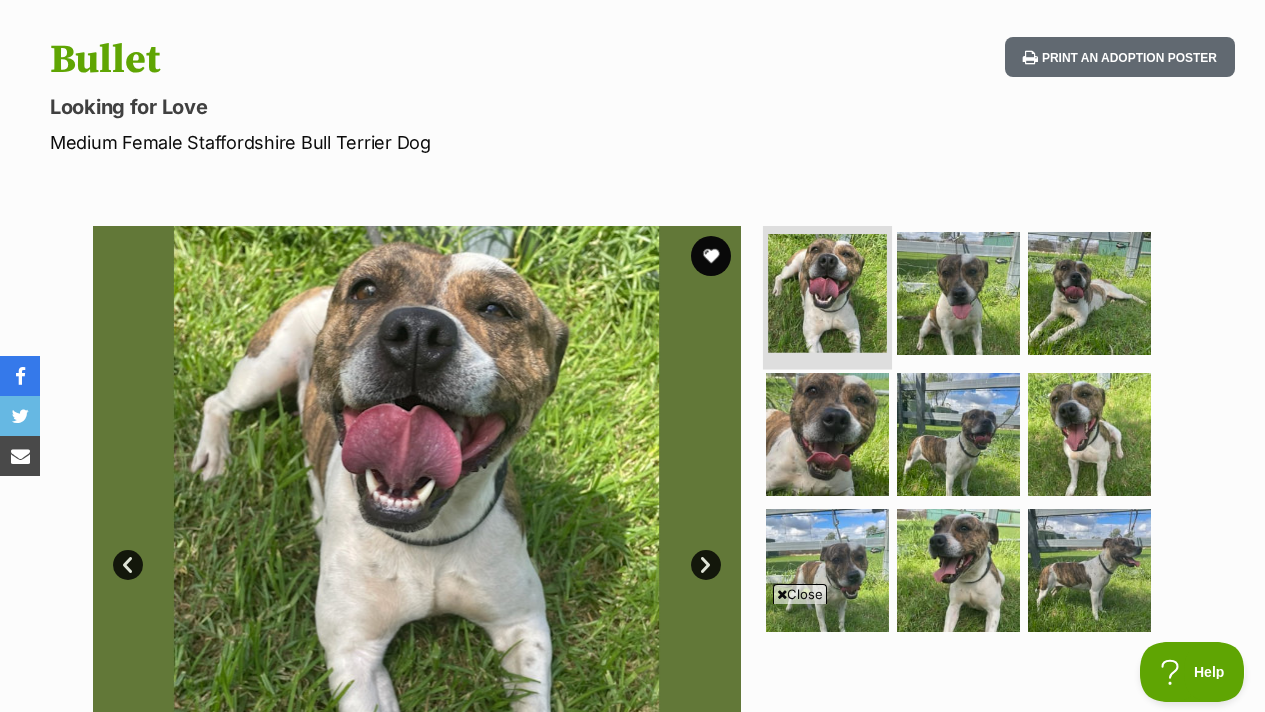 scroll, scrollTop: 0, scrollLeft: 0, axis: both 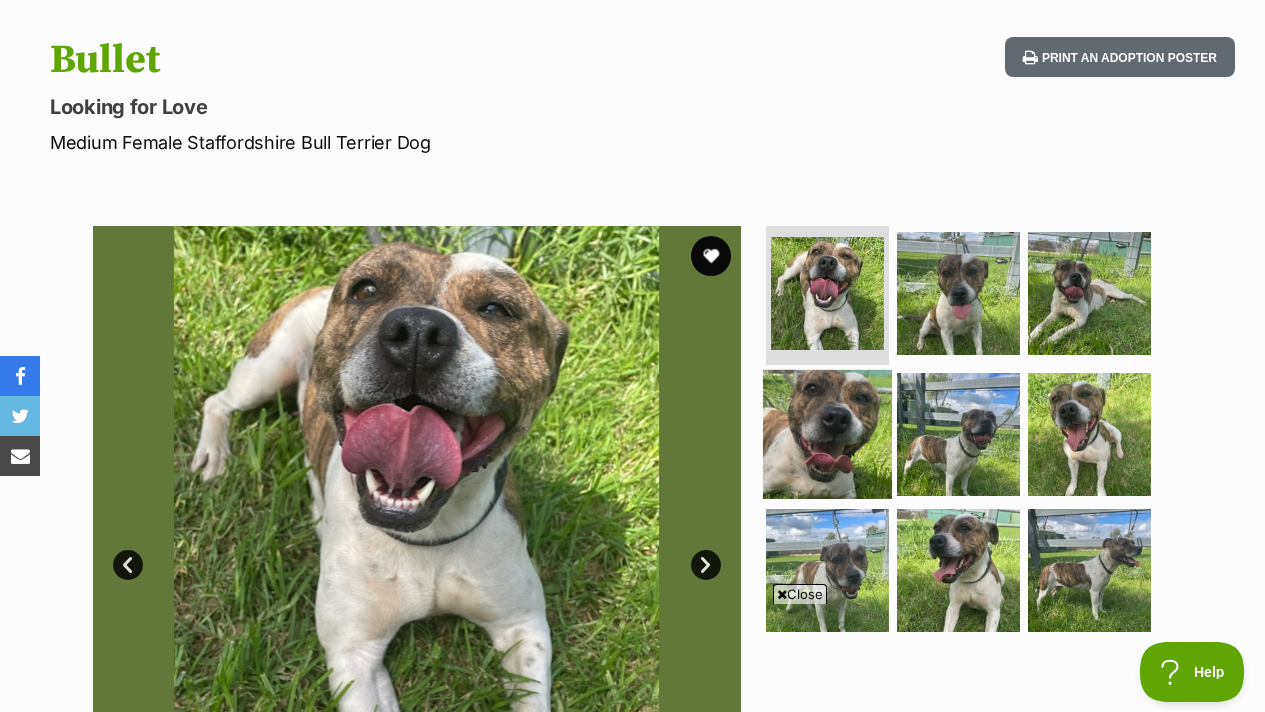 click at bounding box center [827, 434] 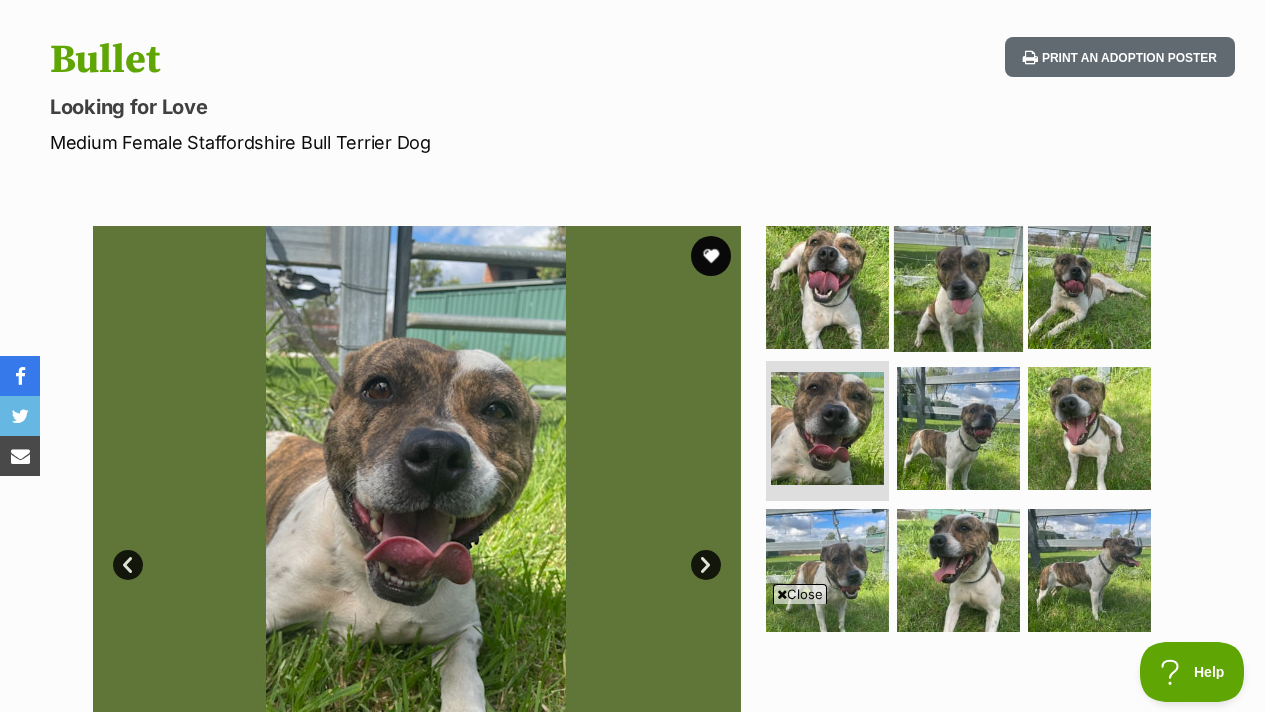 click at bounding box center [958, 286] 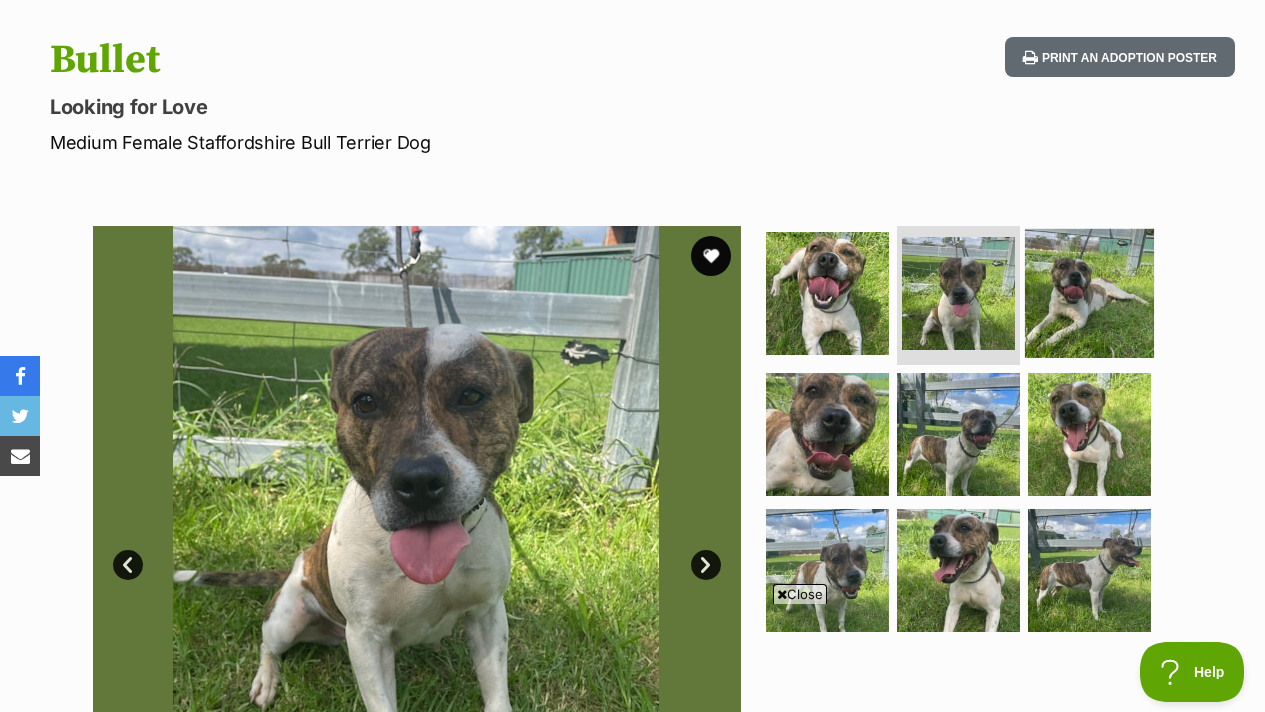 click at bounding box center [1089, 292] 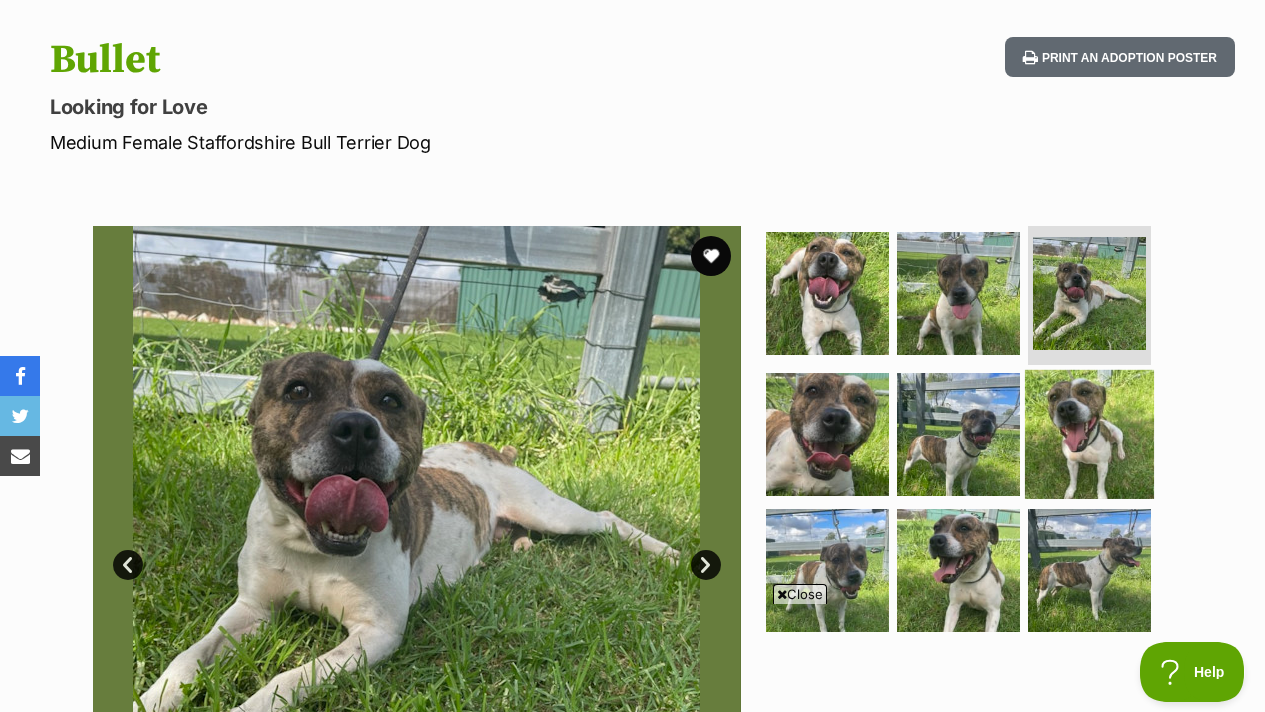 click at bounding box center (1089, 434) 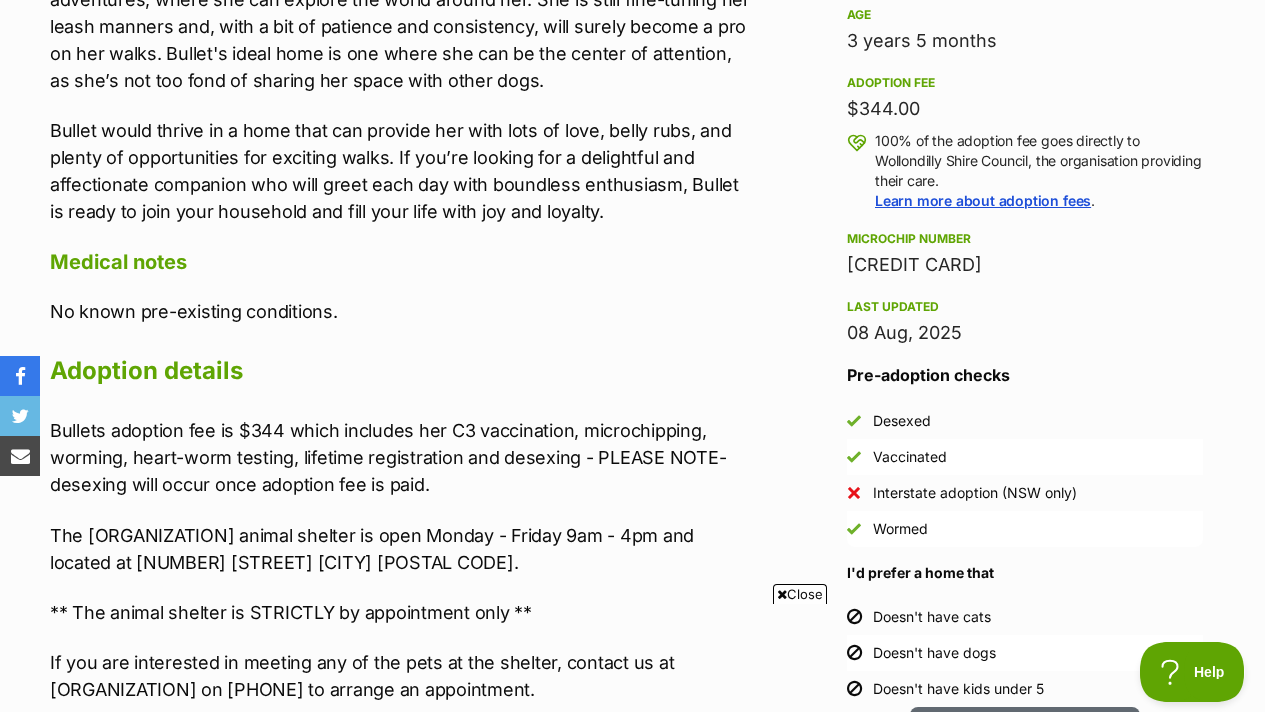 scroll, scrollTop: 1398, scrollLeft: 0, axis: vertical 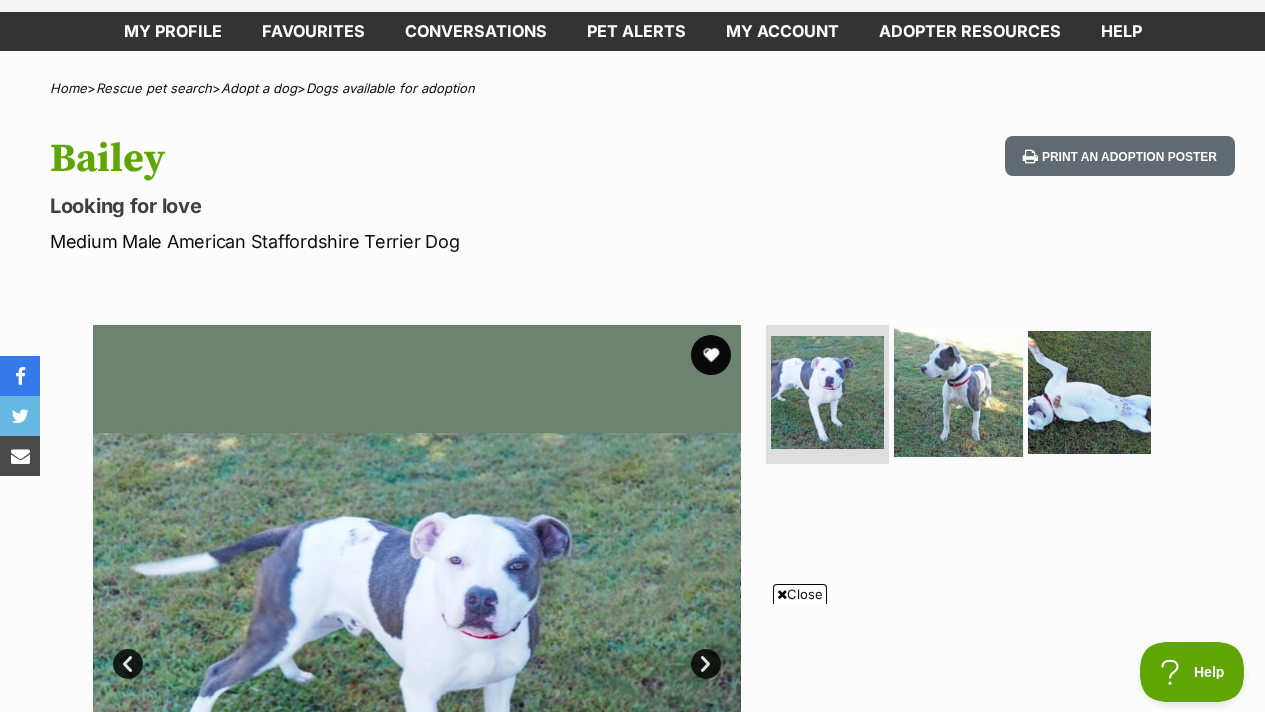click at bounding box center [958, 391] 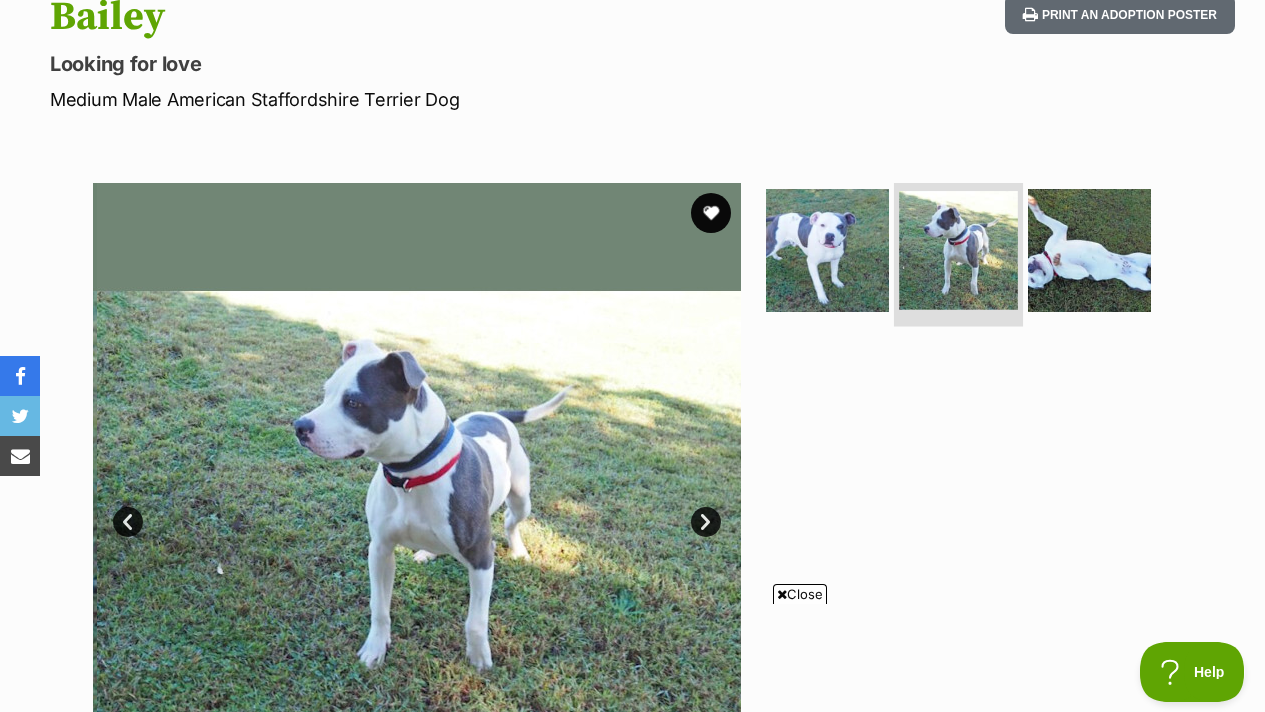 scroll, scrollTop: 271, scrollLeft: 0, axis: vertical 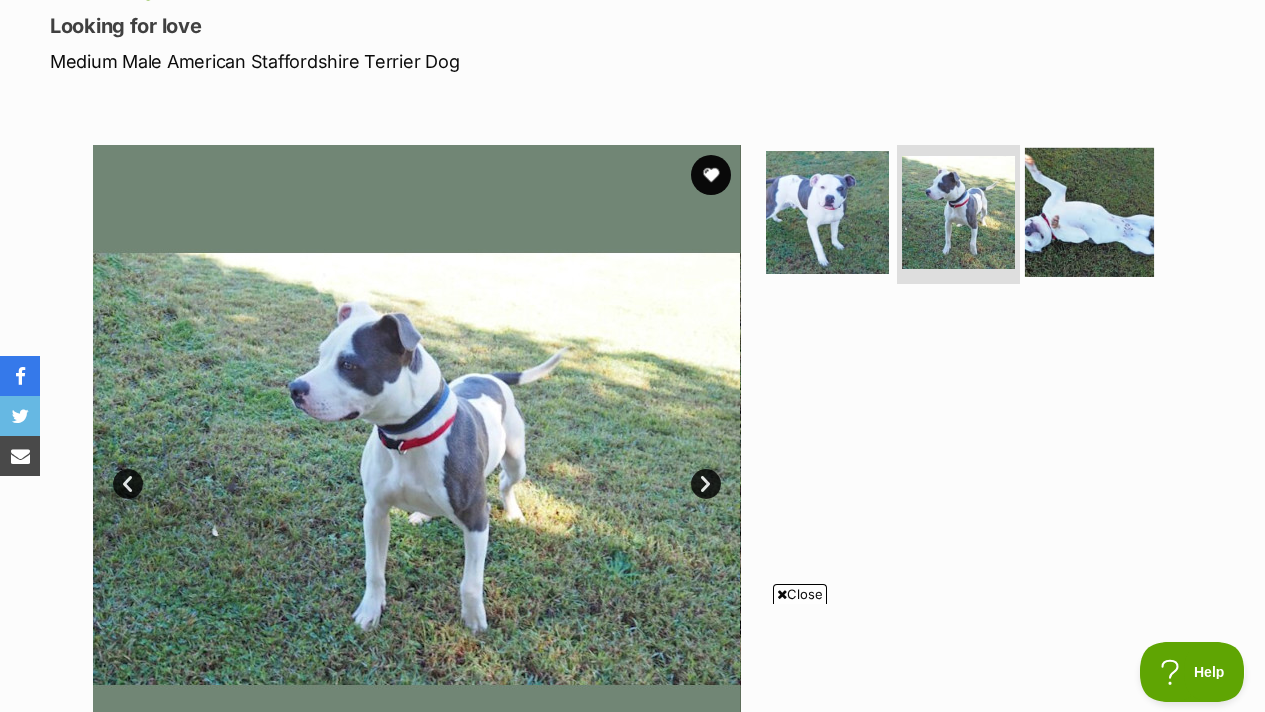 click at bounding box center [1089, 211] 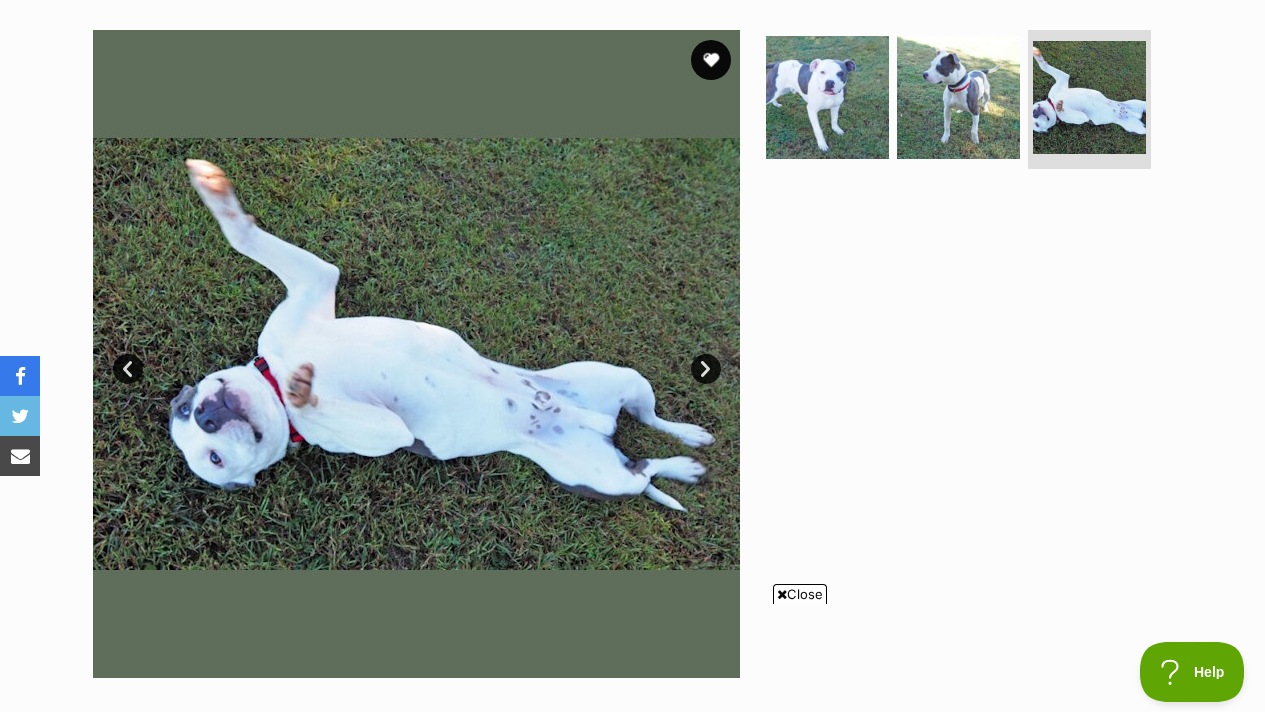 scroll, scrollTop: 402, scrollLeft: 0, axis: vertical 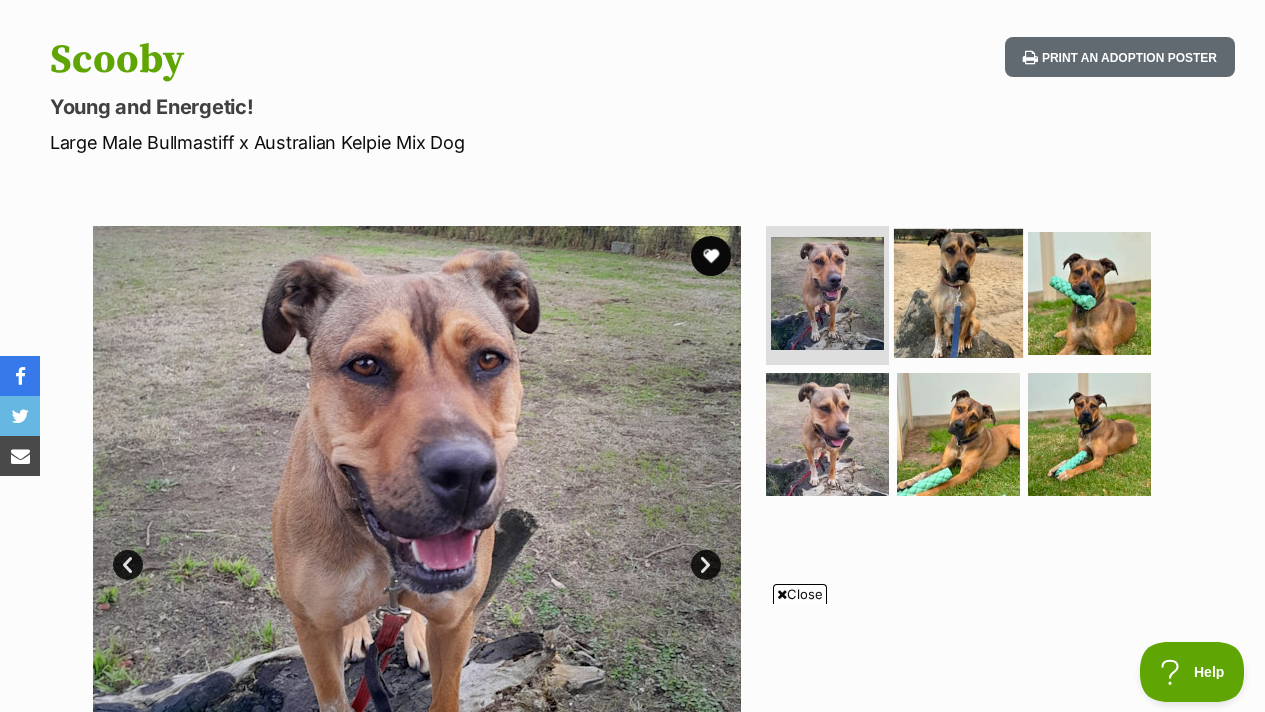click at bounding box center (958, 292) 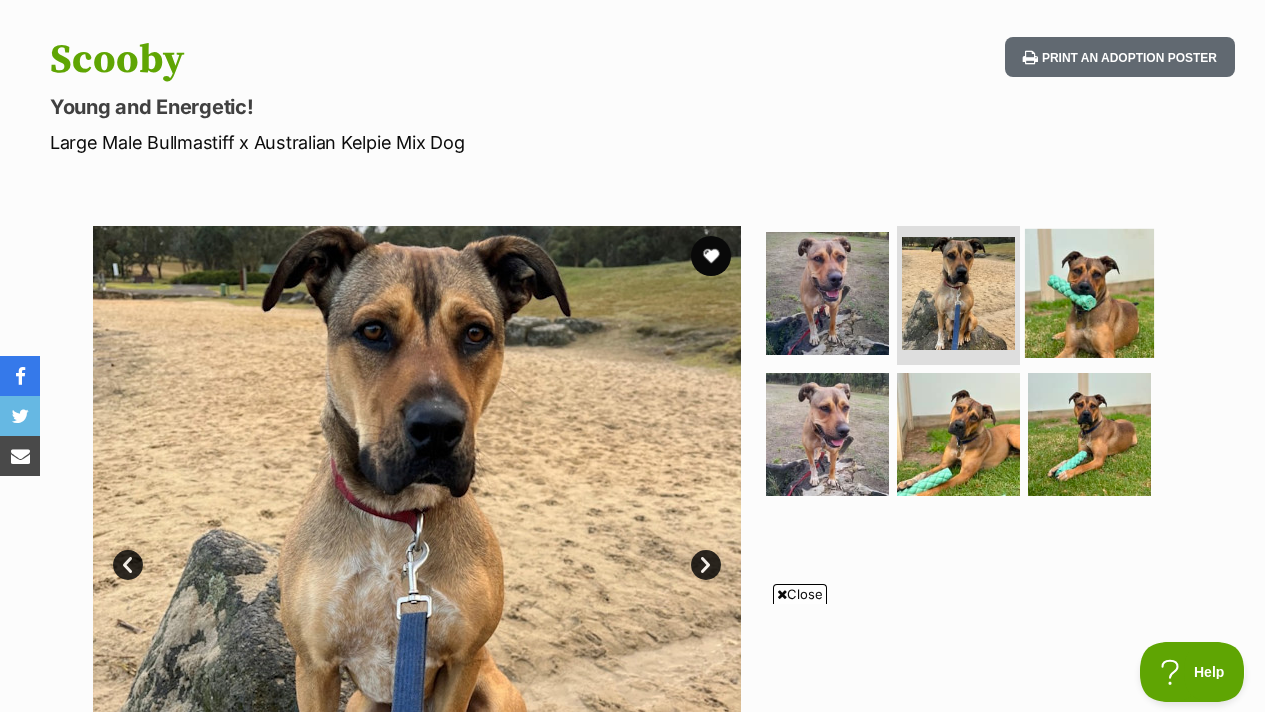 click at bounding box center (1089, 292) 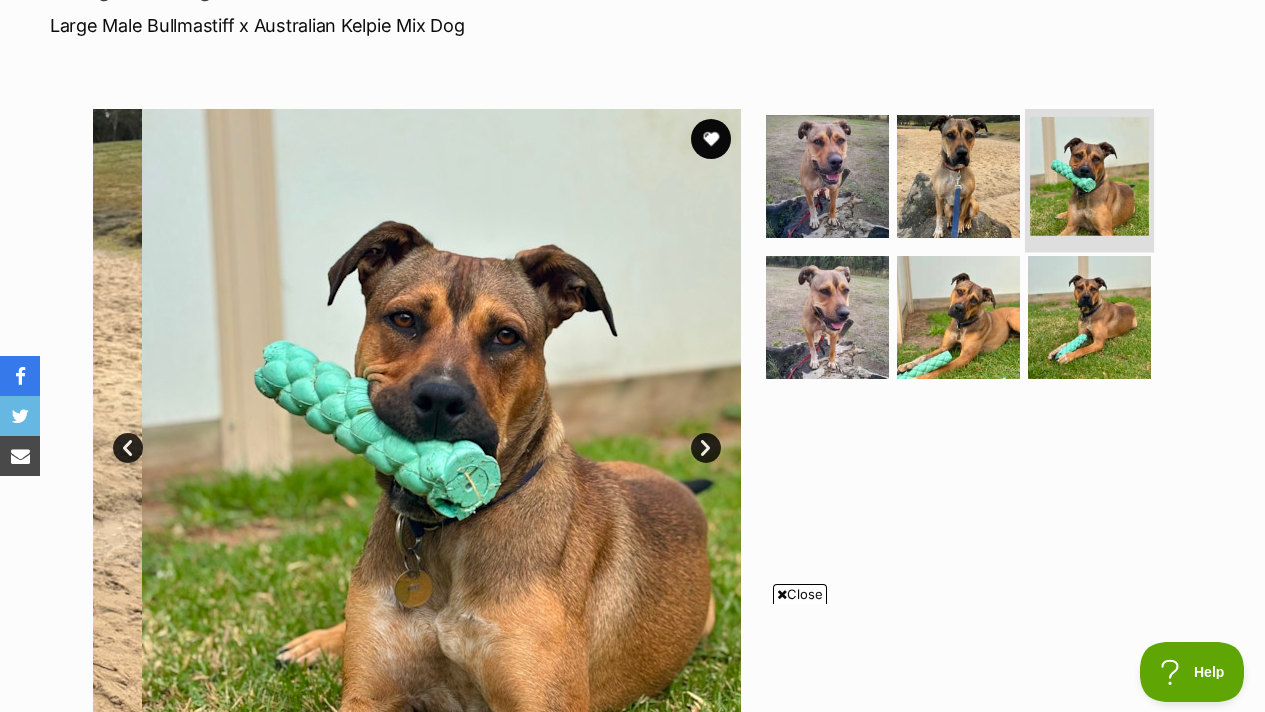 scroll, scrollTop: 397, scrollLeft: 0, axis: vertical 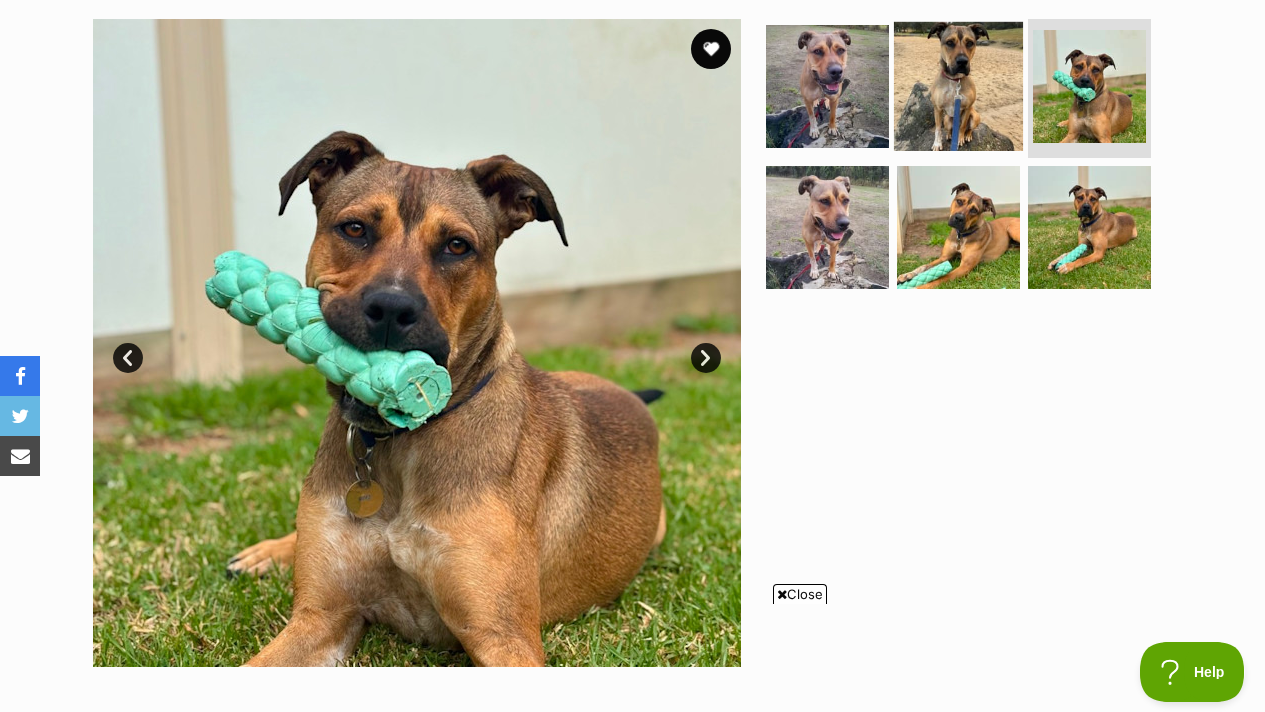 click at bounding box center [958, 85] 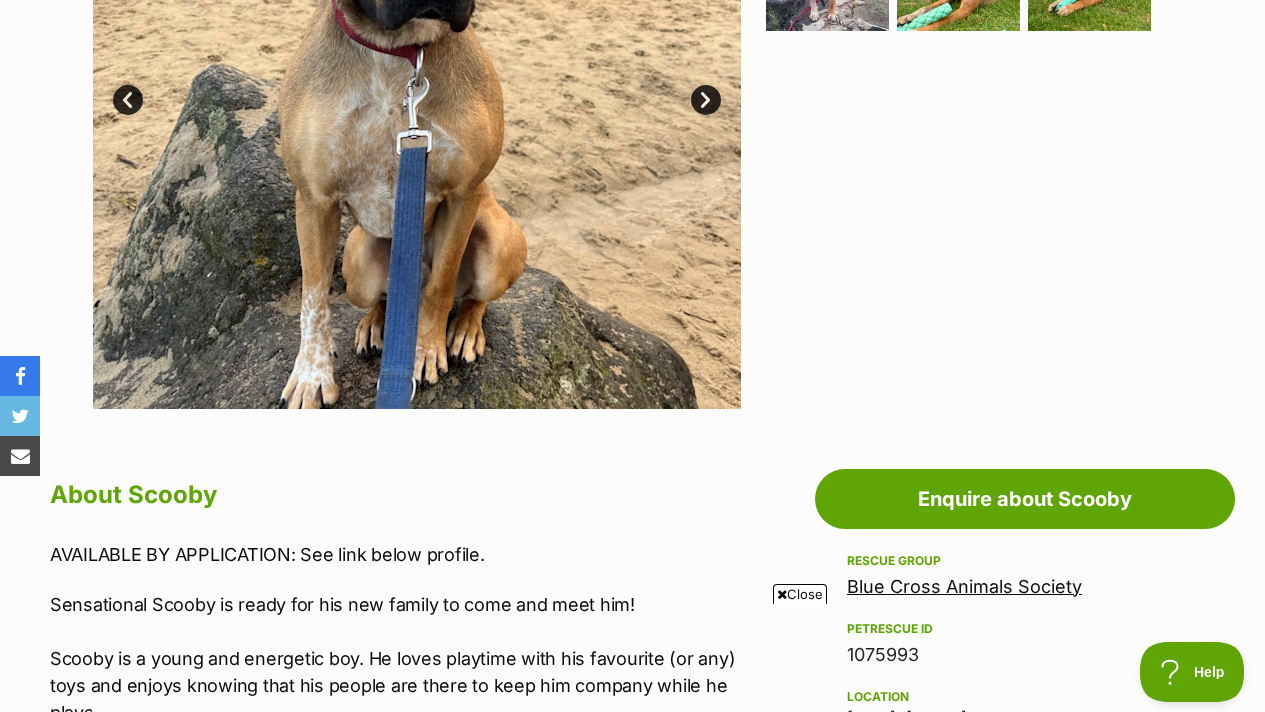 scroll, scrollTop: 650, scrollLeft: 0, axis: vertical 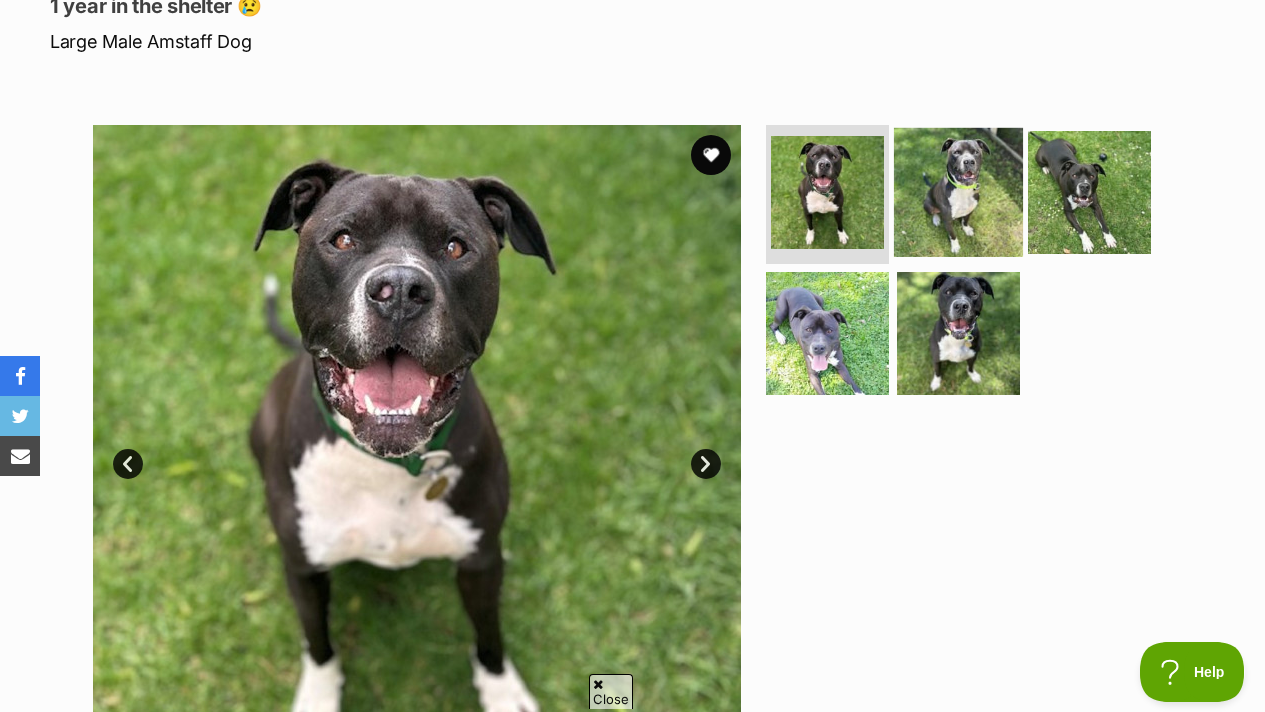 click at bounding box center [958, 191] 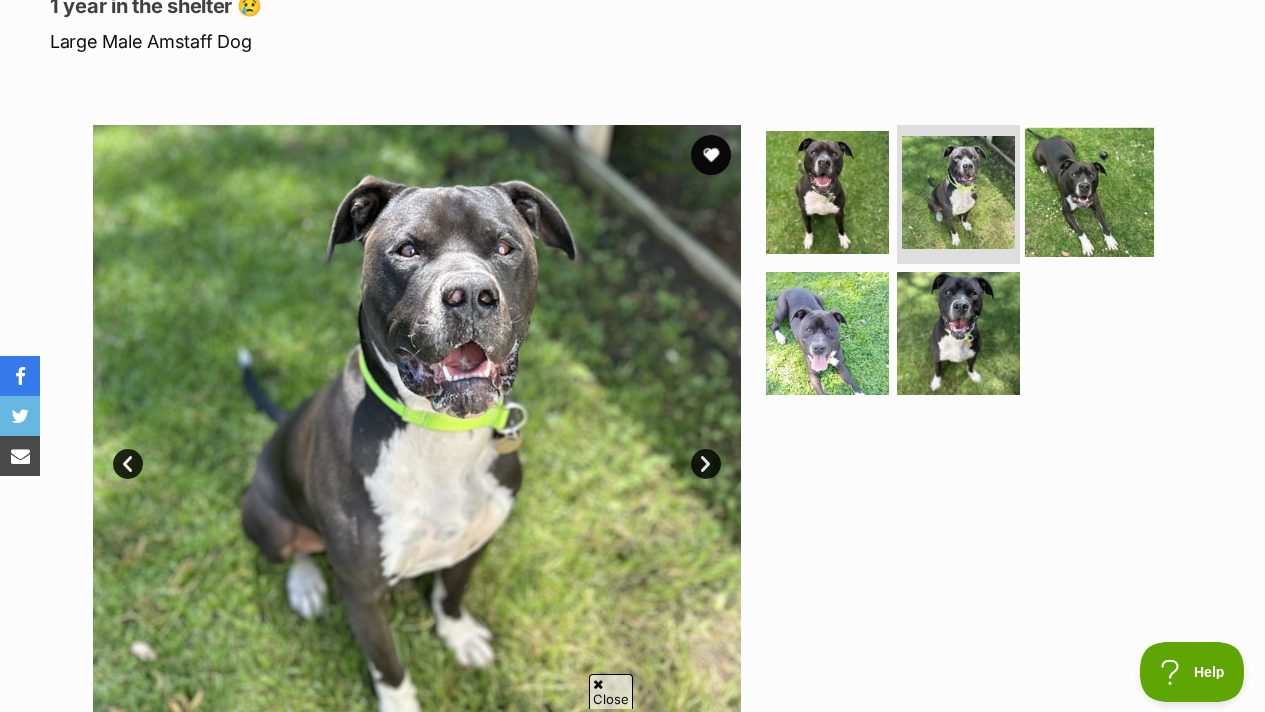 click at bounding box center (1089, 191) 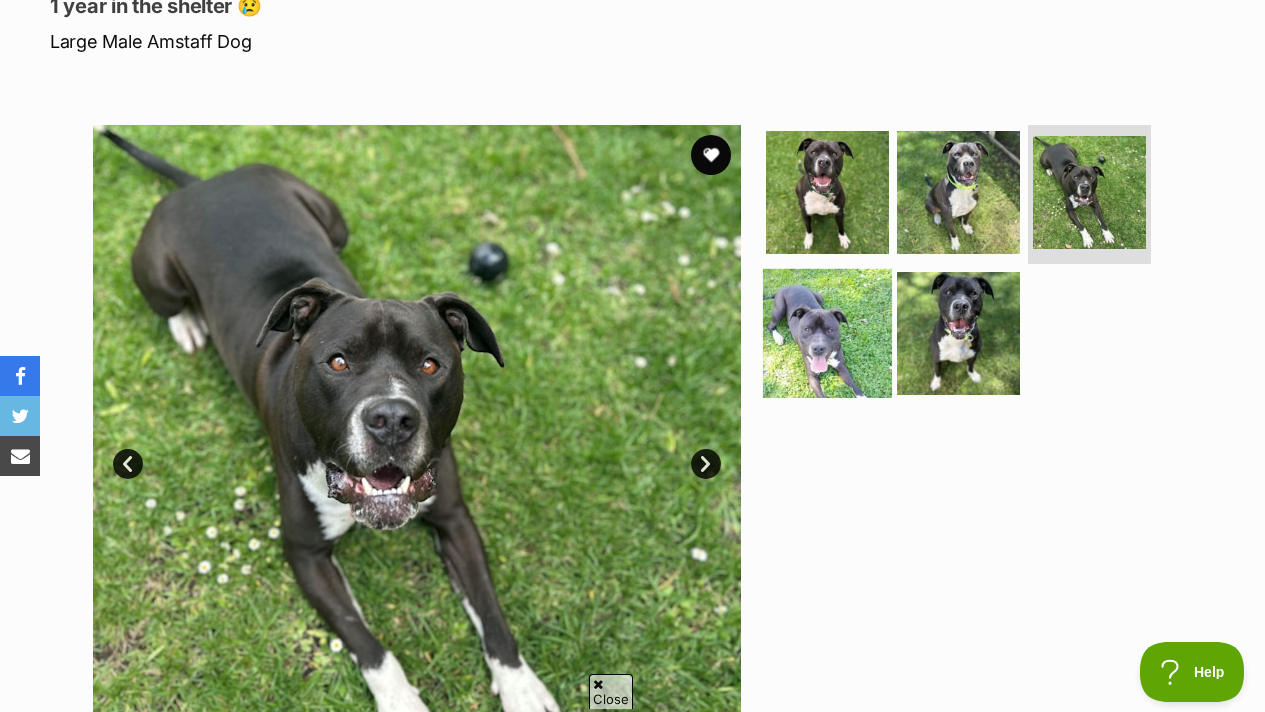 click at bounding box center (827, 333) 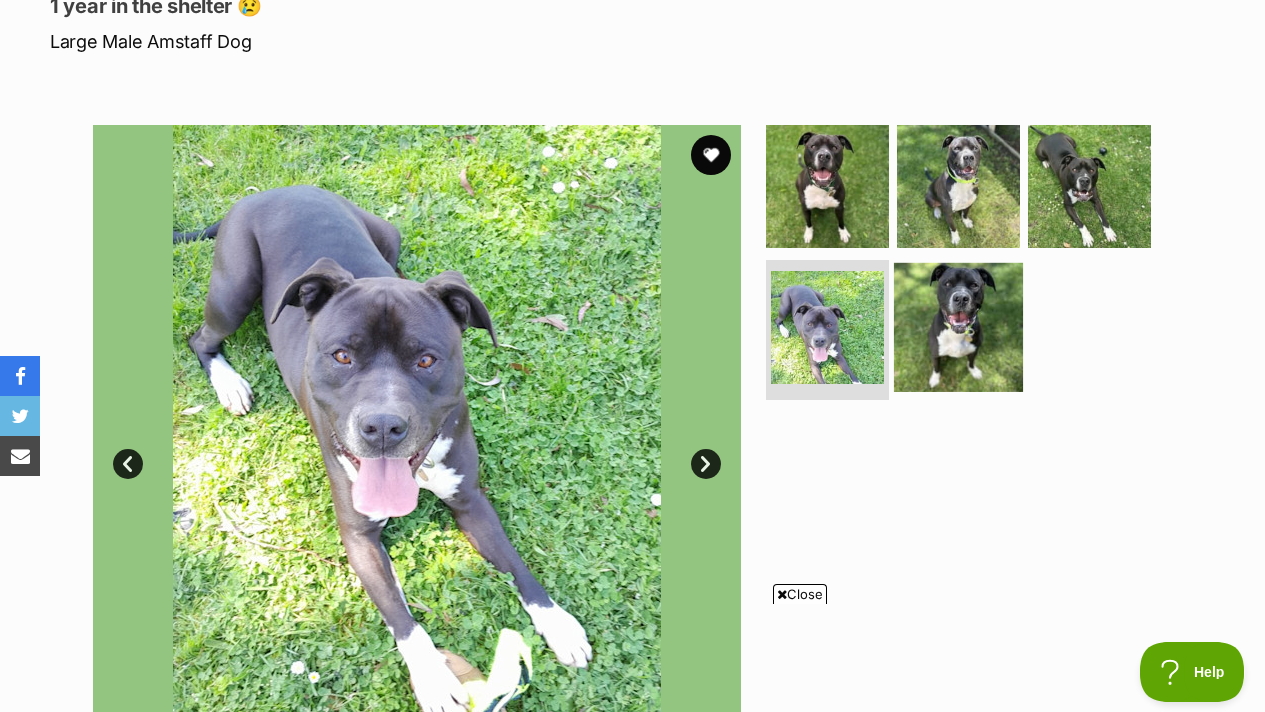 scroll, scrollTop: 0, scrollLeft: 0, axis: both 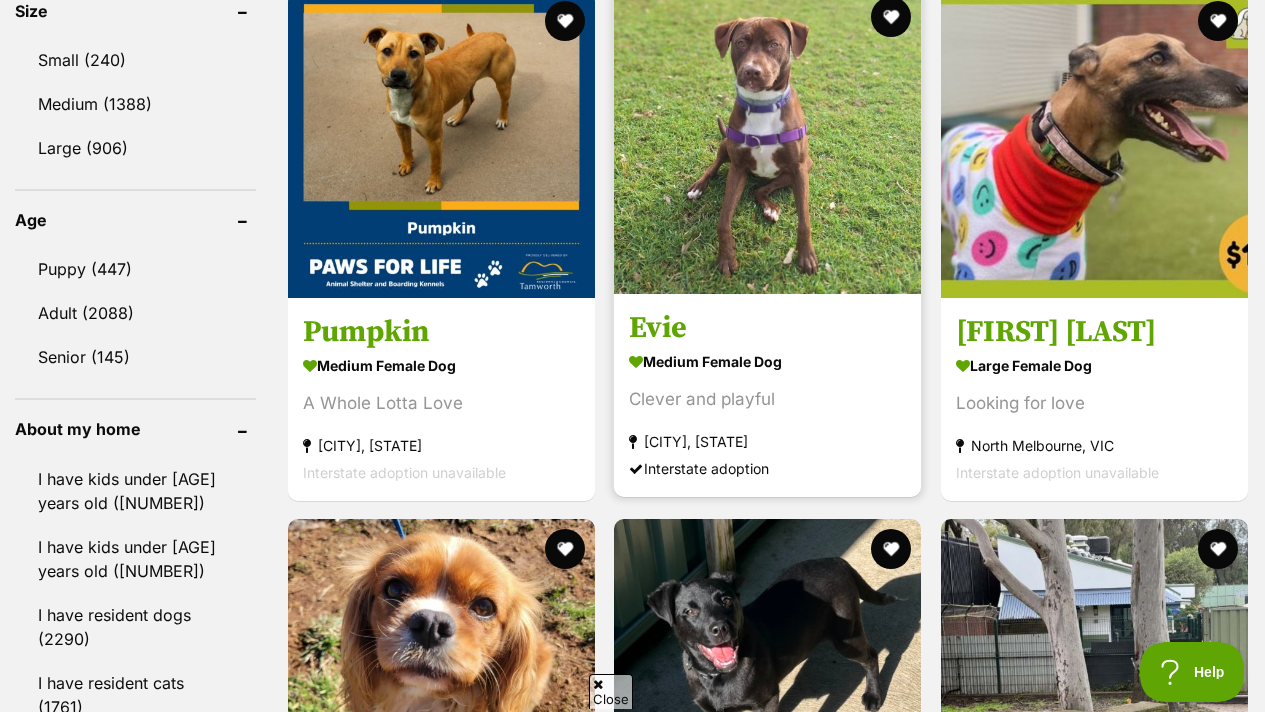 click on "Evie" at bounding box center [767, 327] 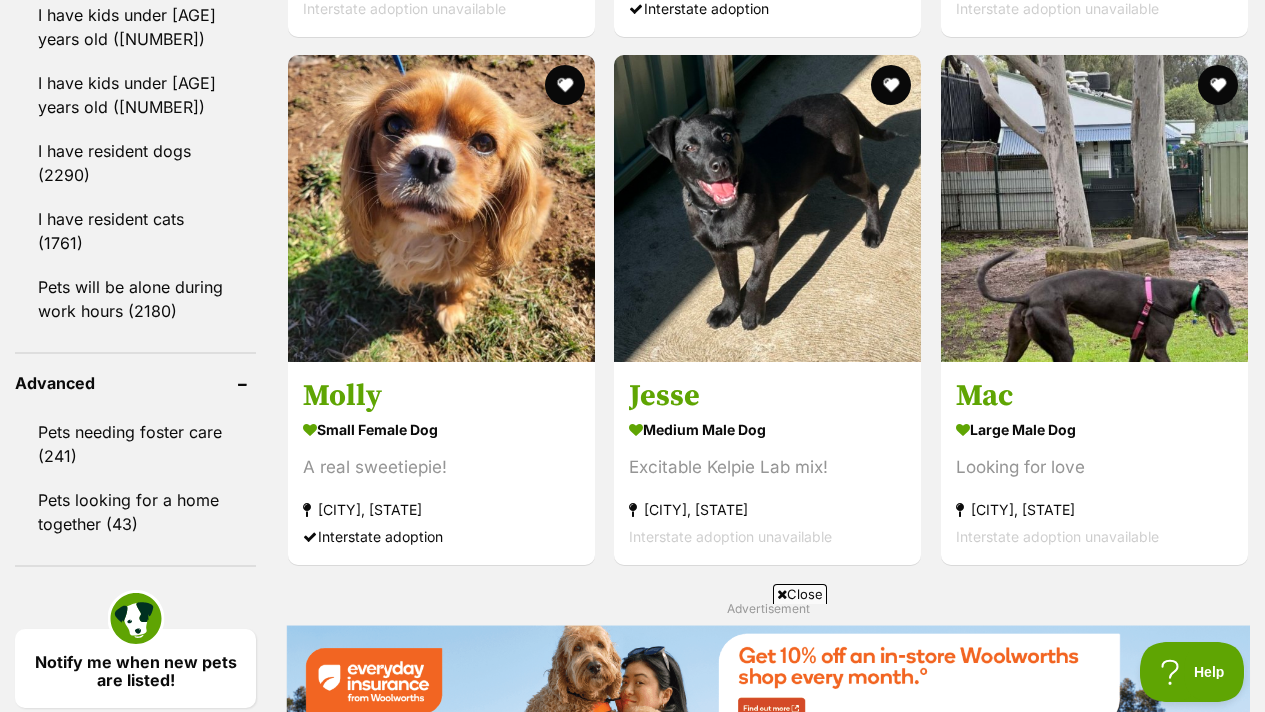 scroll, scrollTop: 2375, scrollLeft: 0, axis: vertical 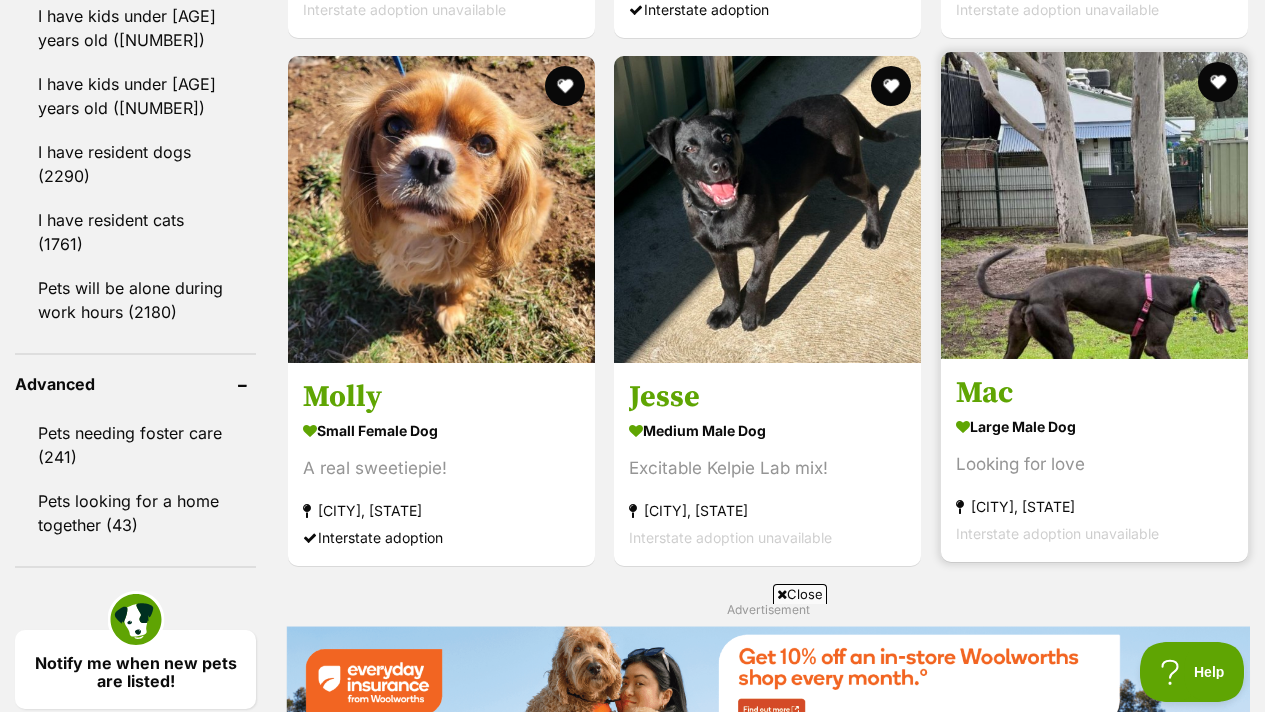 click on "Mac" at bounding box center (1094, 393) 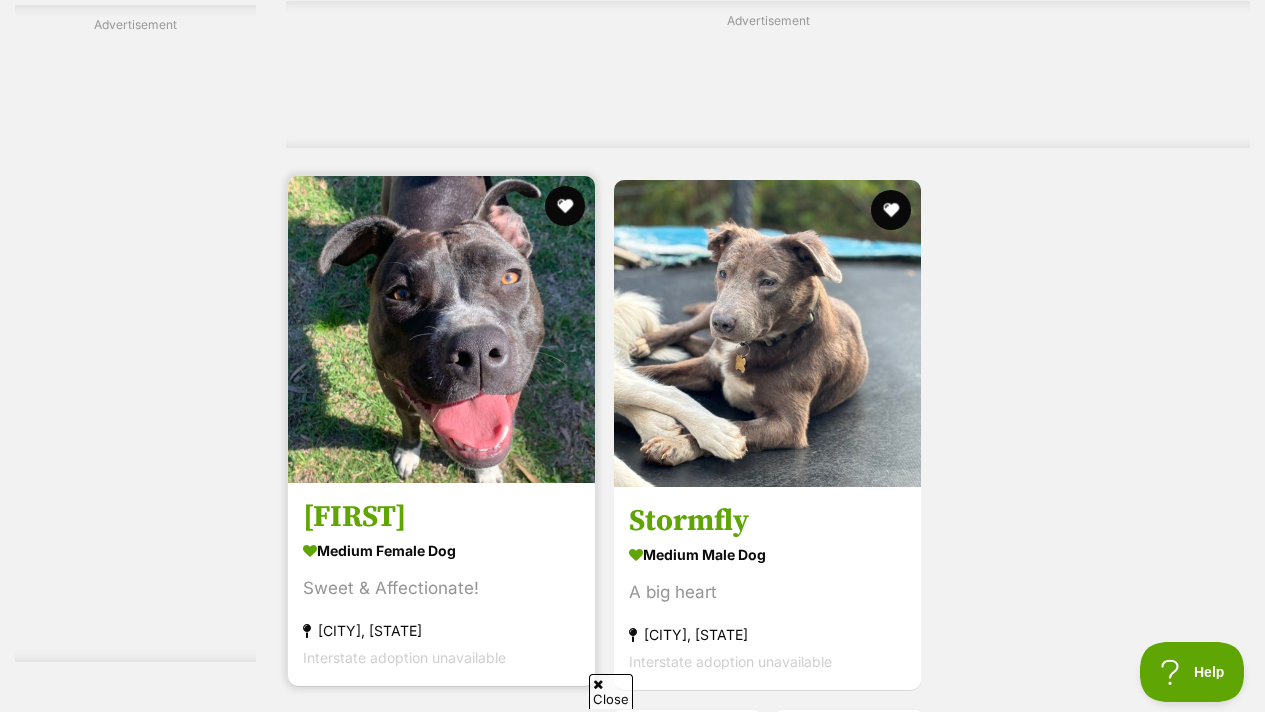 scroll, scrollTop: 4228, scrollLeft: 0, axis: vertical 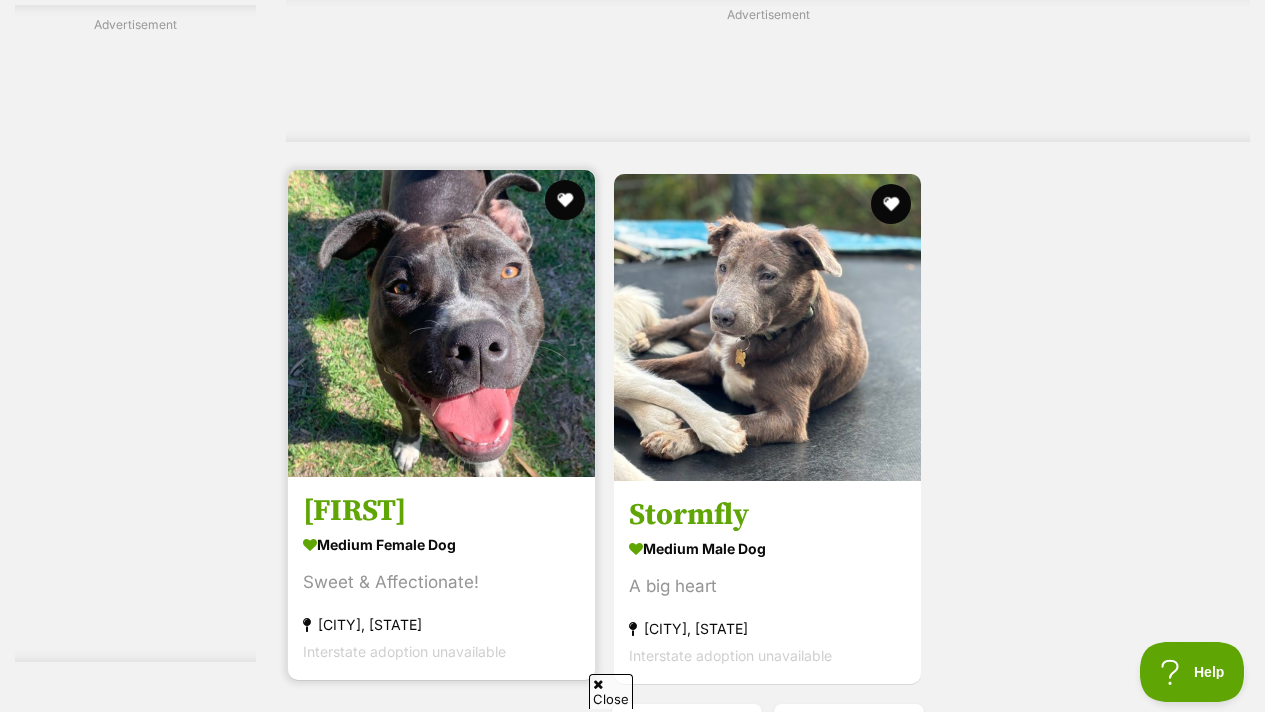click on "Fiona" at bounding box center (441, 511) 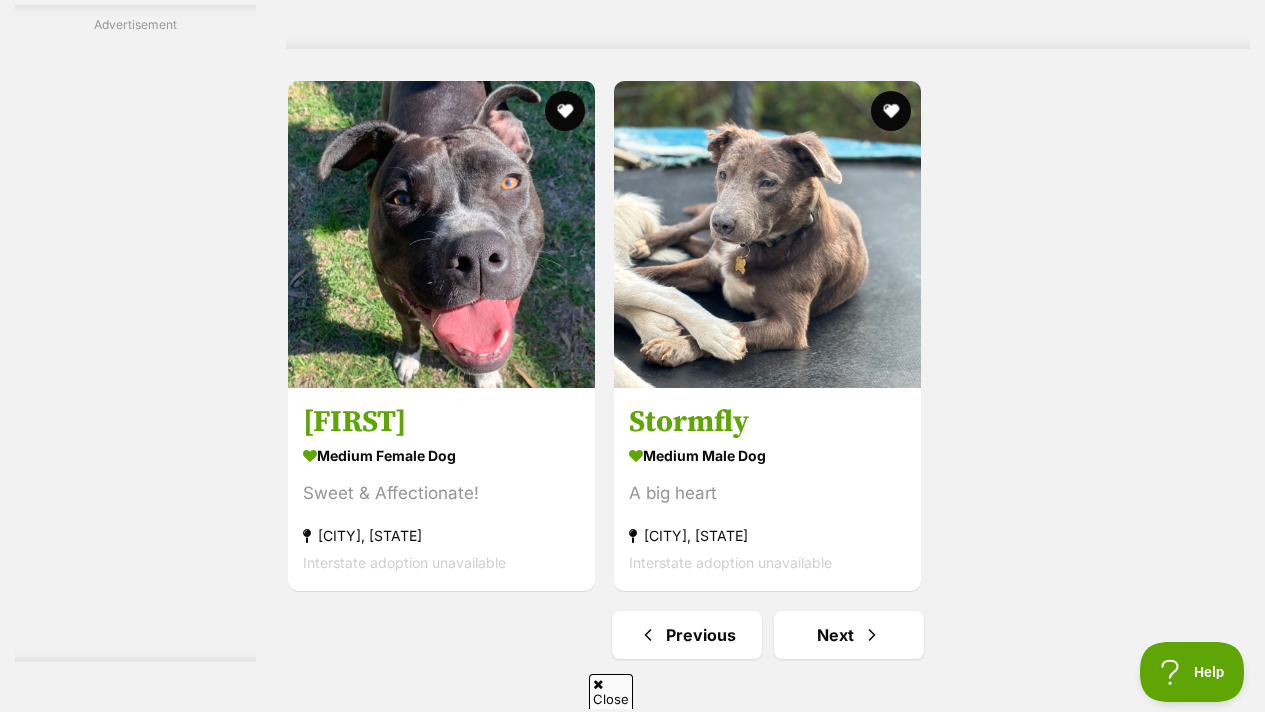 scroll, scrollTop: 0, scrollLeft: 0, axis: both 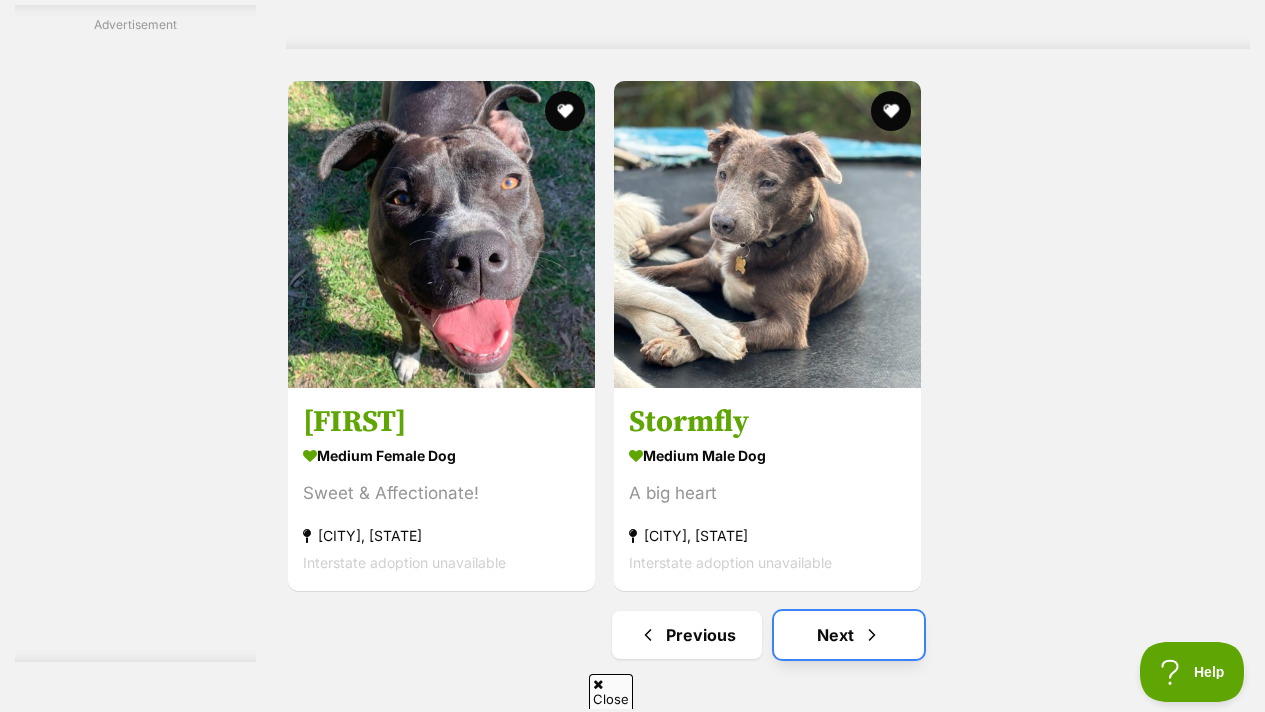 click on "Next" at bounding box center (849, 635) 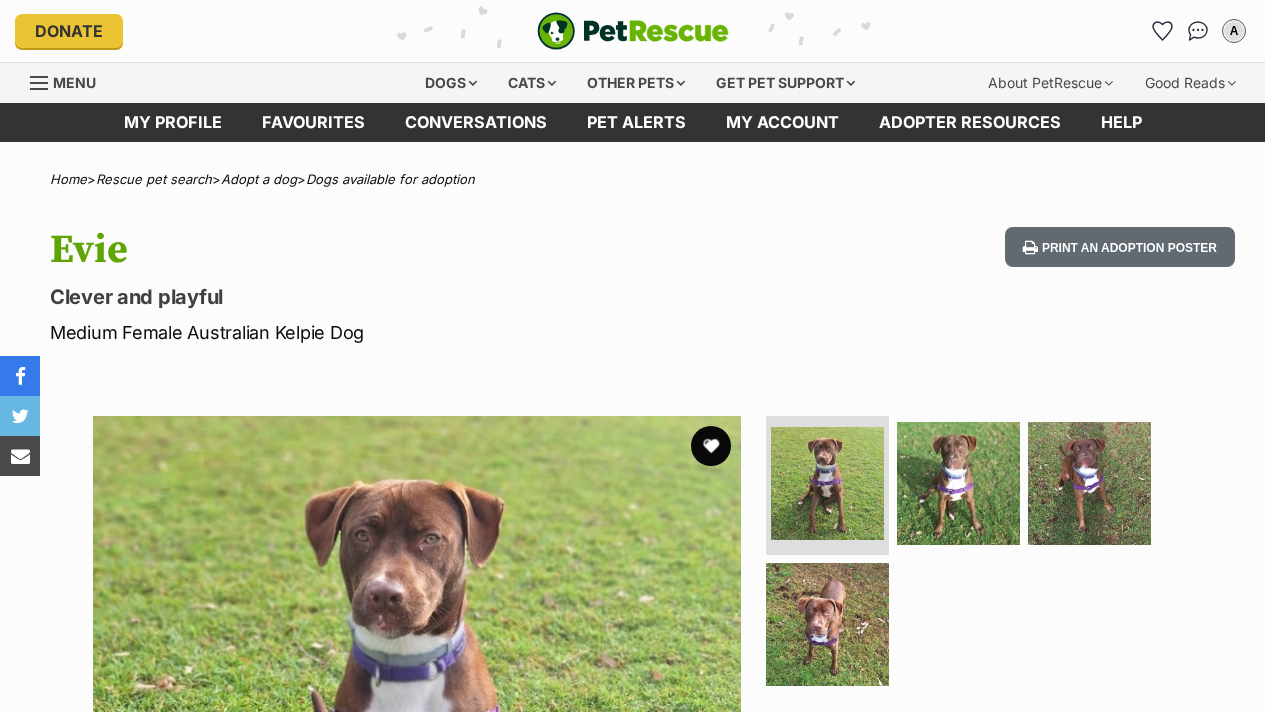 scroll, scrollTop: 0, scrollLeft: 0, axis: both 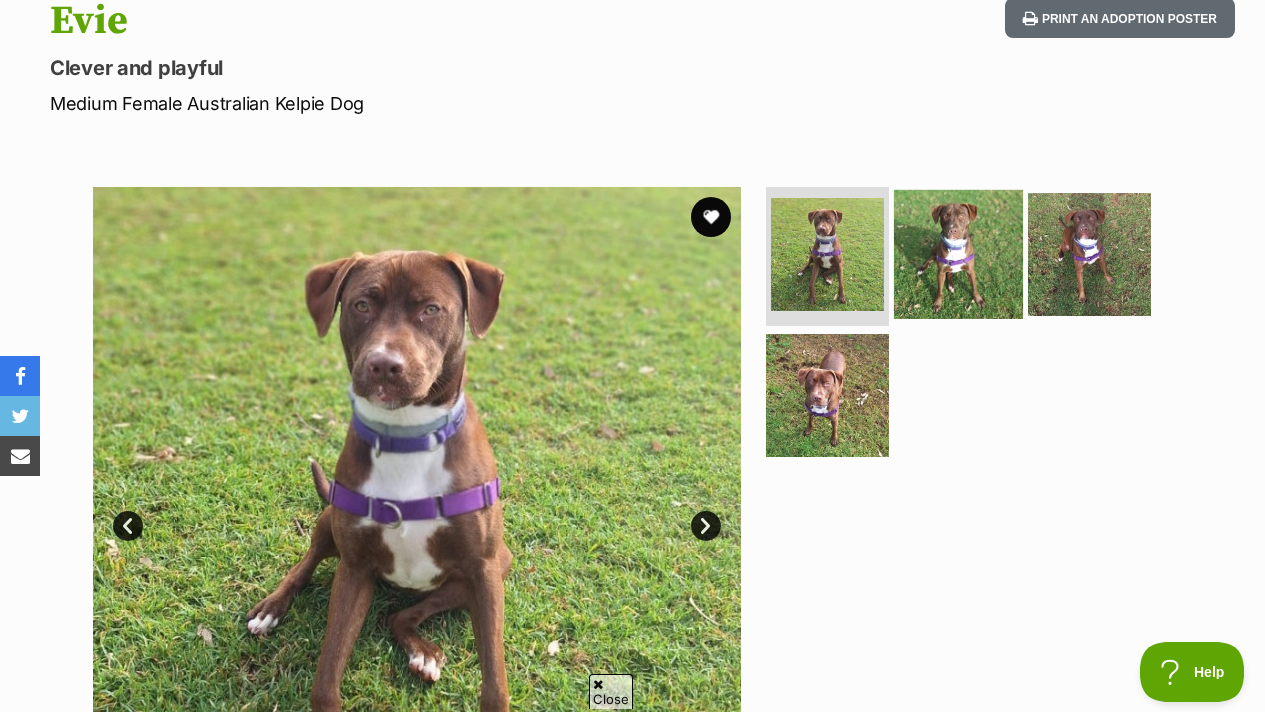 click at bounding box center (958, 253) 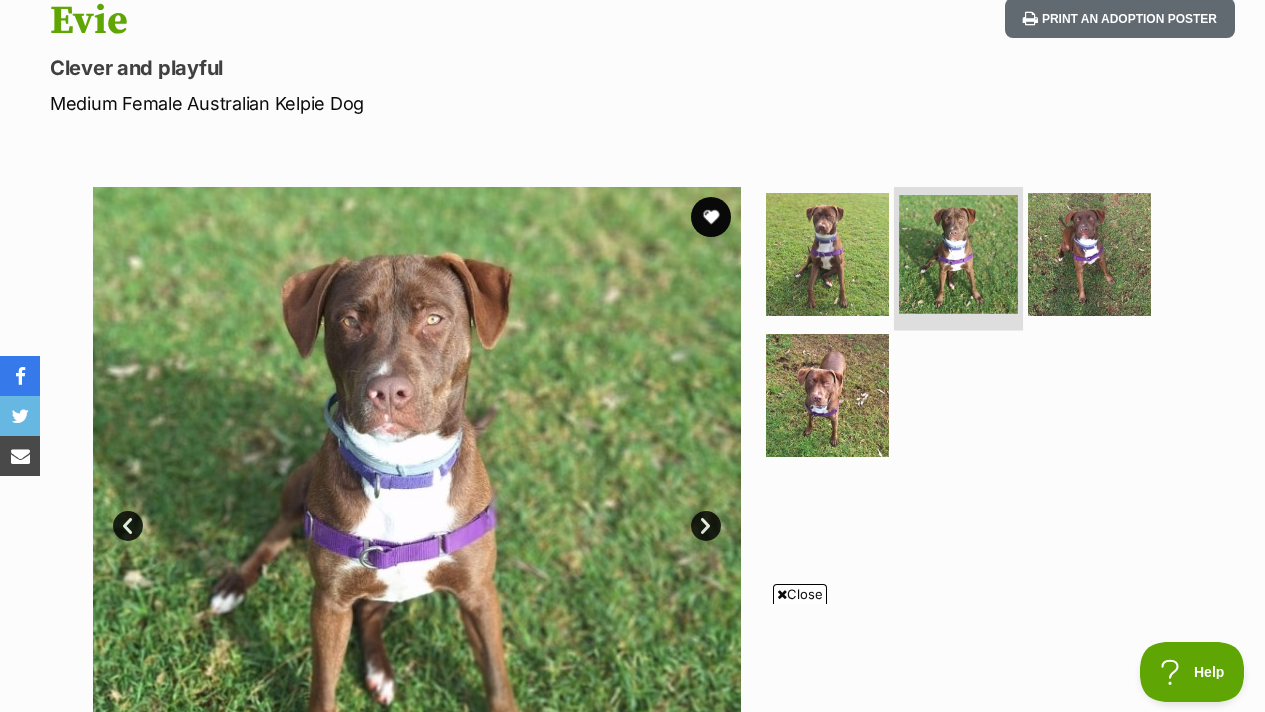 scroll, scrollTop: 0, scrollLeft: 0, axis: both 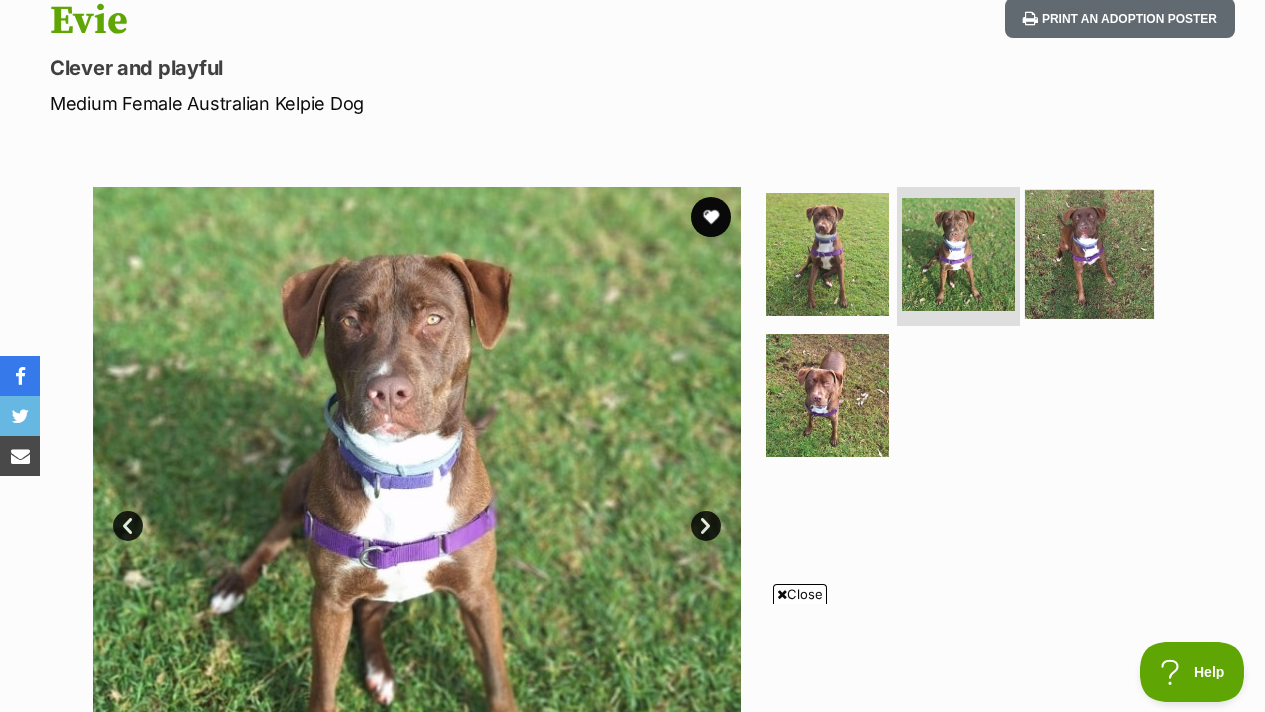 click at bounding box center (1089, 253) 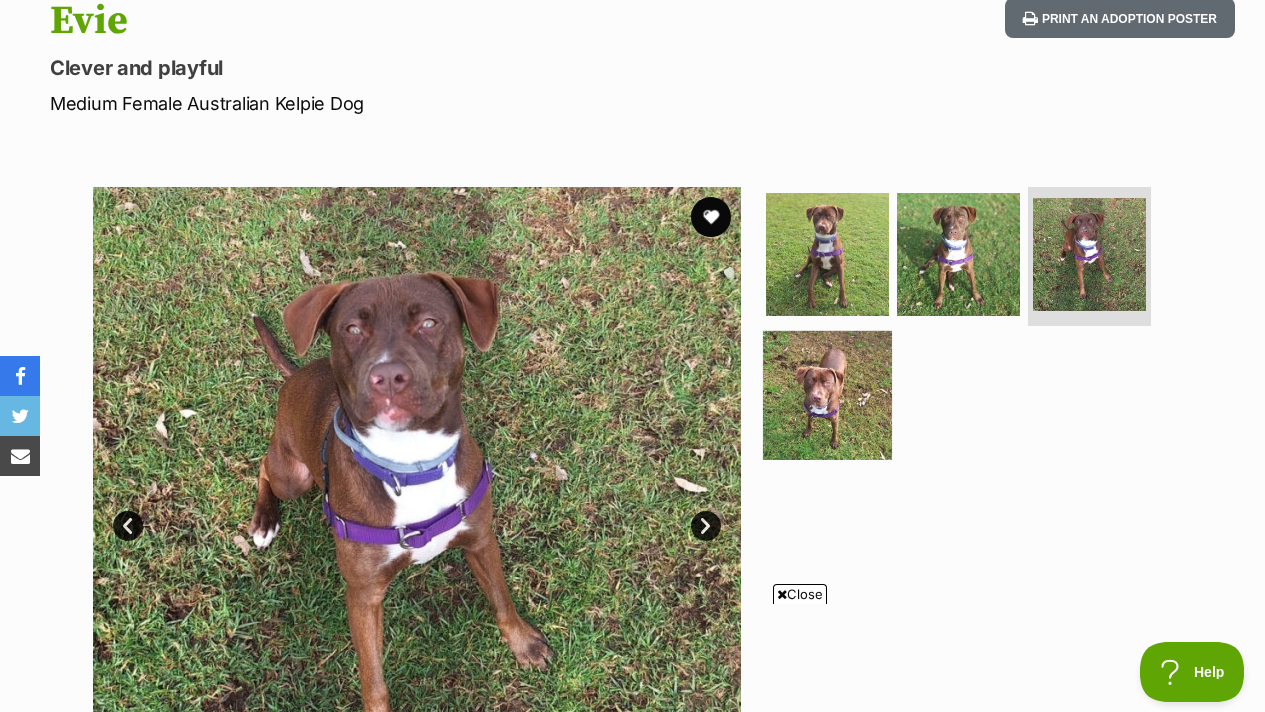 click at bounding box center [827, 395] 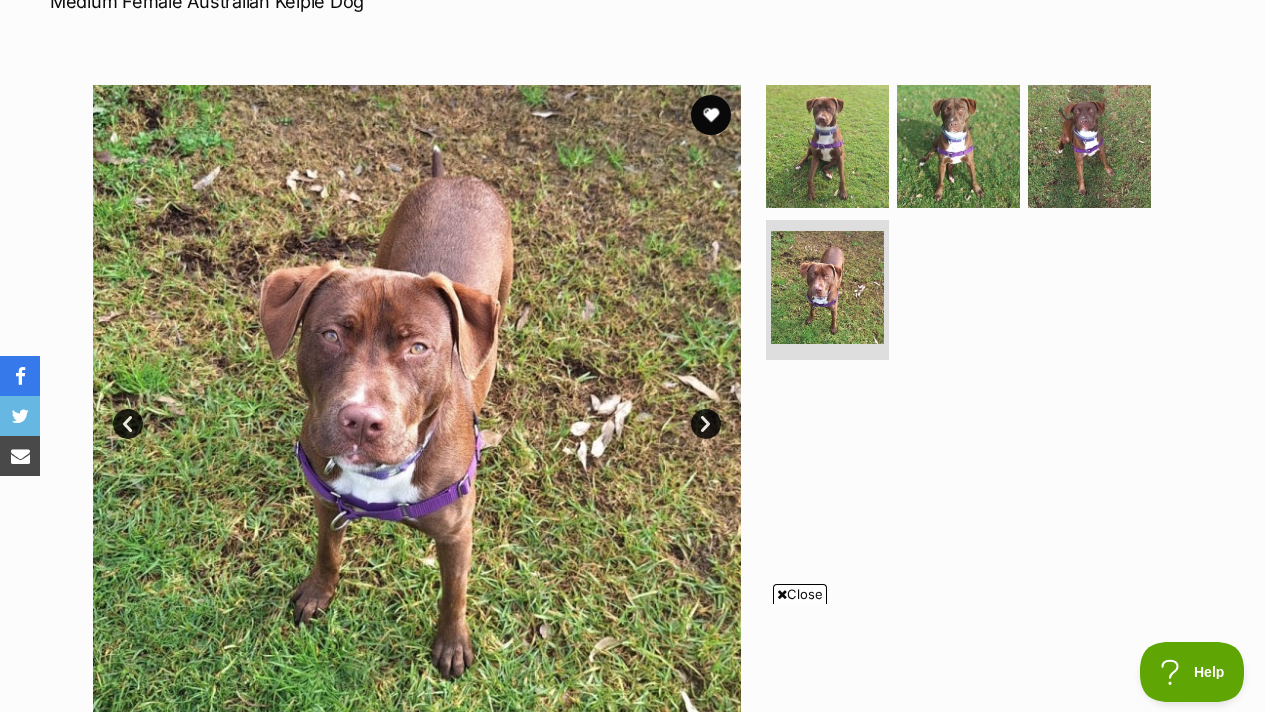 scroll, scrollTop: 91, scrollLeft: 0, axis: vertical 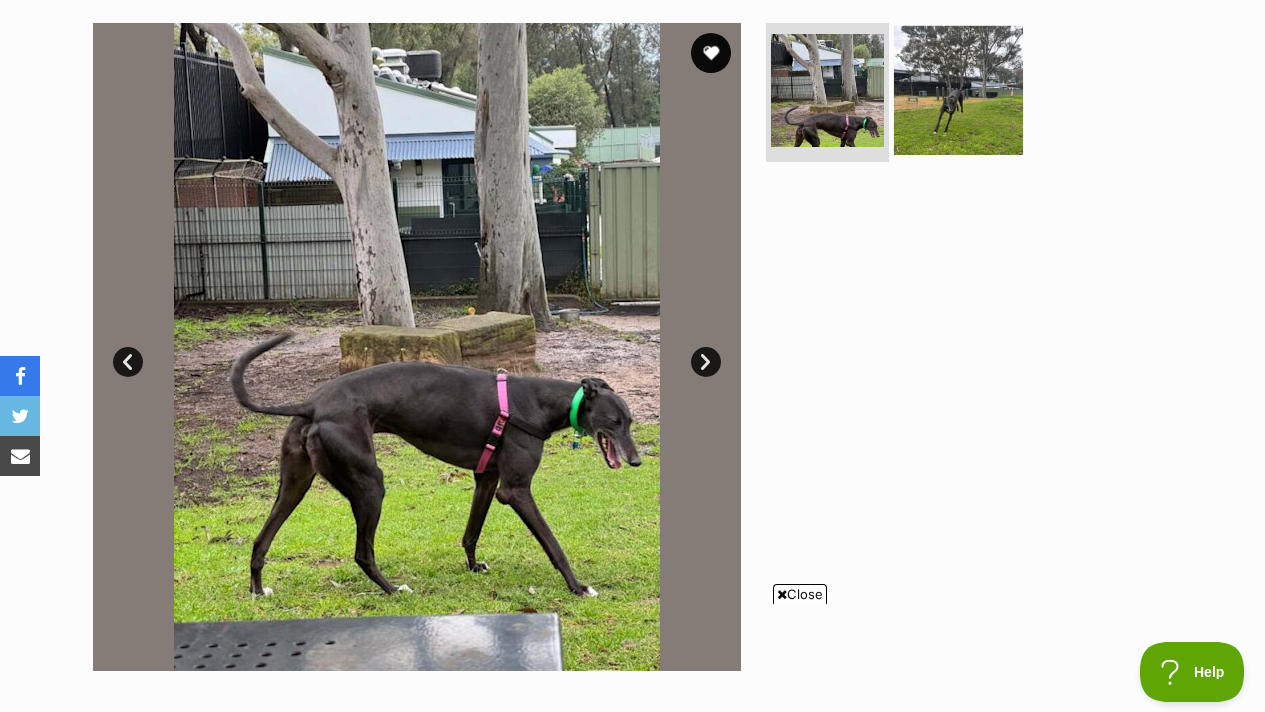 click at bounding box center [958, 89] 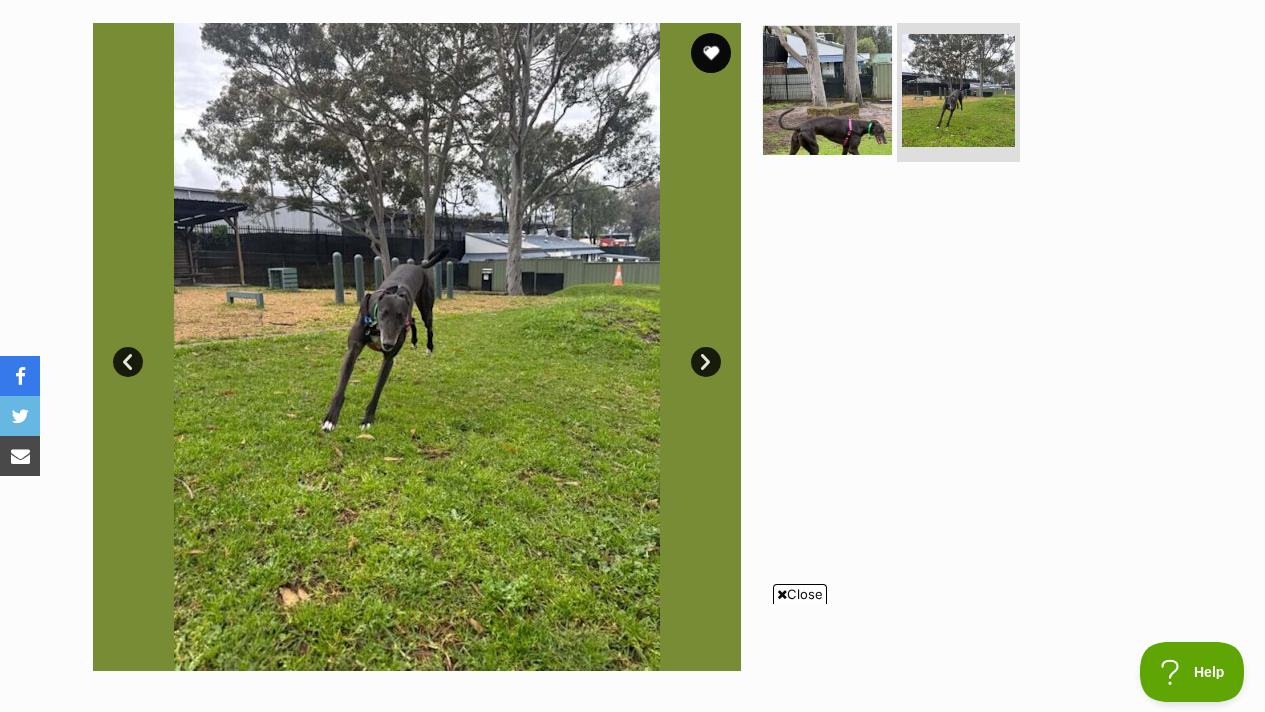 click at bounding box center (827, 89) 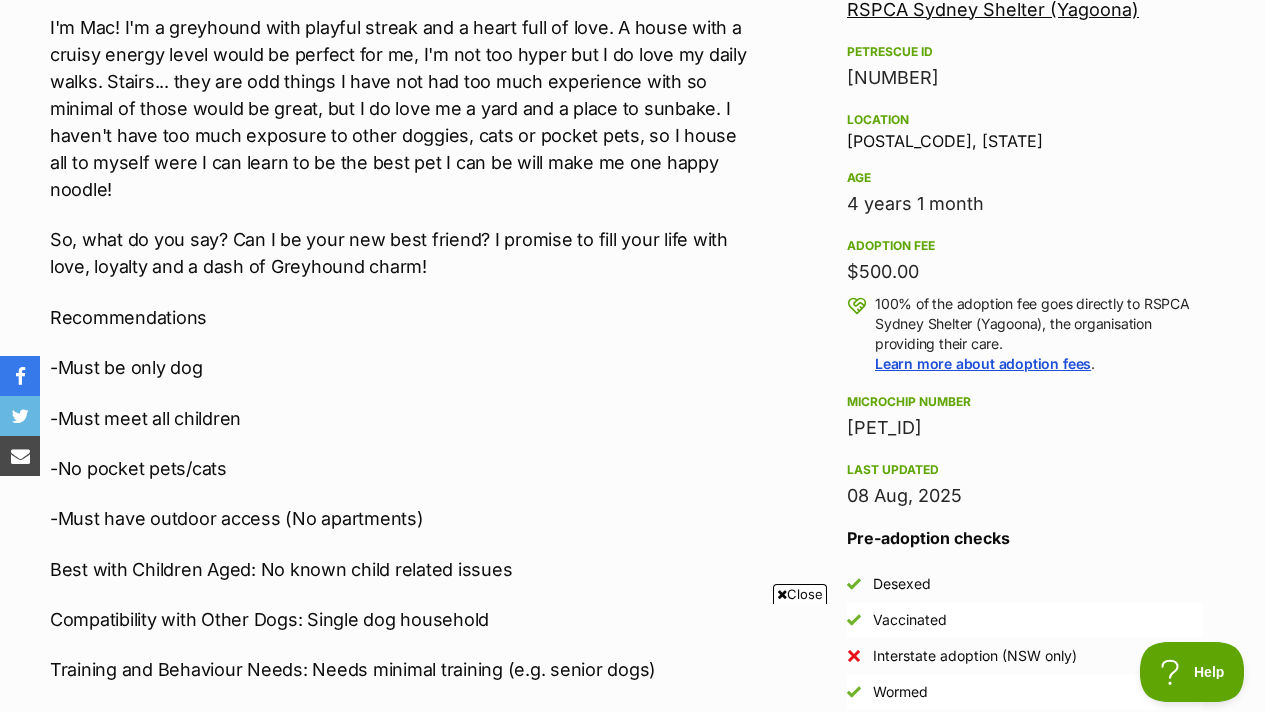 scroll, scrollTop: 1261, scrollLeft: 0, axis: vertical 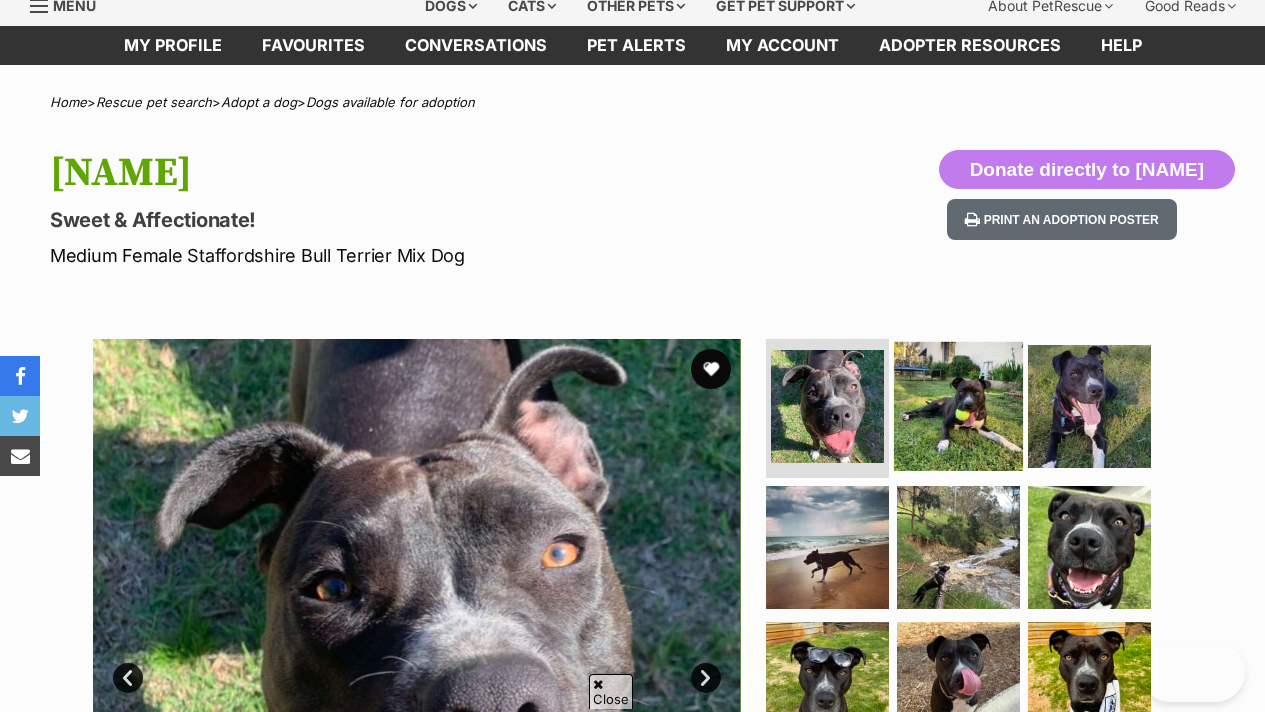 click at bounding box center (958, 405) 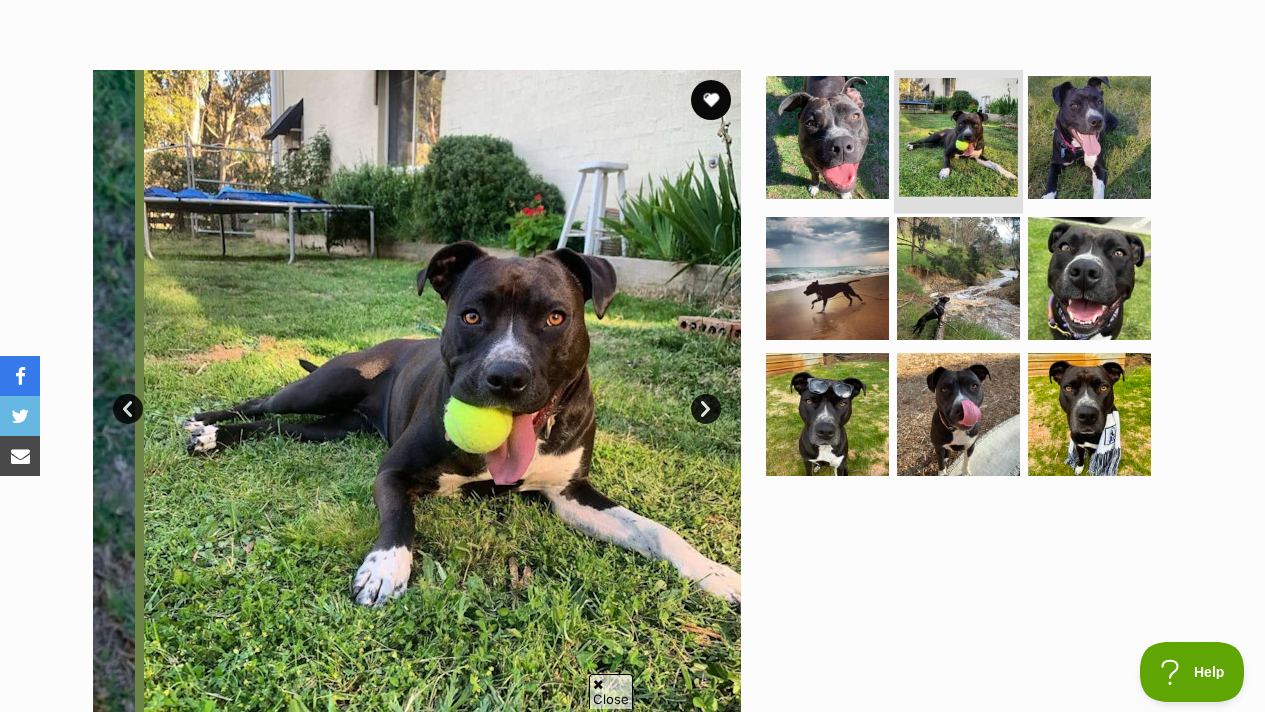scroll, scrollTop: 349, scrollLeft: 0, axis: vertical 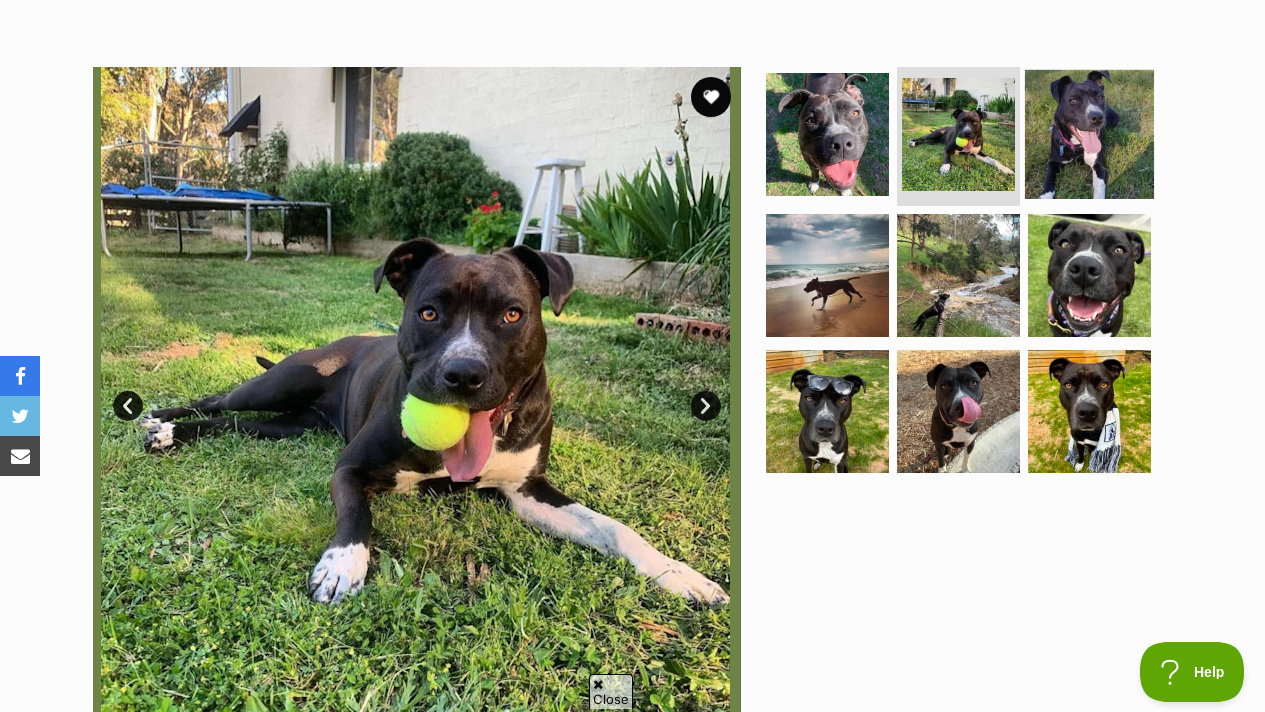 click at bounding box center (1089, 133) 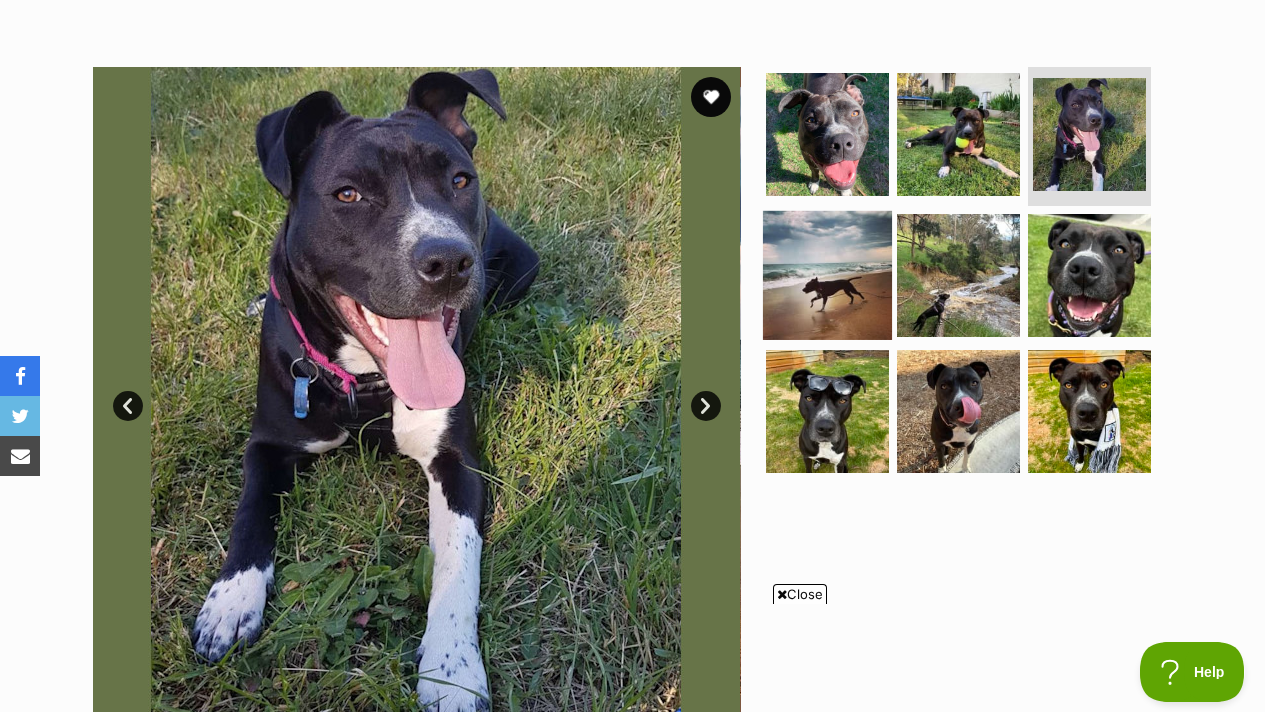click at bounding box center (827, 275) 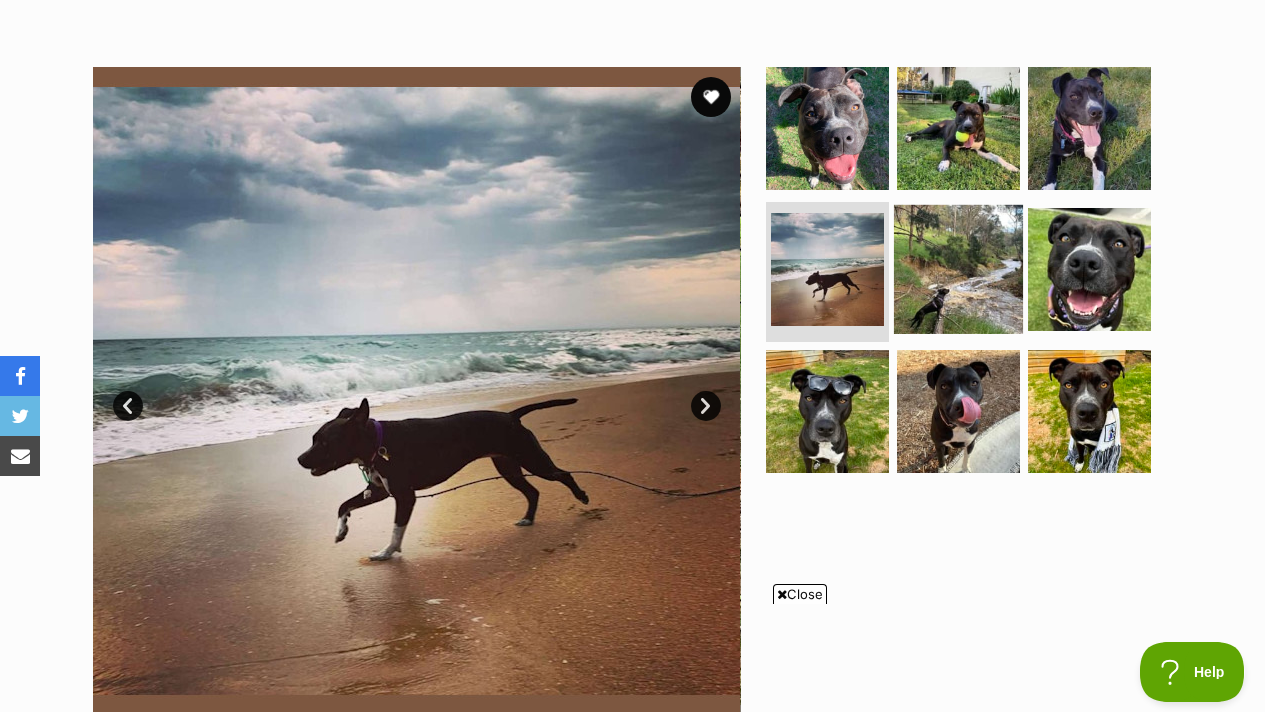 click at bounding box center (958, 269) 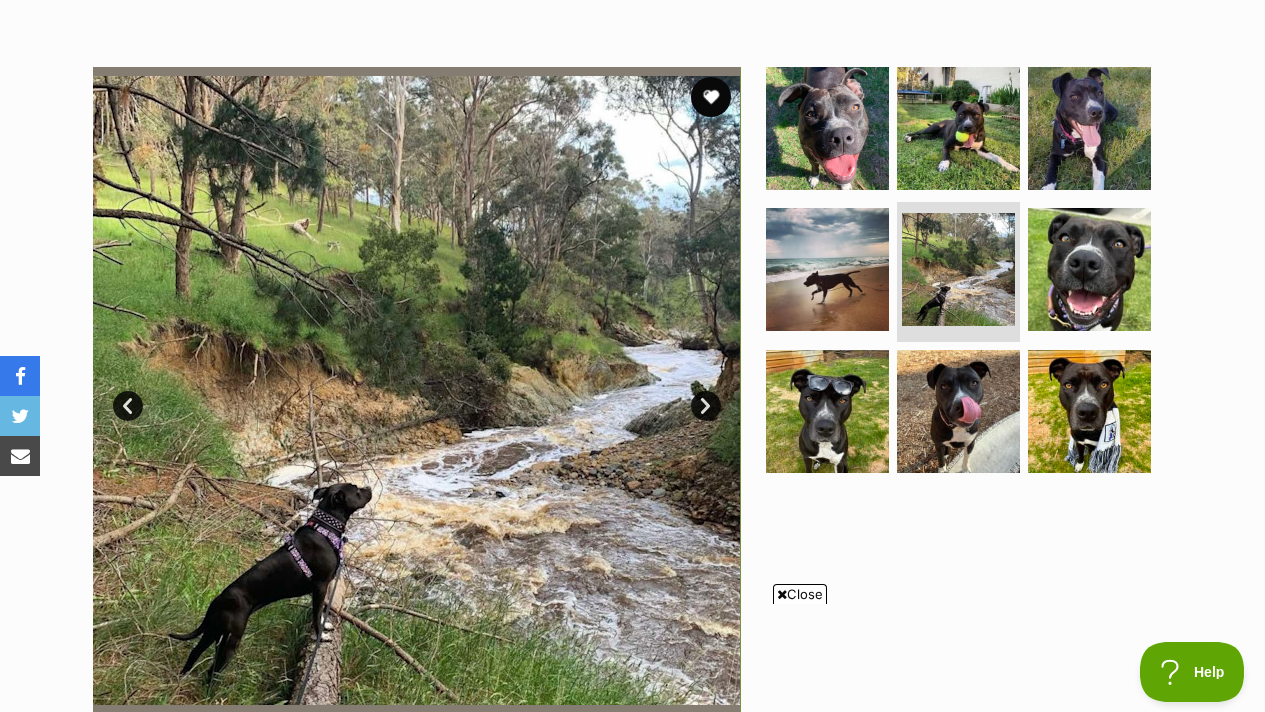 scroll, scrollTop: 503, scrollLeft: 0, axis: vertical 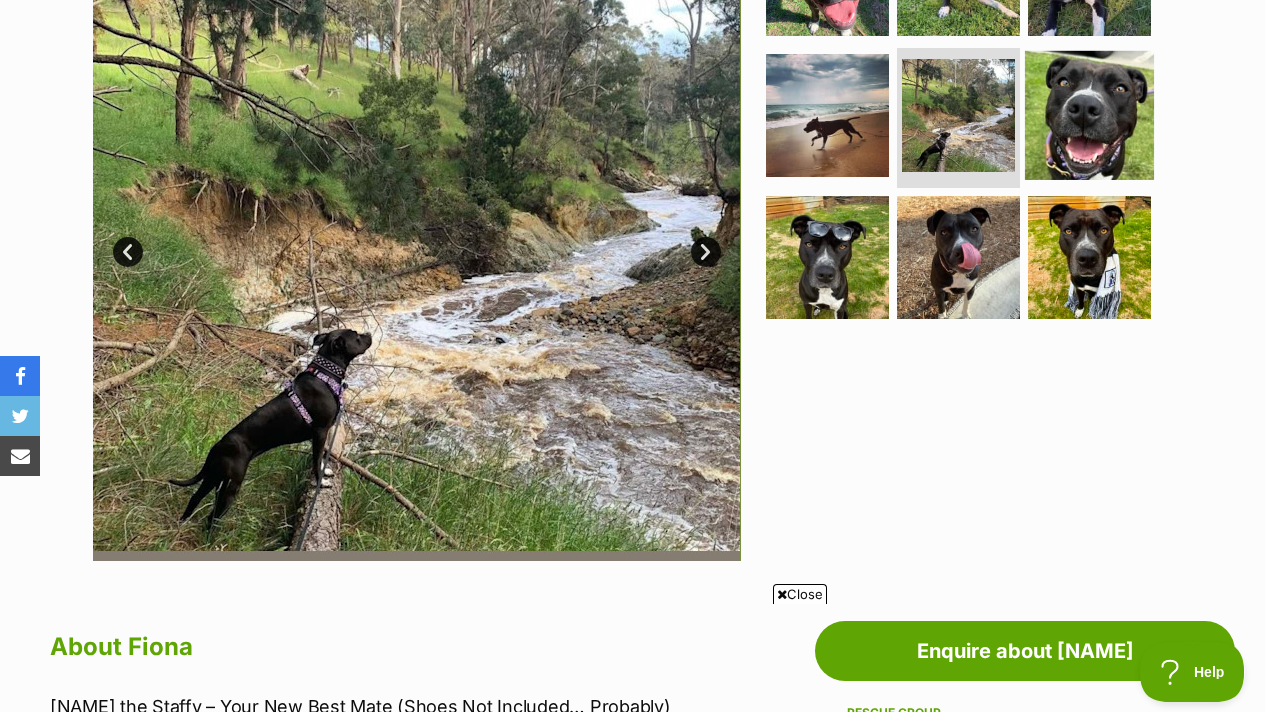 click at bounding box center [1089, 115] 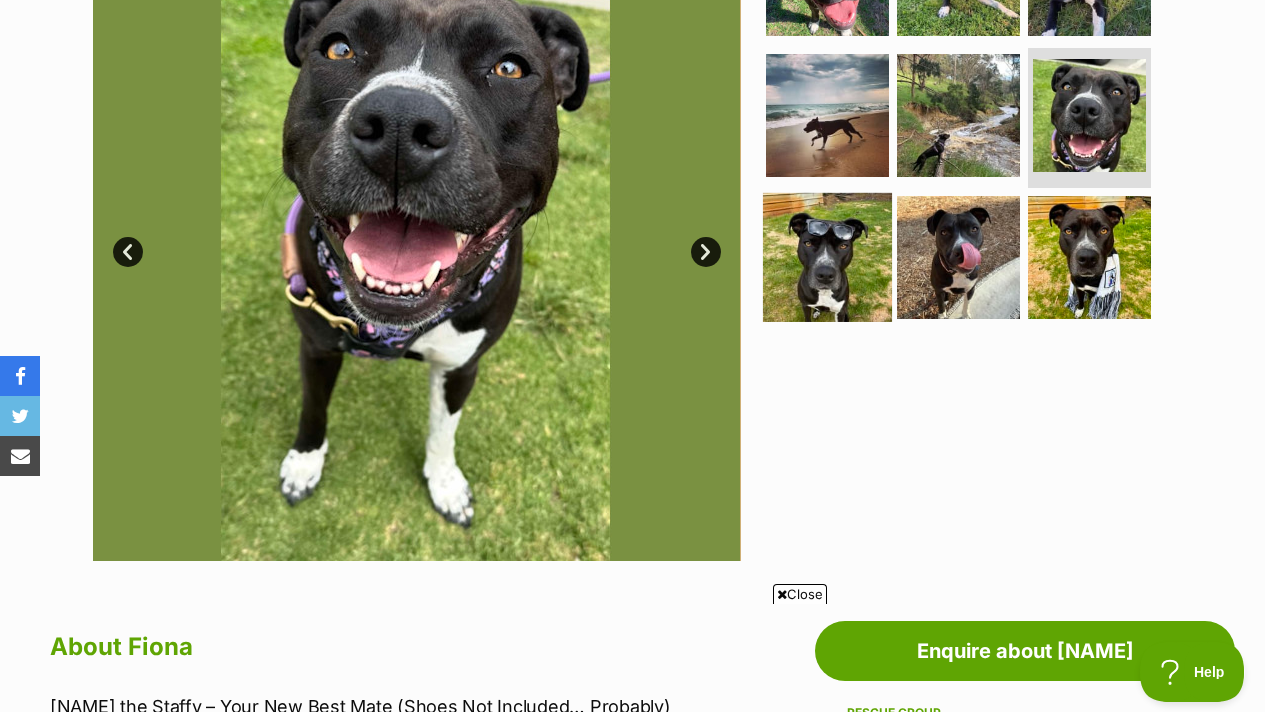 click at bounding box center (827, 257) 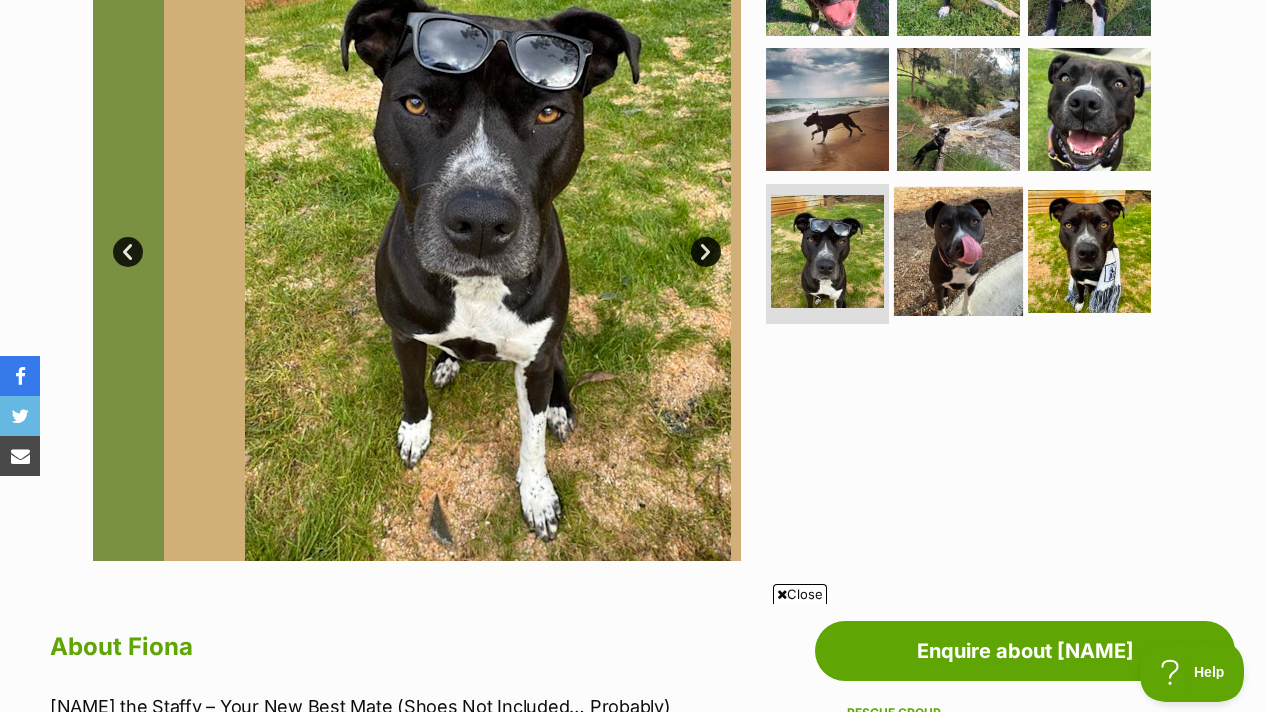 click at bounding box center [958, 251] 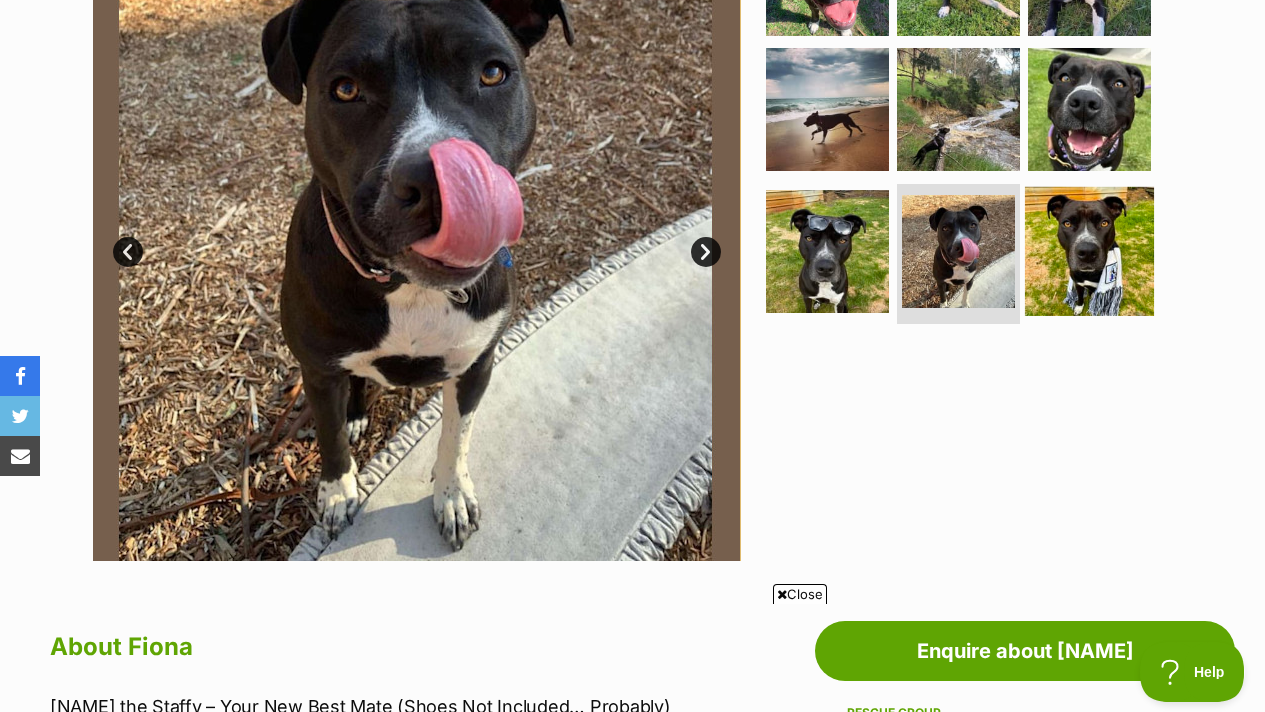 click at bounding box center (1089, 251) 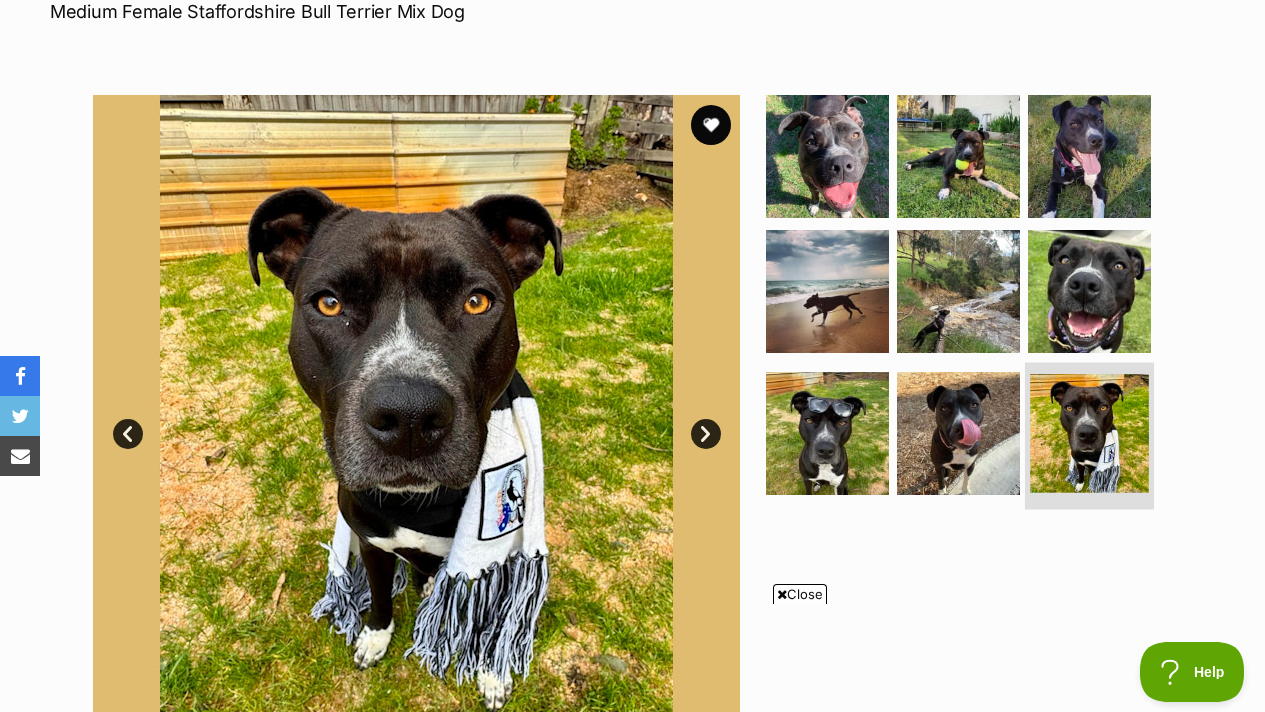 scroll, scrollTop: 327, scrollLeft: 0, axis: vertical 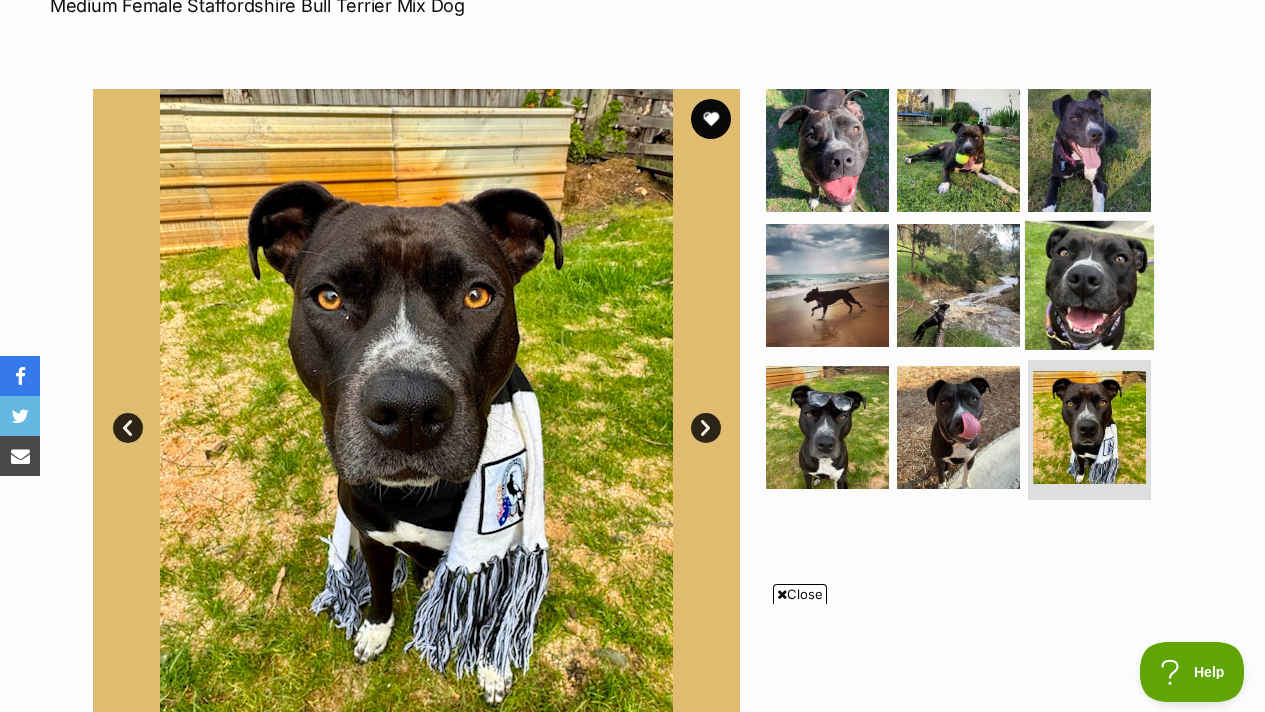 click at bounding box center [1089, 285] 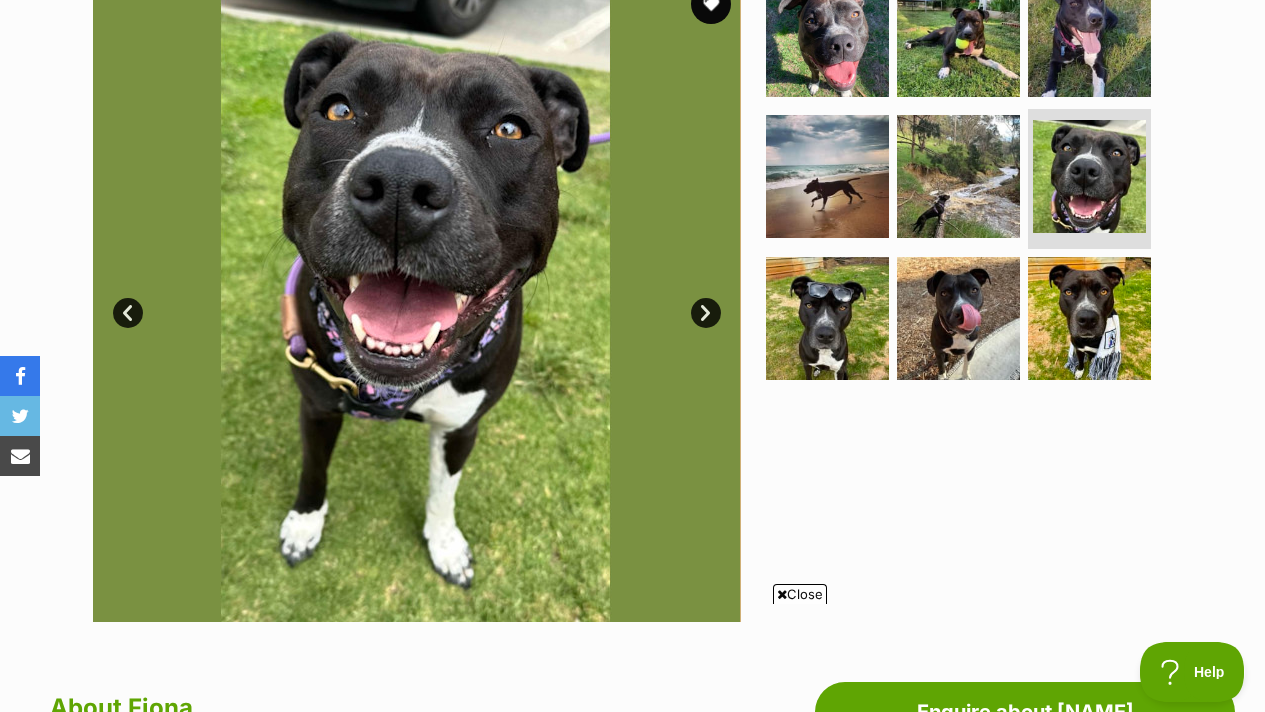 scroll, scrollTop: 425, scrollLeft: 0, axis: vertical 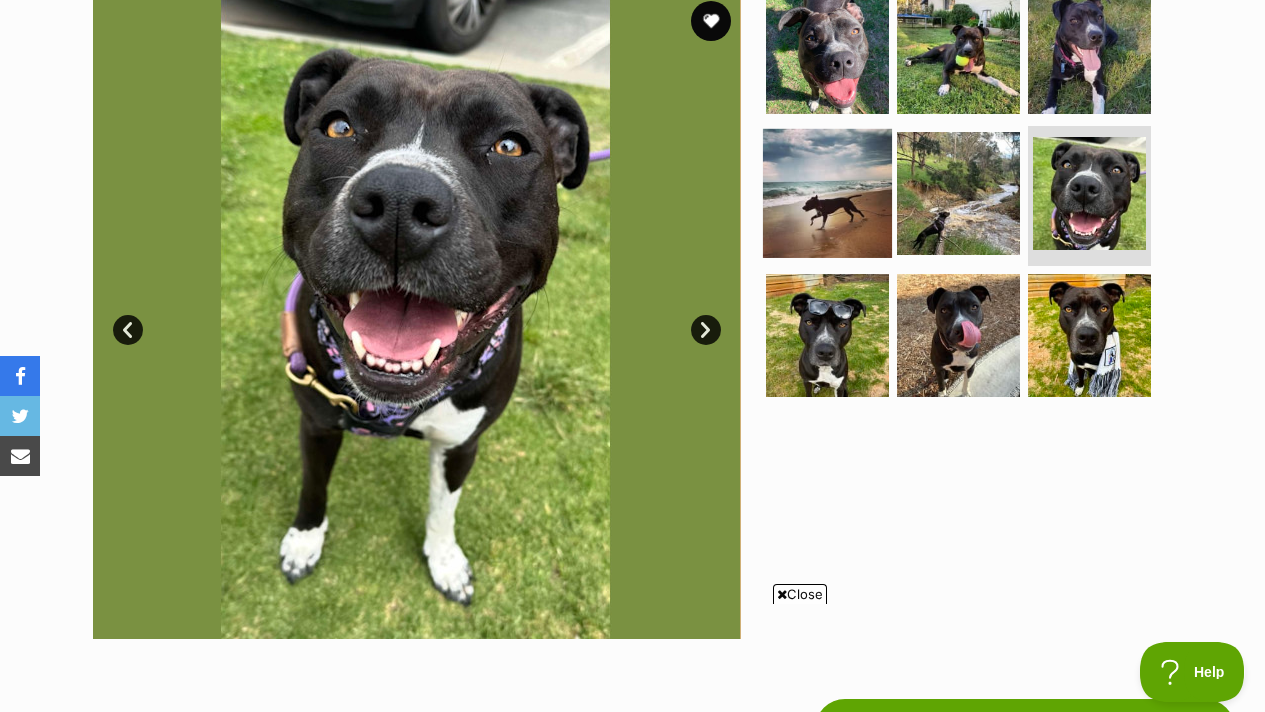 click at bounding box center [827, 193] 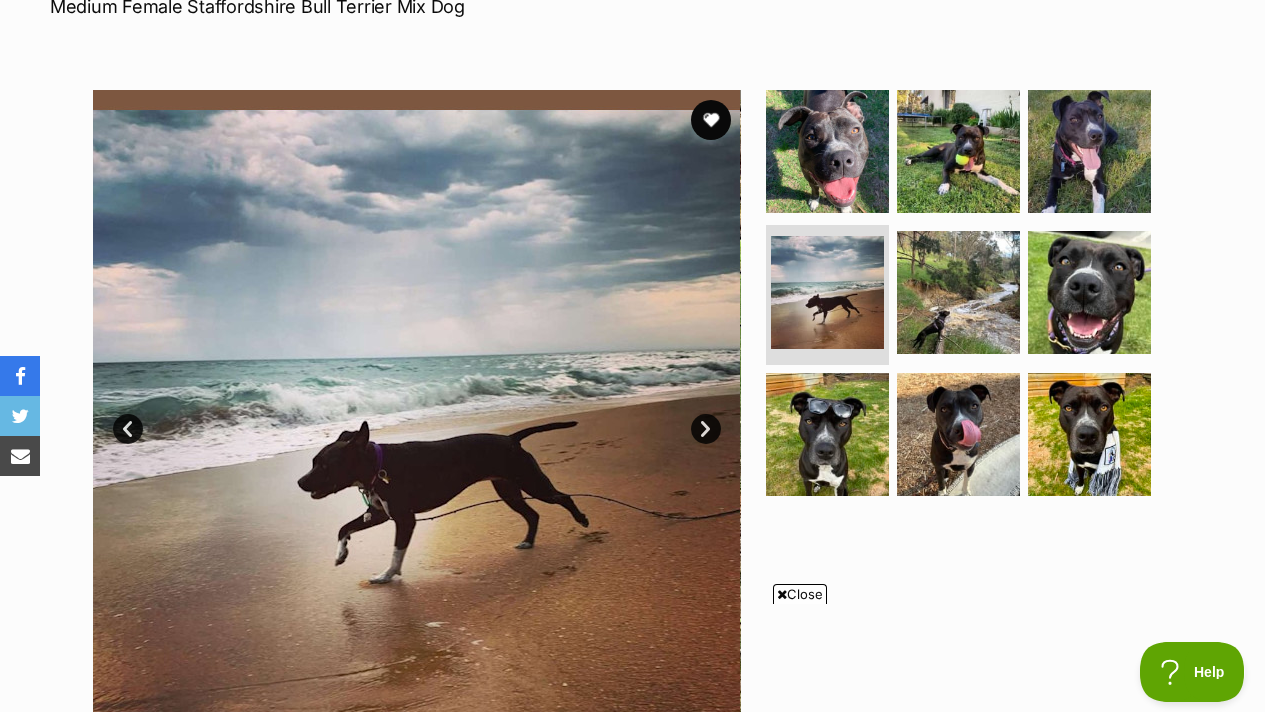 scroll, scrollTop: 321, scrollLeft: 0, axis: vertical 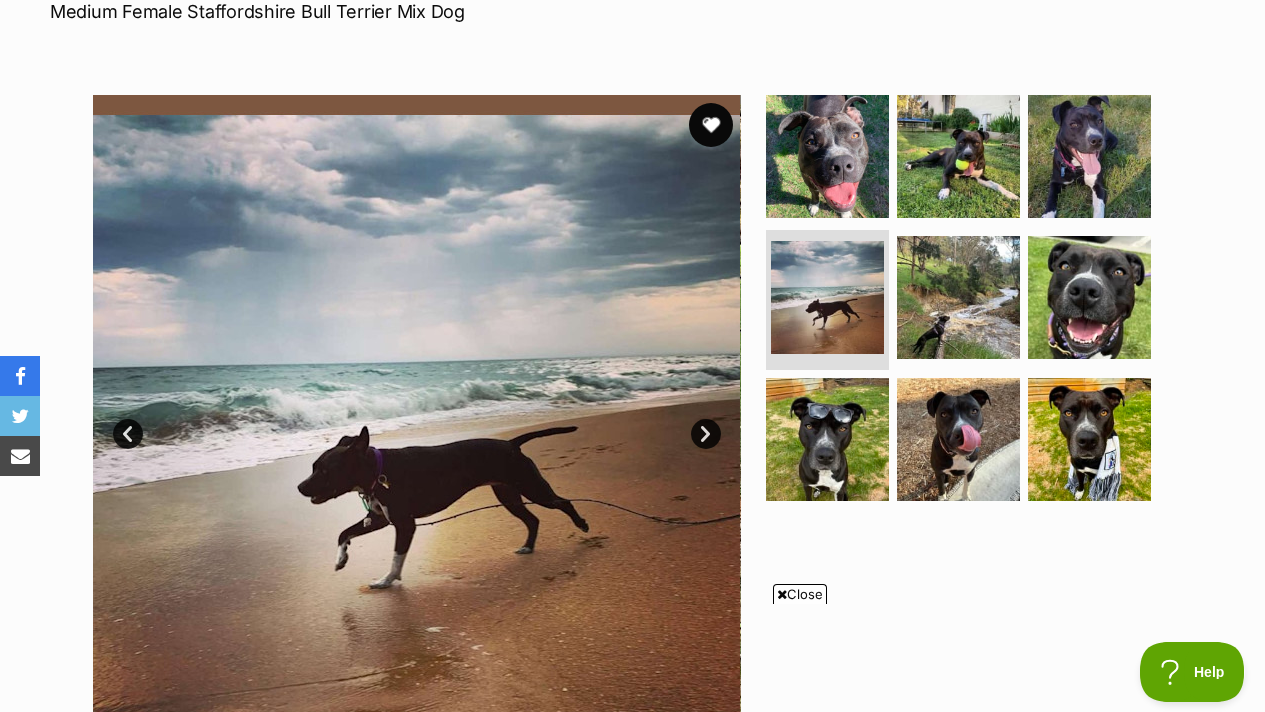 click at bounding box center (711, 125) 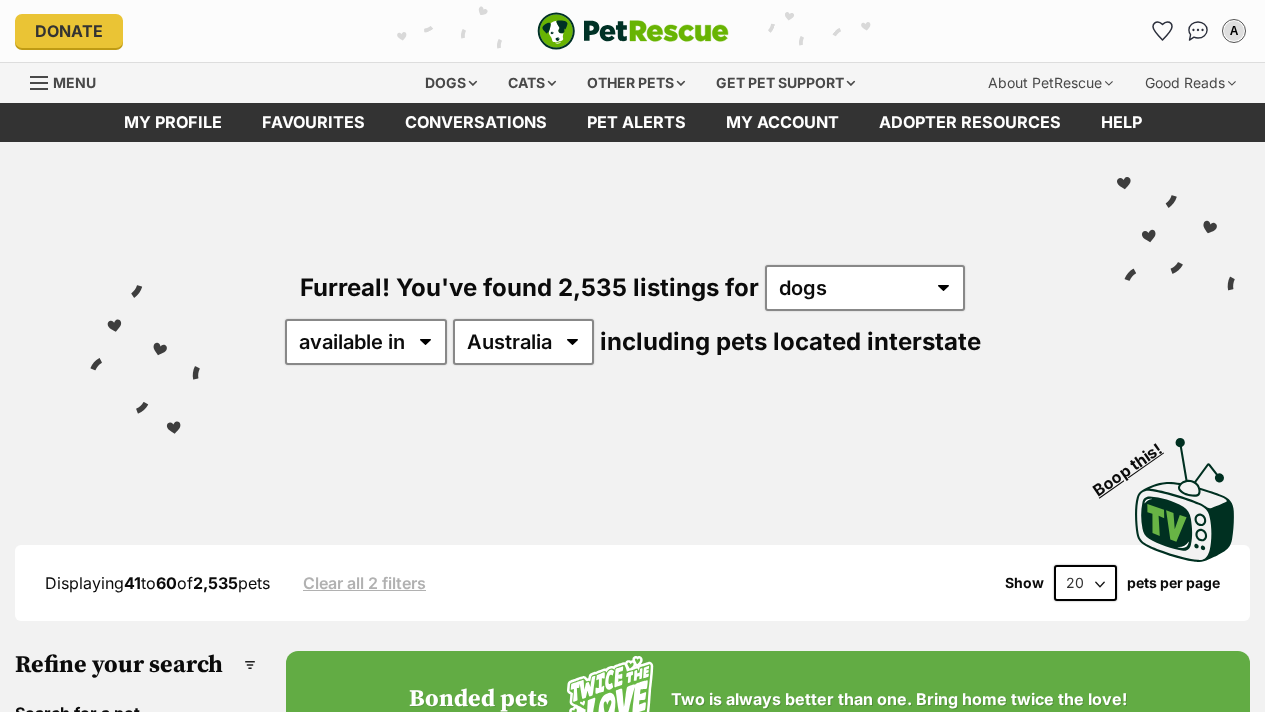scroll, scrollTop: 0, scrollLeft: 0, axis: both 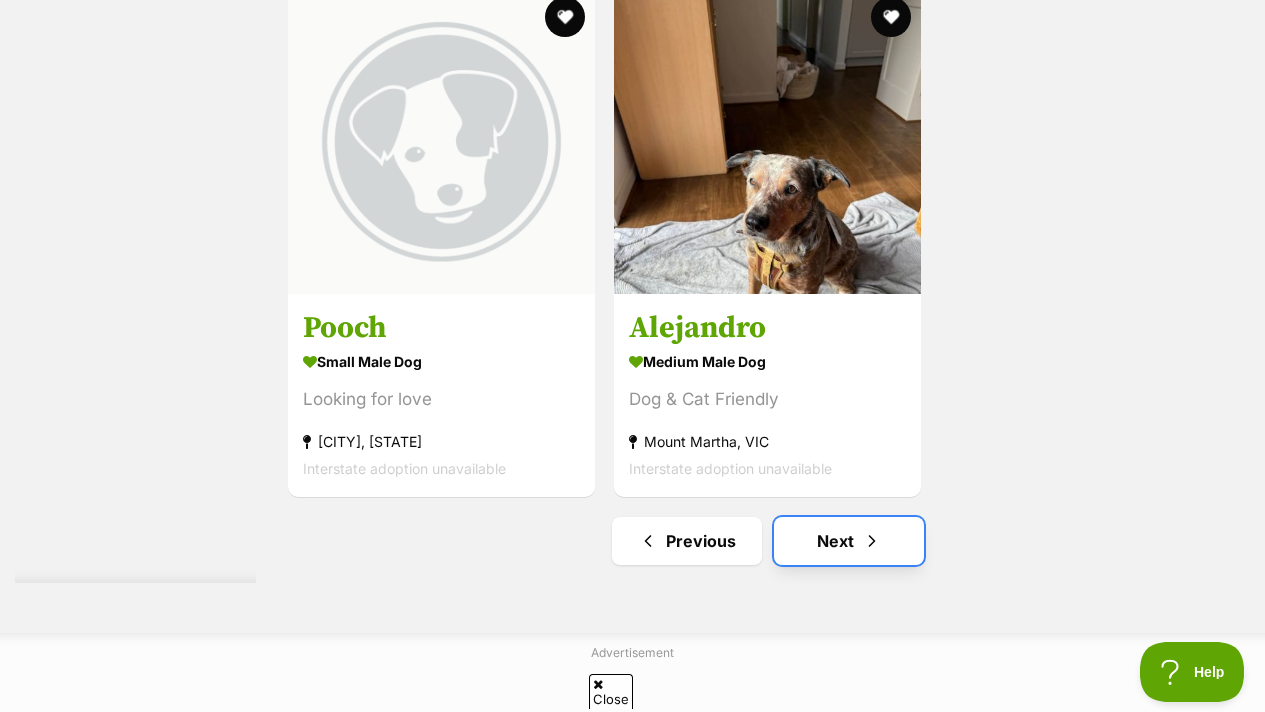 click on "Next" at bounding box center (849, 541) 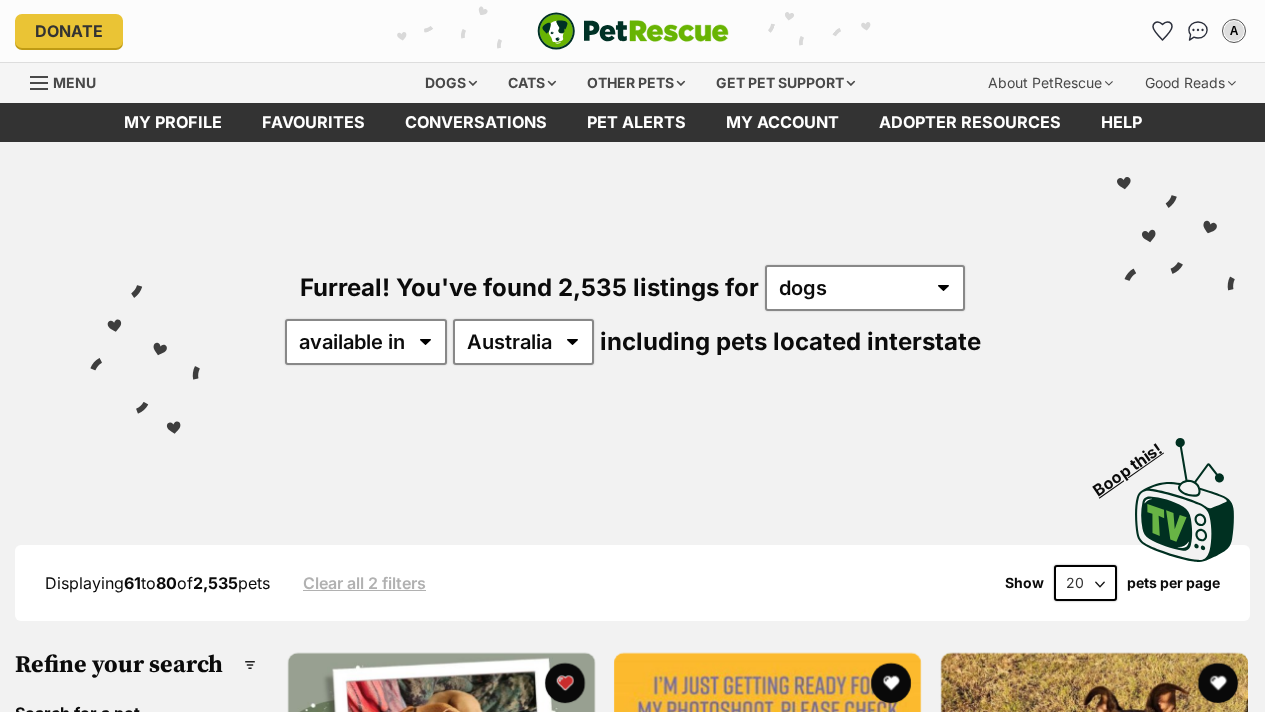 scroll, scrollTop: 0, scrollLeft: 0, axis: both 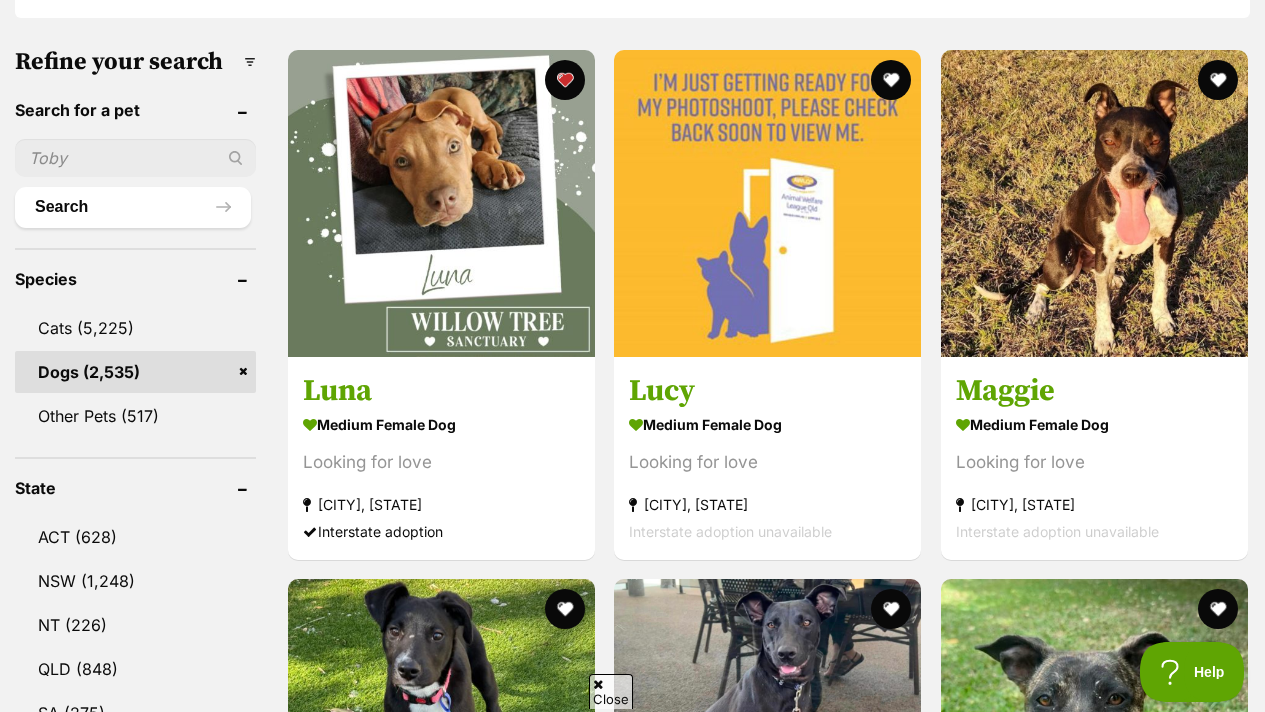 click at bounding box center [135, 158] 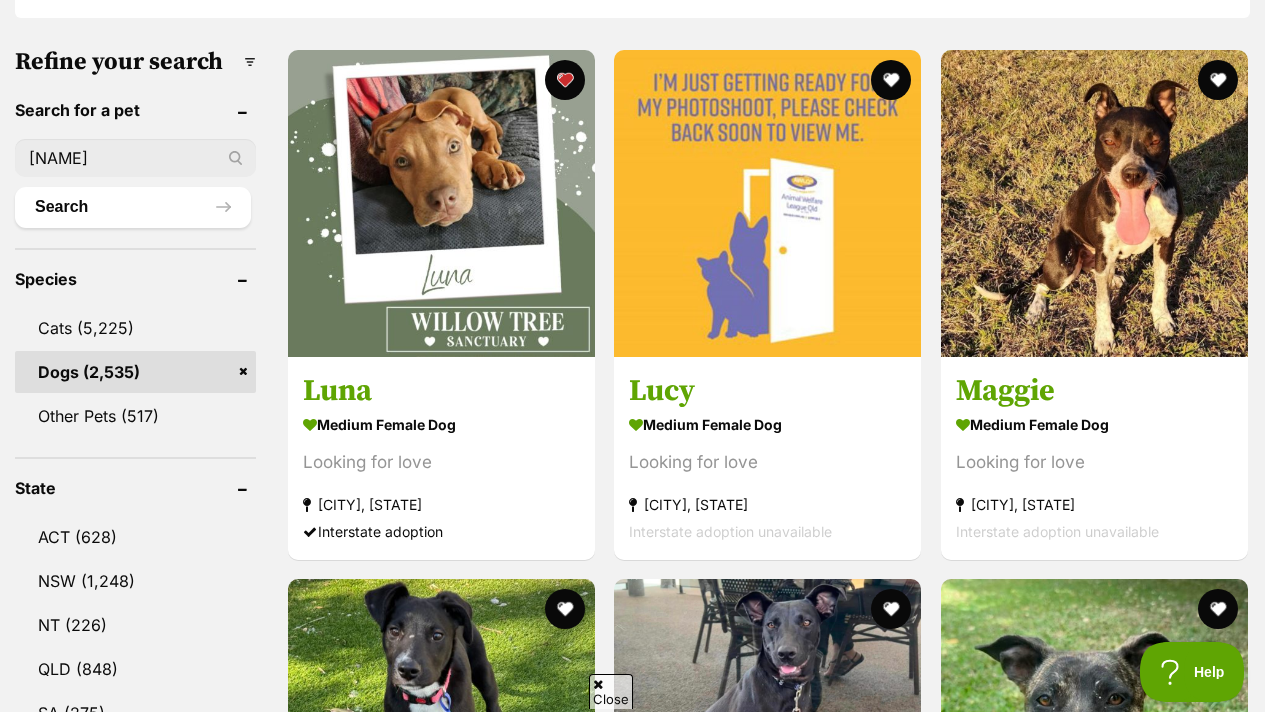 type on "[NAME]" 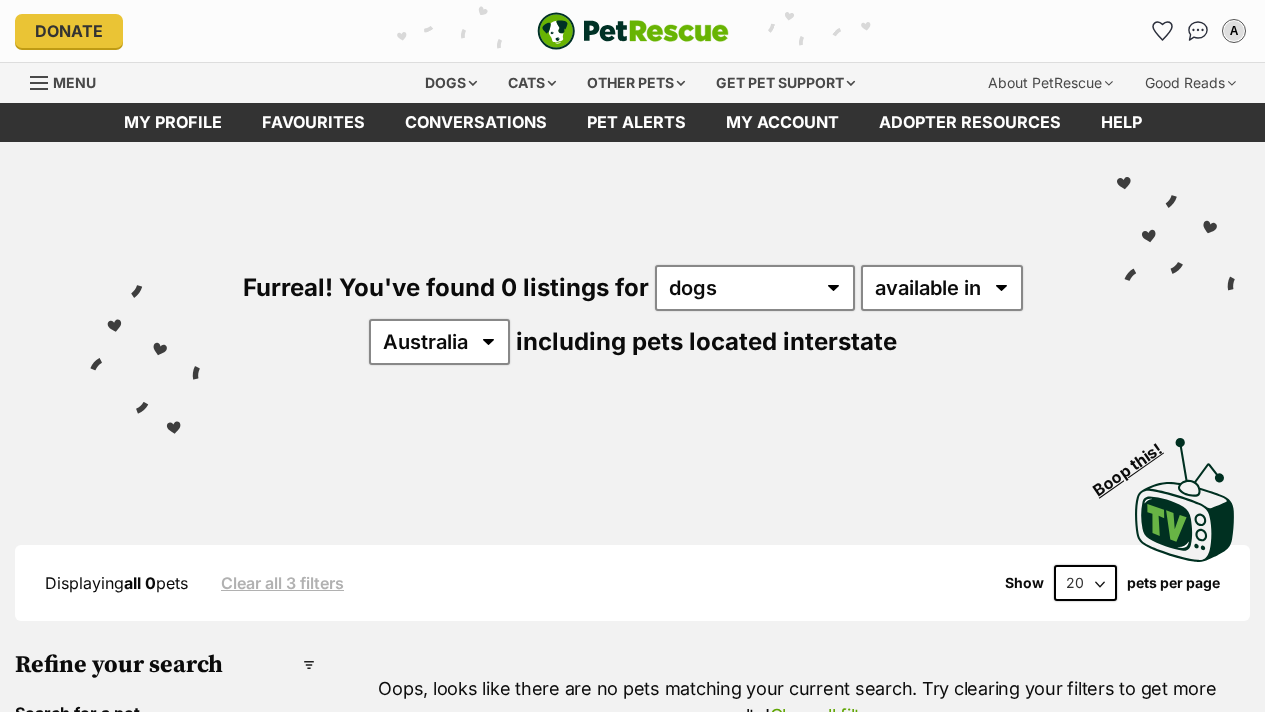 scroll, scrollTop: 0, scrollLeft: 0, axis: both 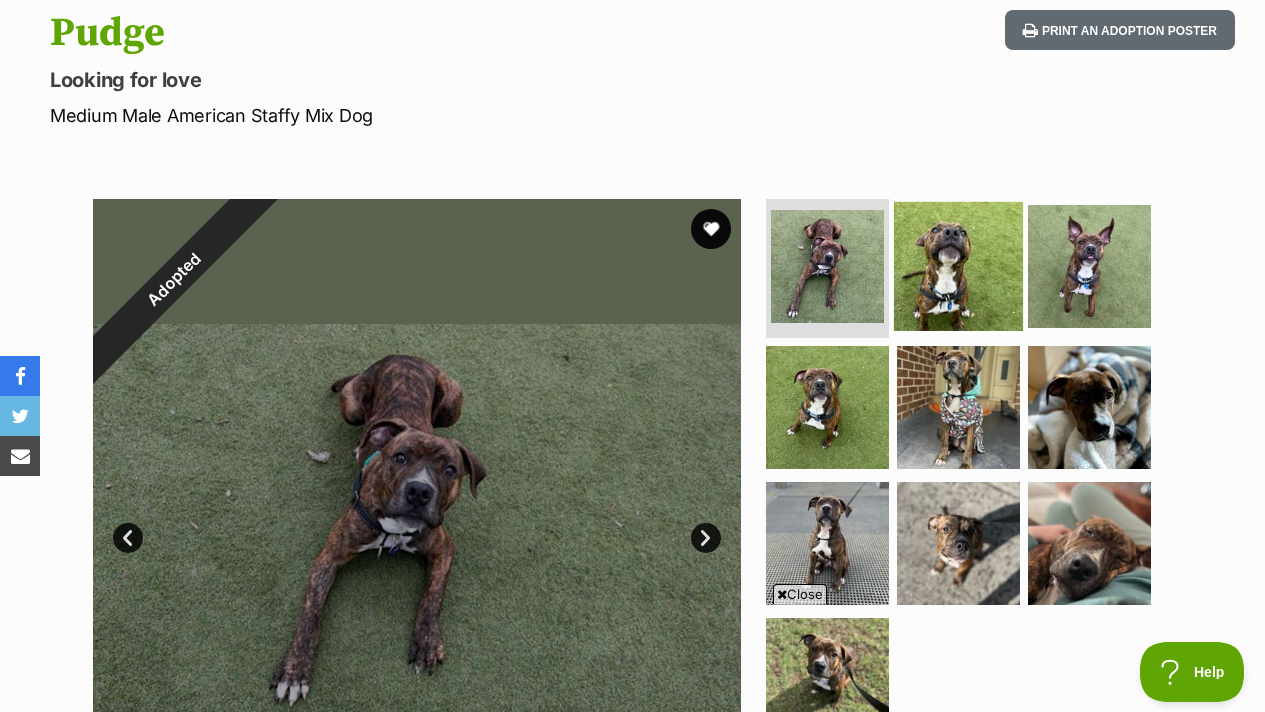 click at bounding box center (958, 265) 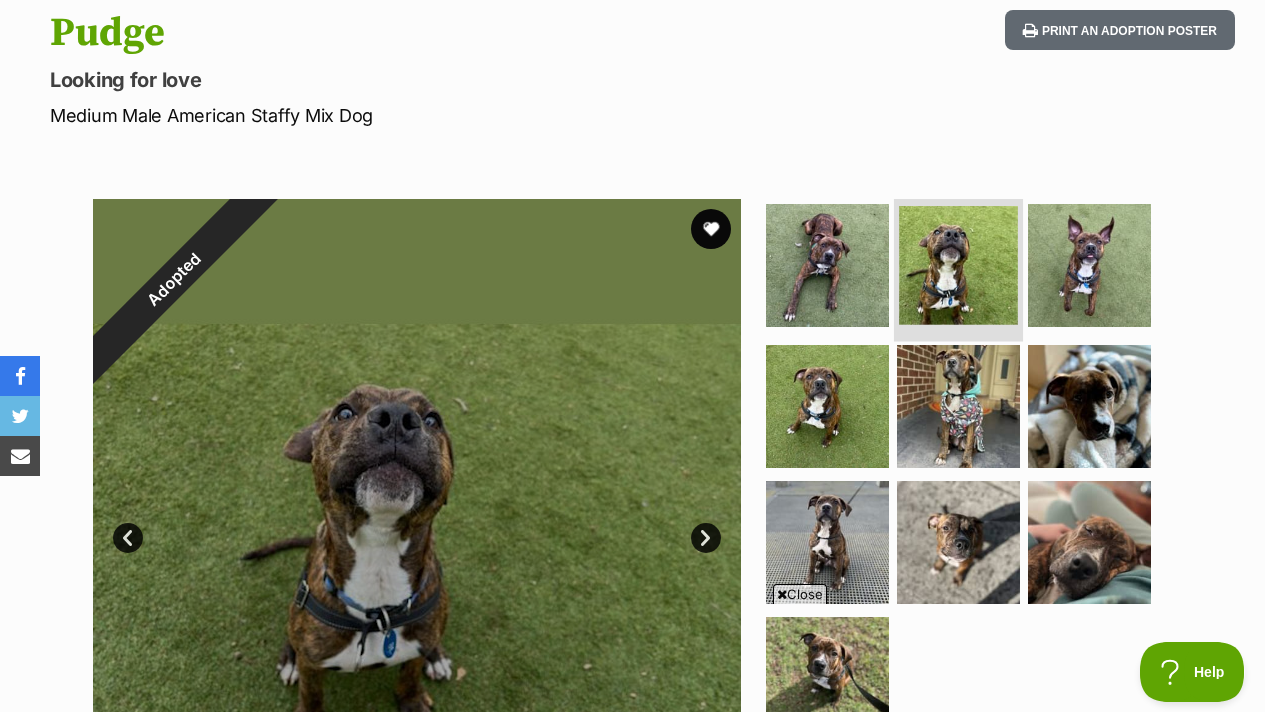 scroll, scrollTop: 40, scrollLeft: 0, axis: vertical 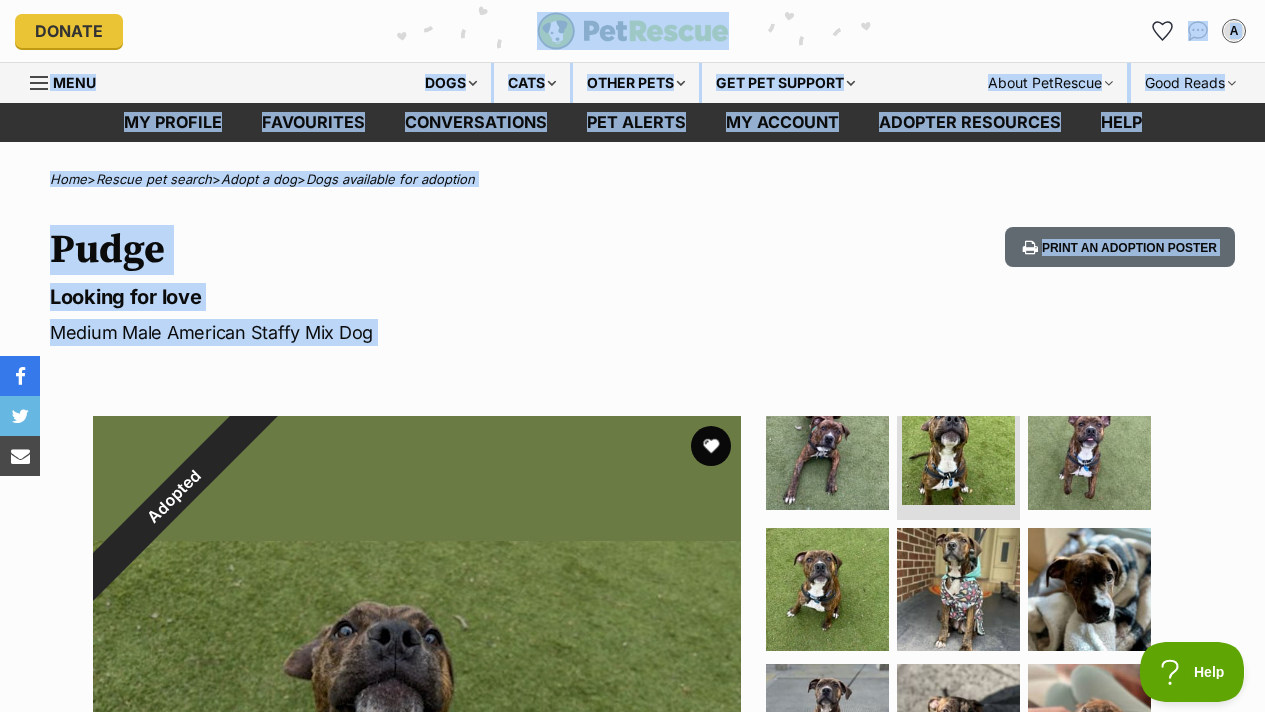 drag, startPoint x: 478, startPoint y: 147, endPoint x: 702, endPoint y: -120, distance: 348.51828 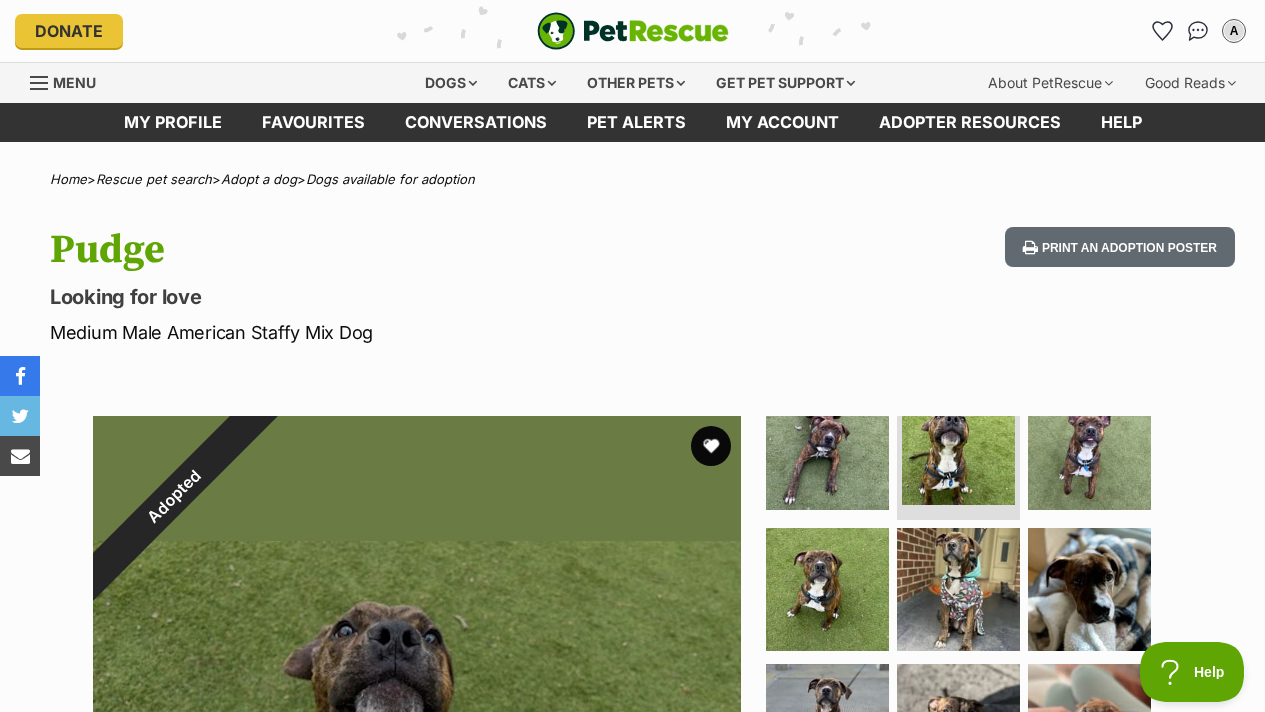 click on "Pudge" at bounding box center [411, 250] 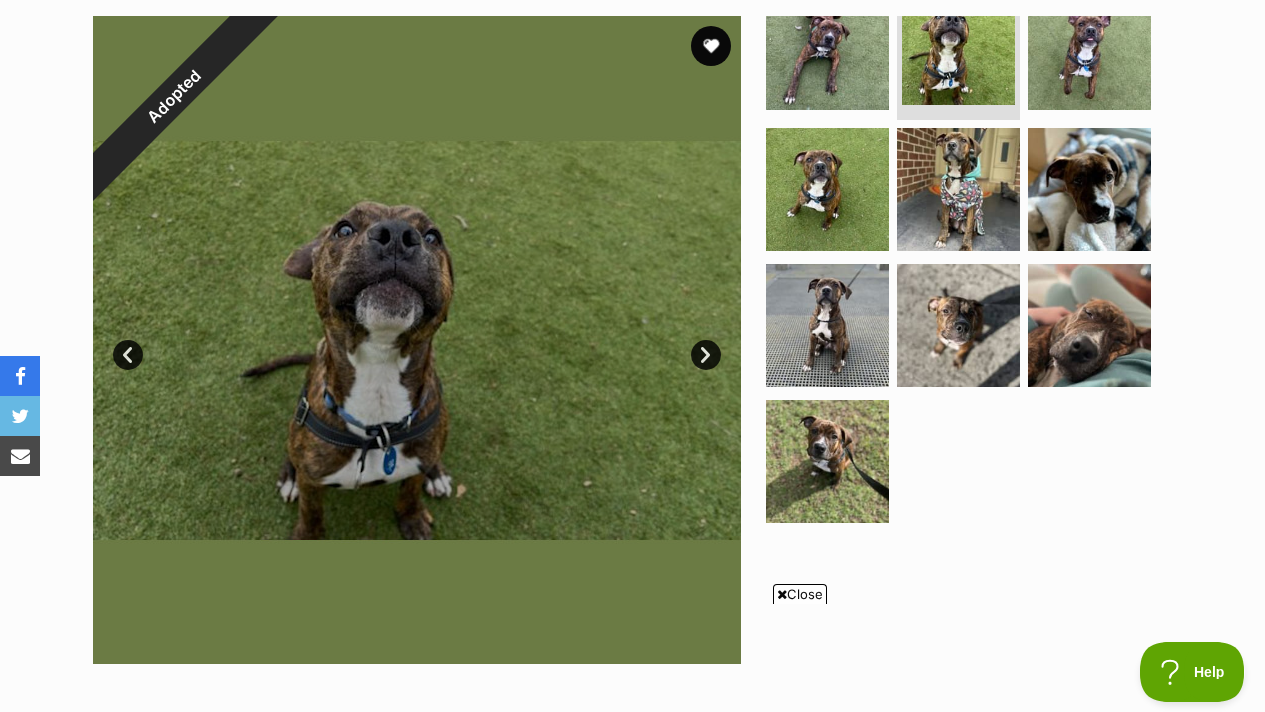 scroll, scrollTop: 370, scrollLeft: 0, axis: vertical 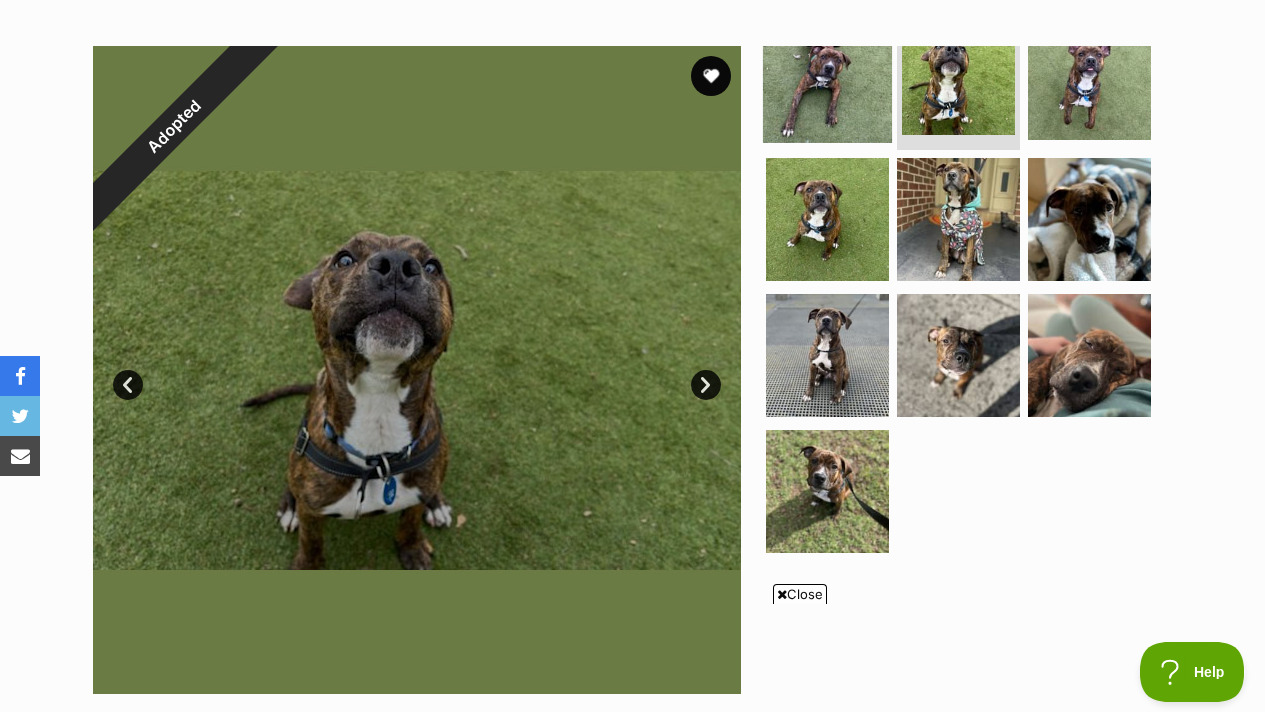 click at bounding box center (827, 77) 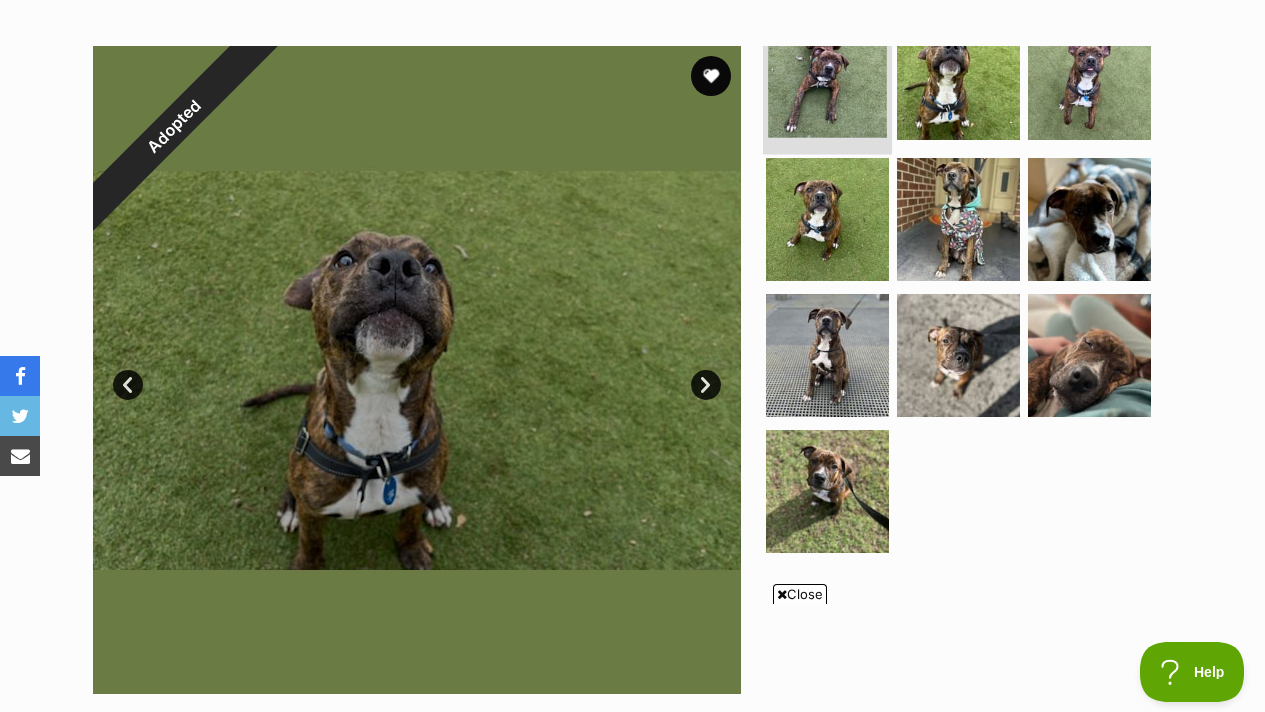 scroll, scrollTop: 34, scrollLeft: 0, axis: vertical 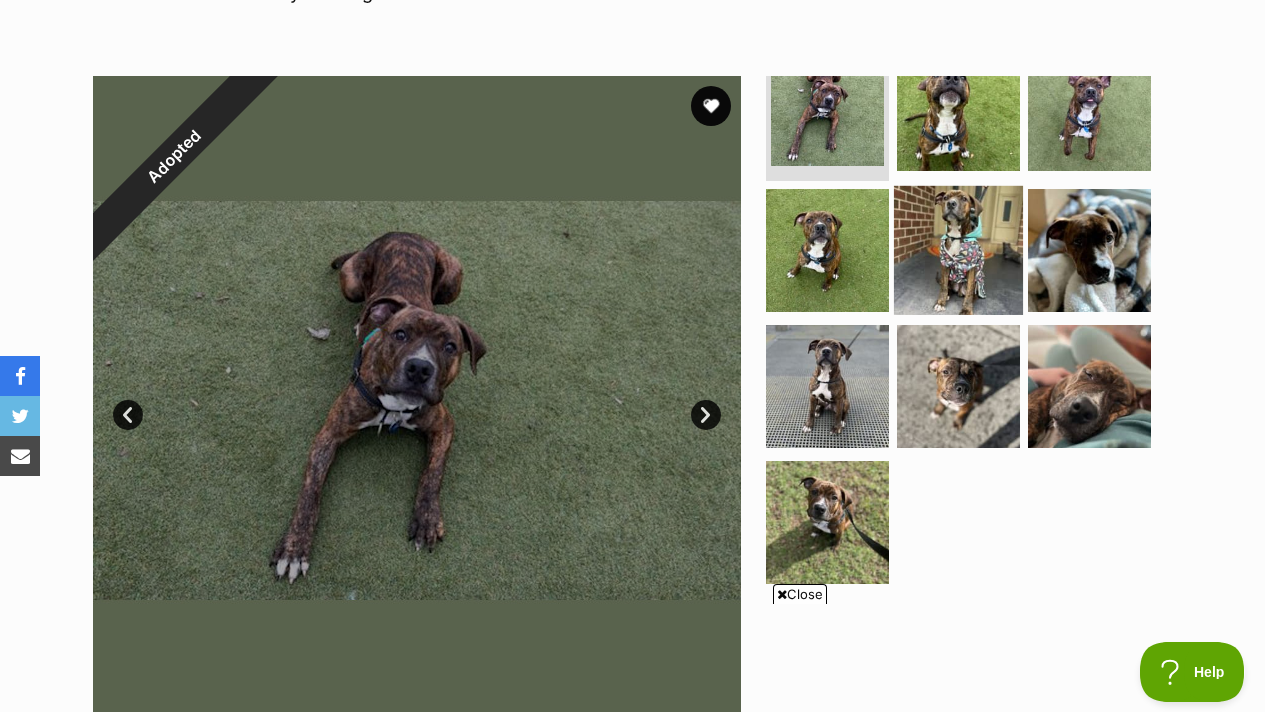 click at bounding box center [958, 250] 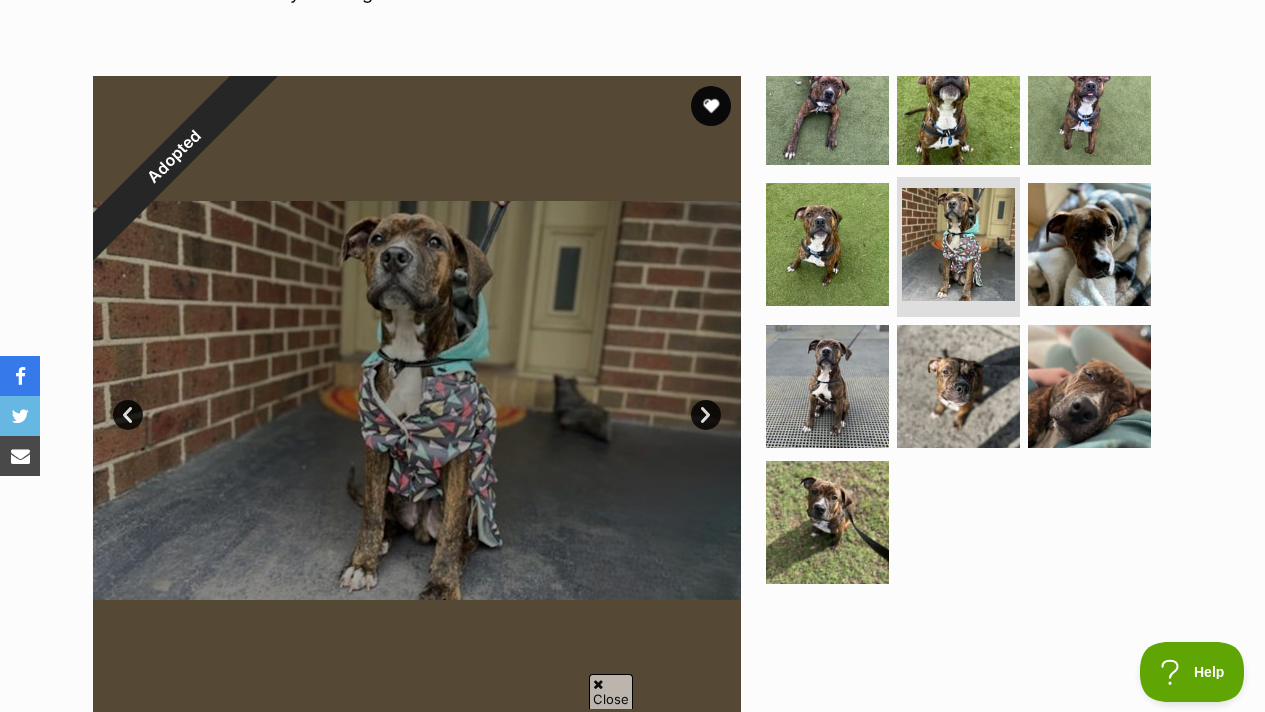 scroll, scrollTop: 0, scrollLeft: 0, axis: both 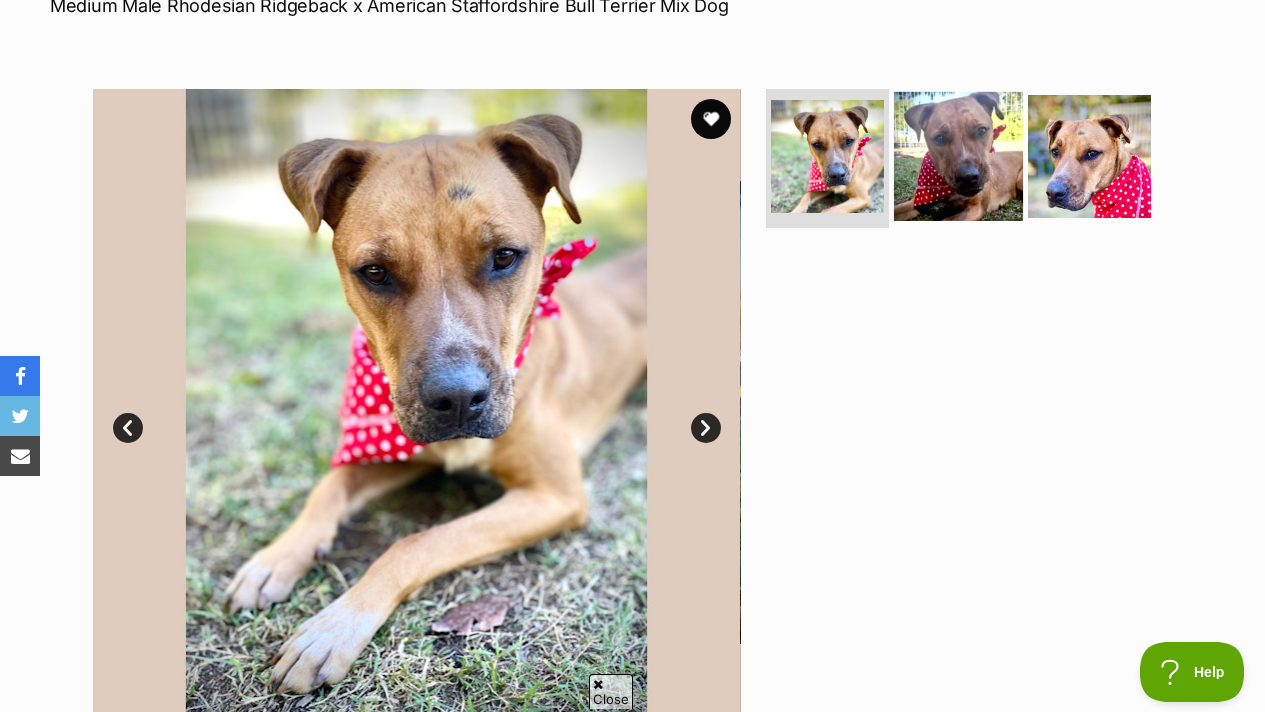 click at bounding box center [958, 155] 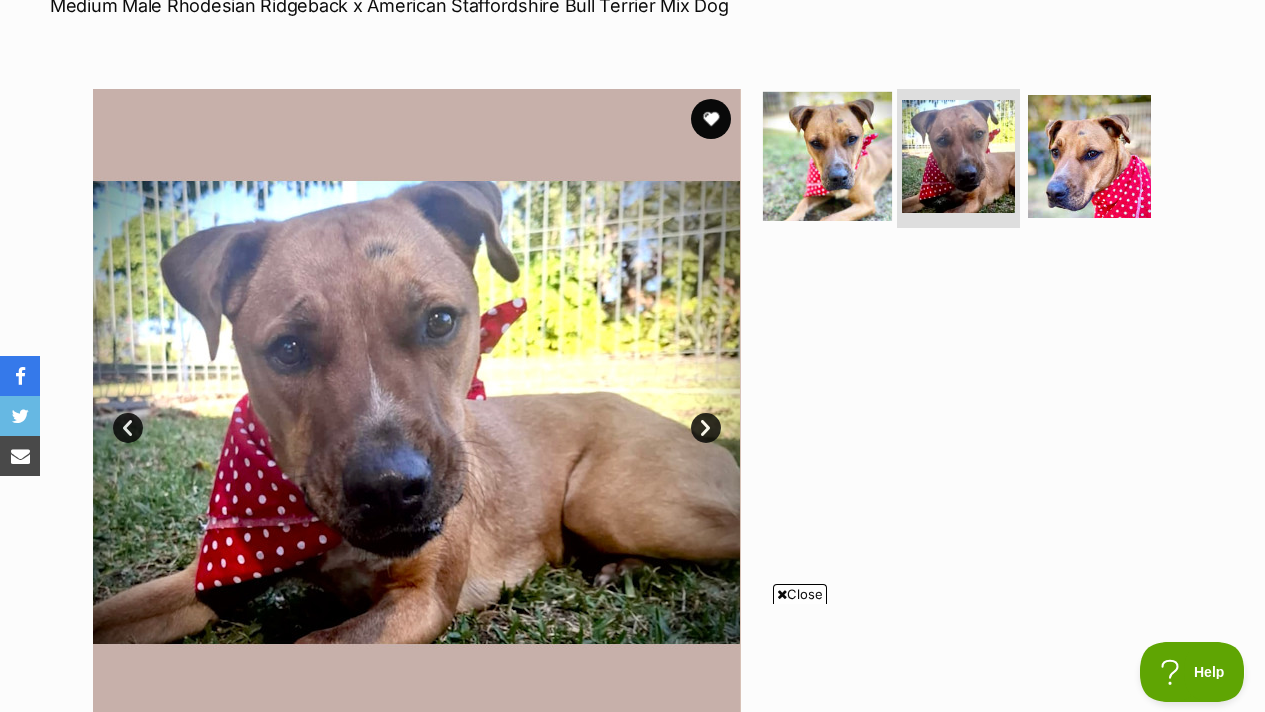 click at bounding box center [827, 155] 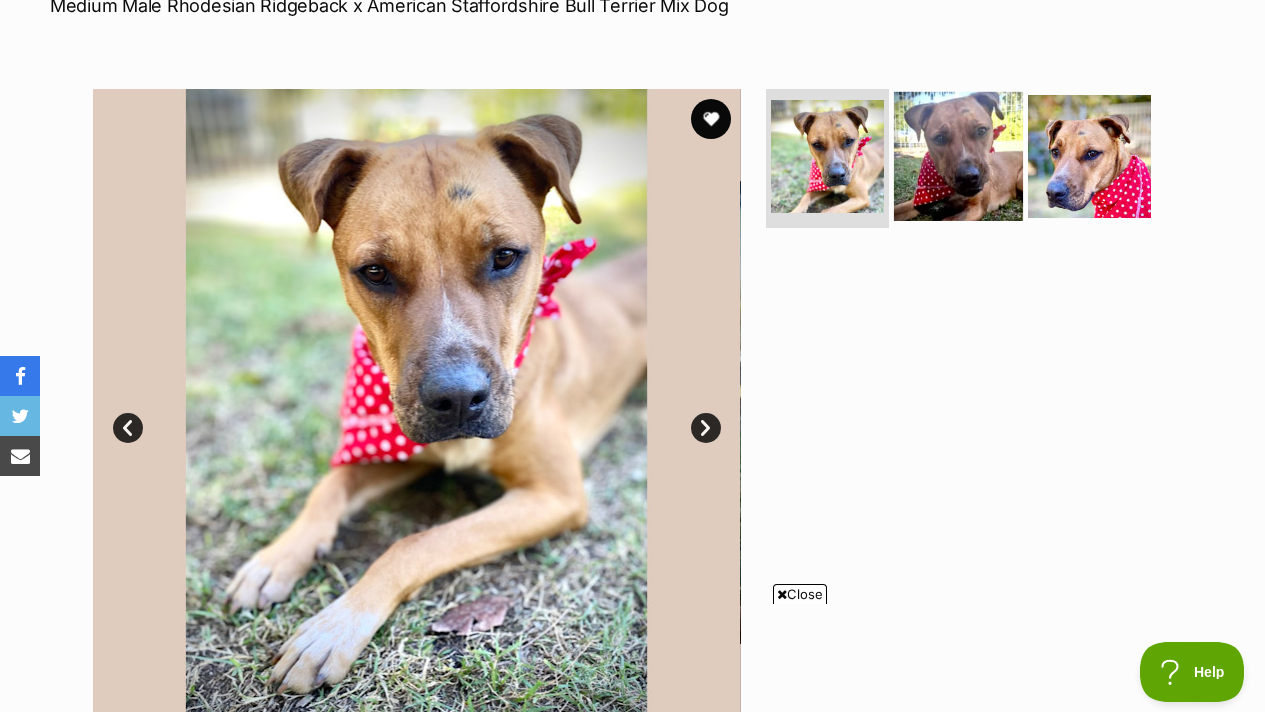 click at bounding box center (958, 155) 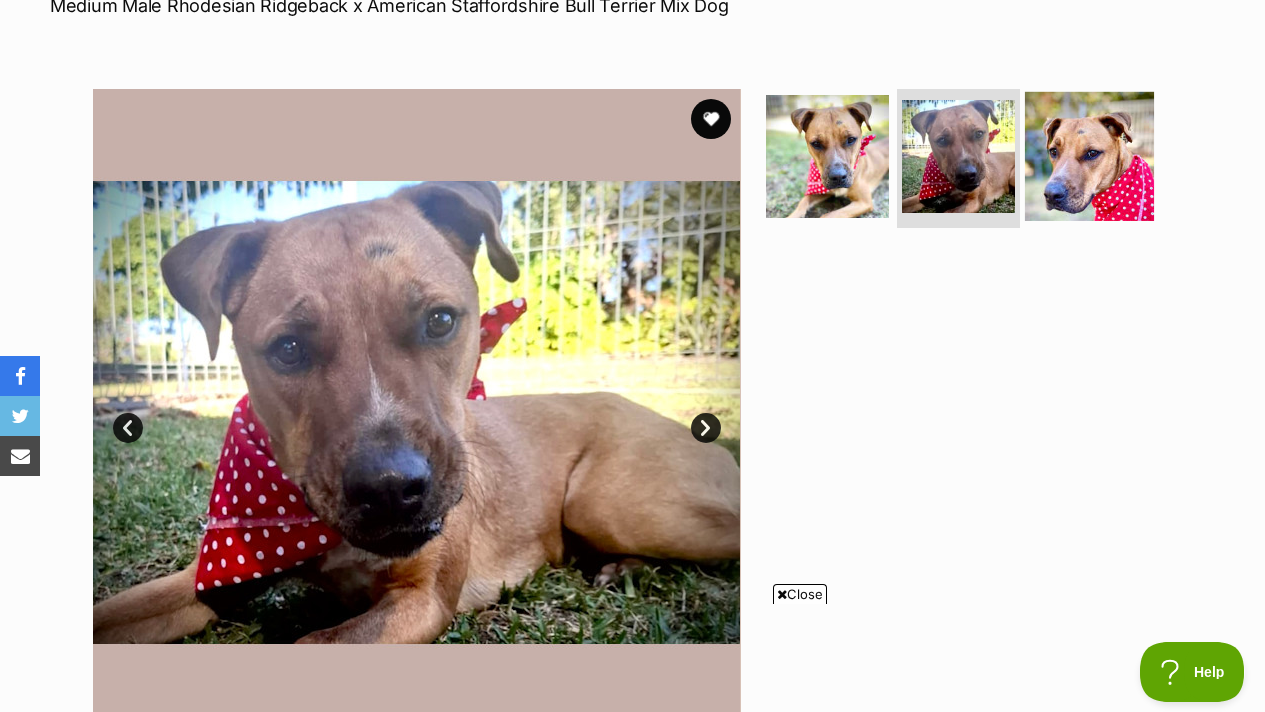 click at bounding box center (1089, 155) 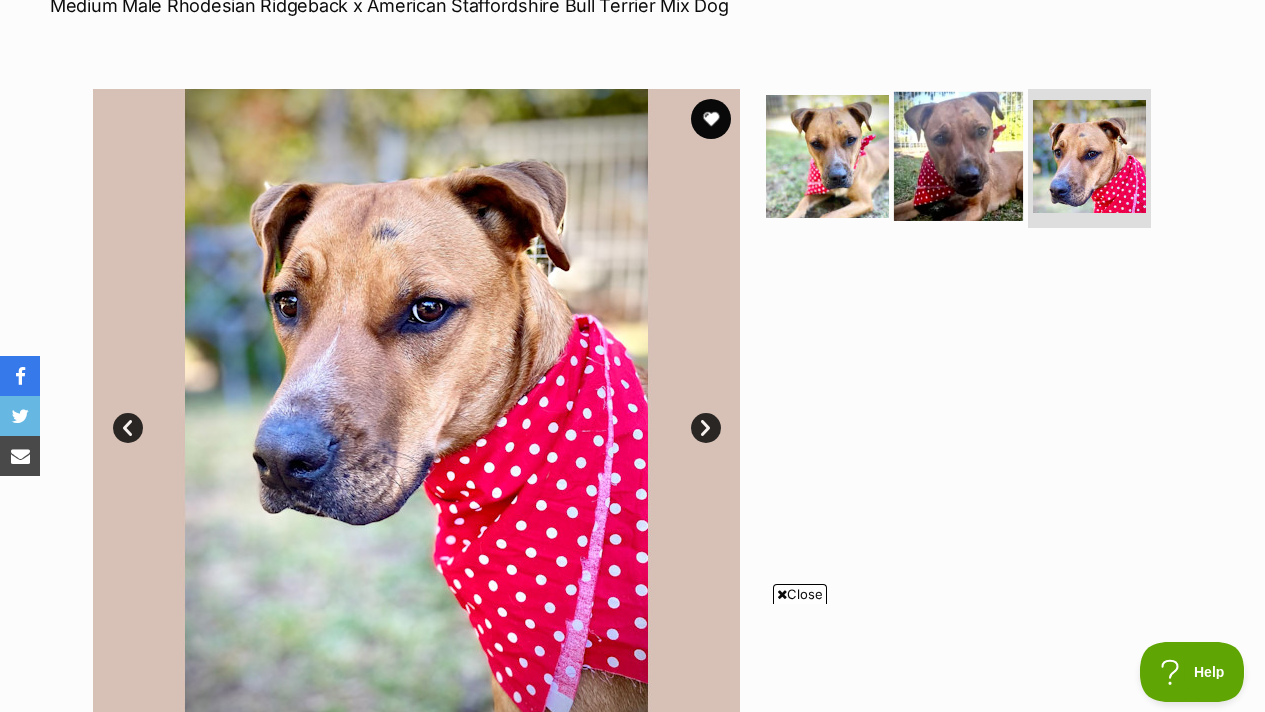 click at bounding box center [958, 155] 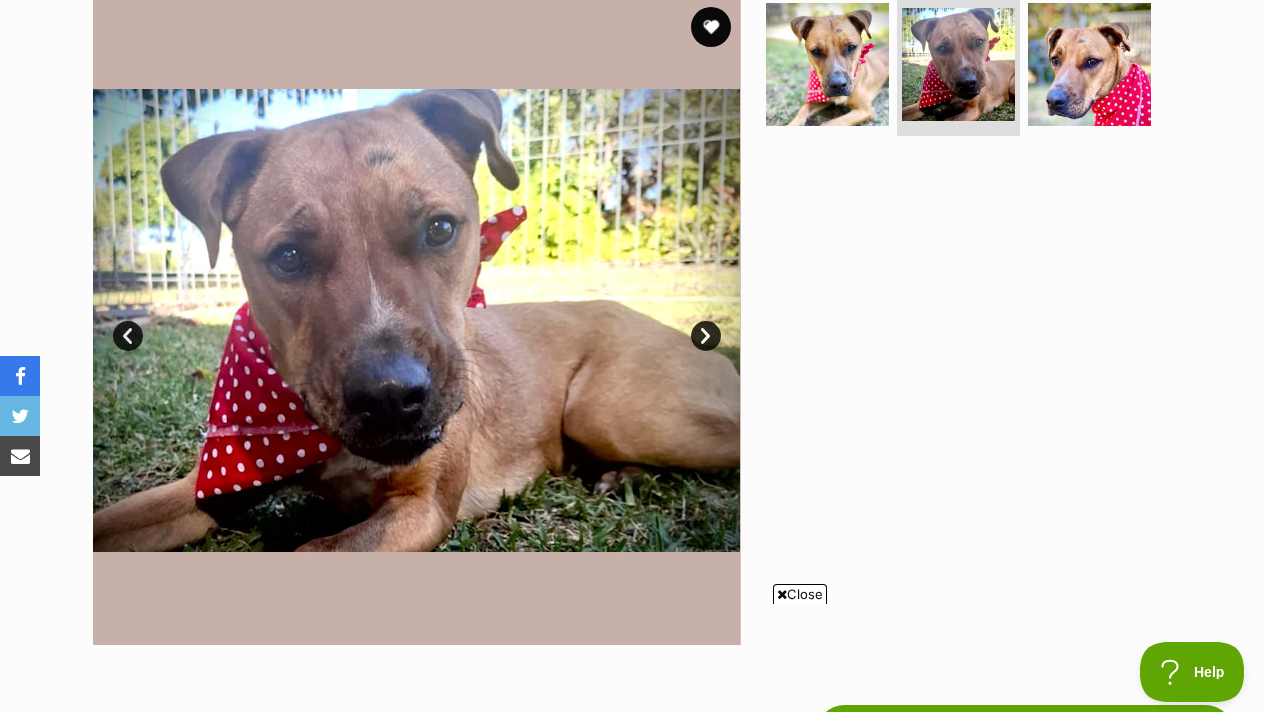 scroll, scrollTop: 420, scrollLeft: 0, axis: vertical 